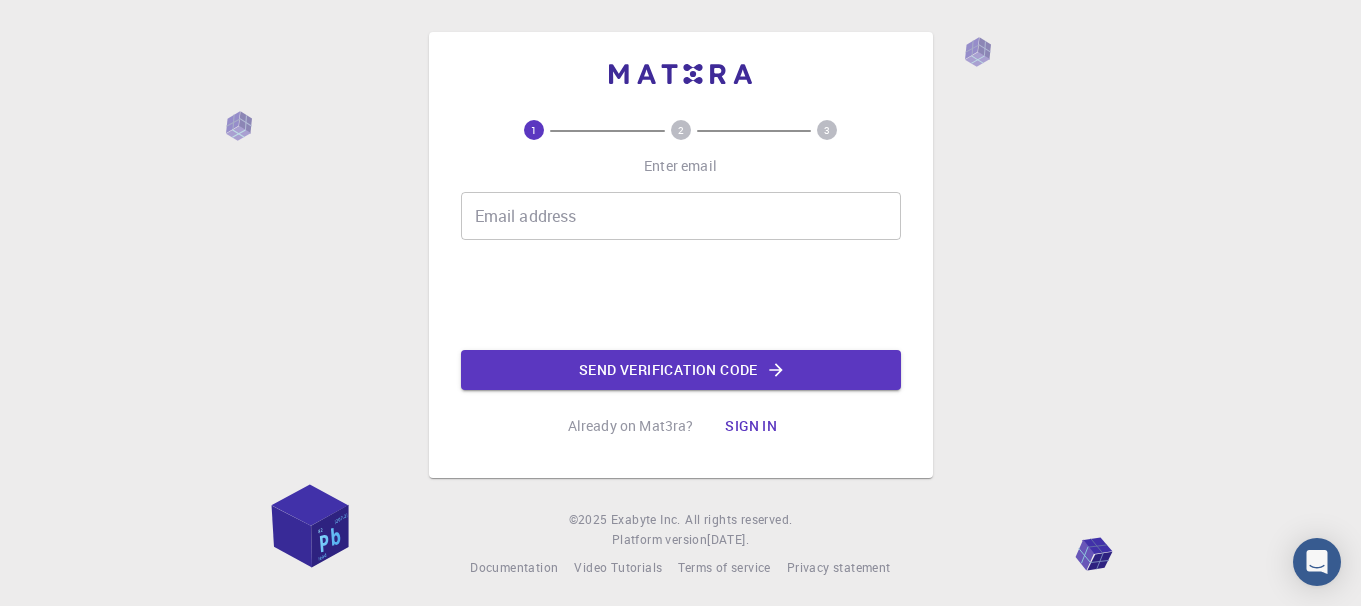 scroll, scrollTop: 0, scrollLeft: 0, axis: both 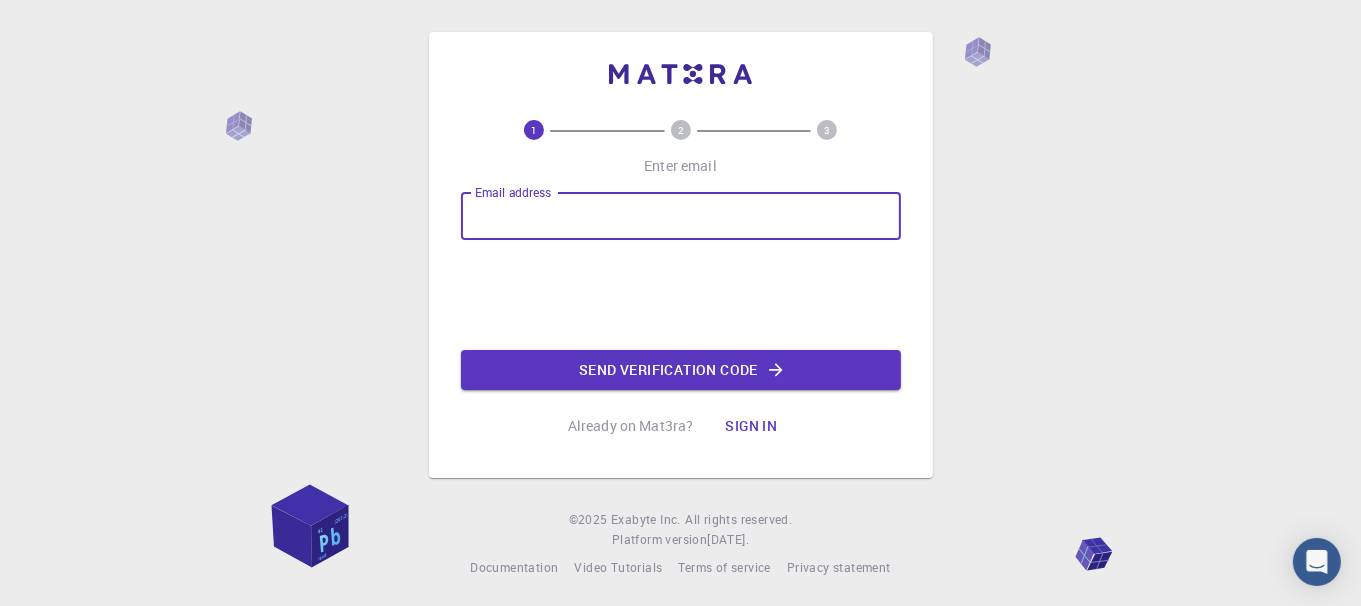 click on "Email address" at bounding box center (681, 216) 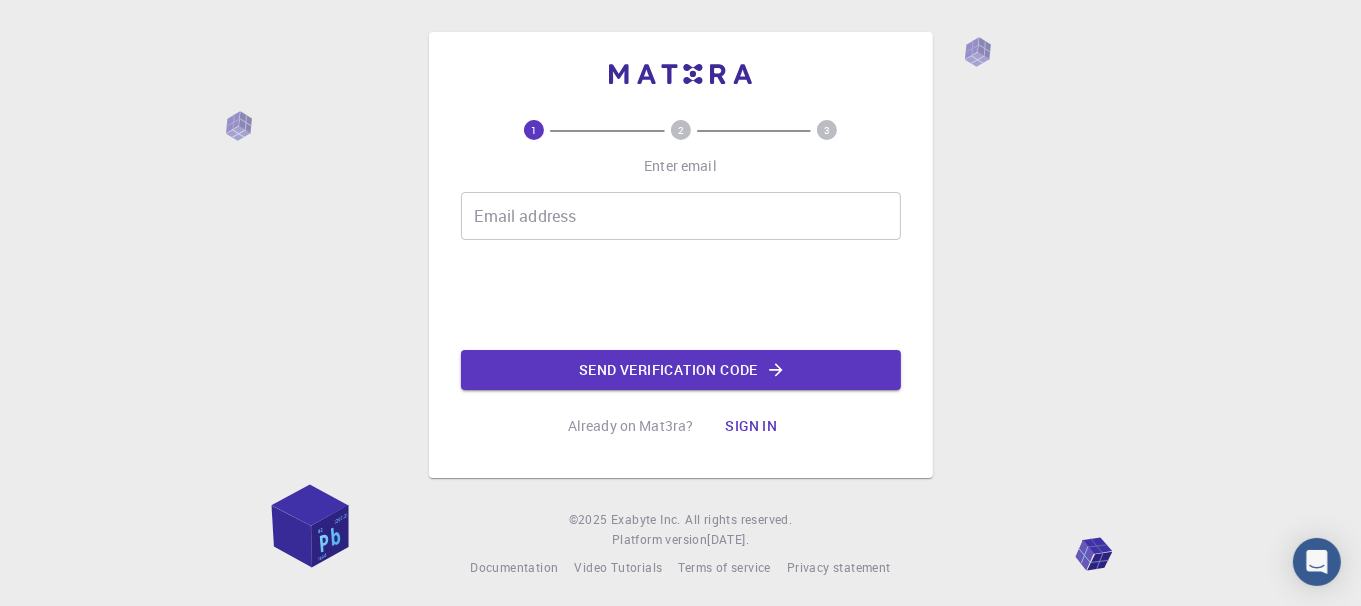 click on "Email address" at bounding box center [681, 216] 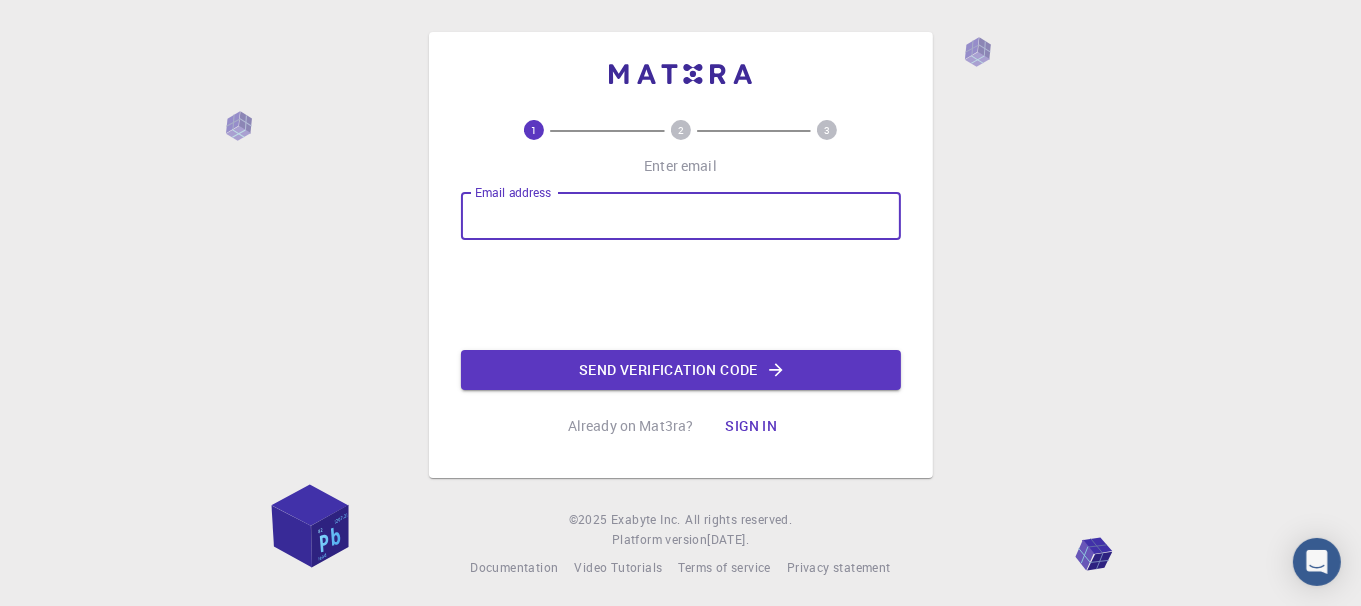 type on "pbngh12@gmail.com" 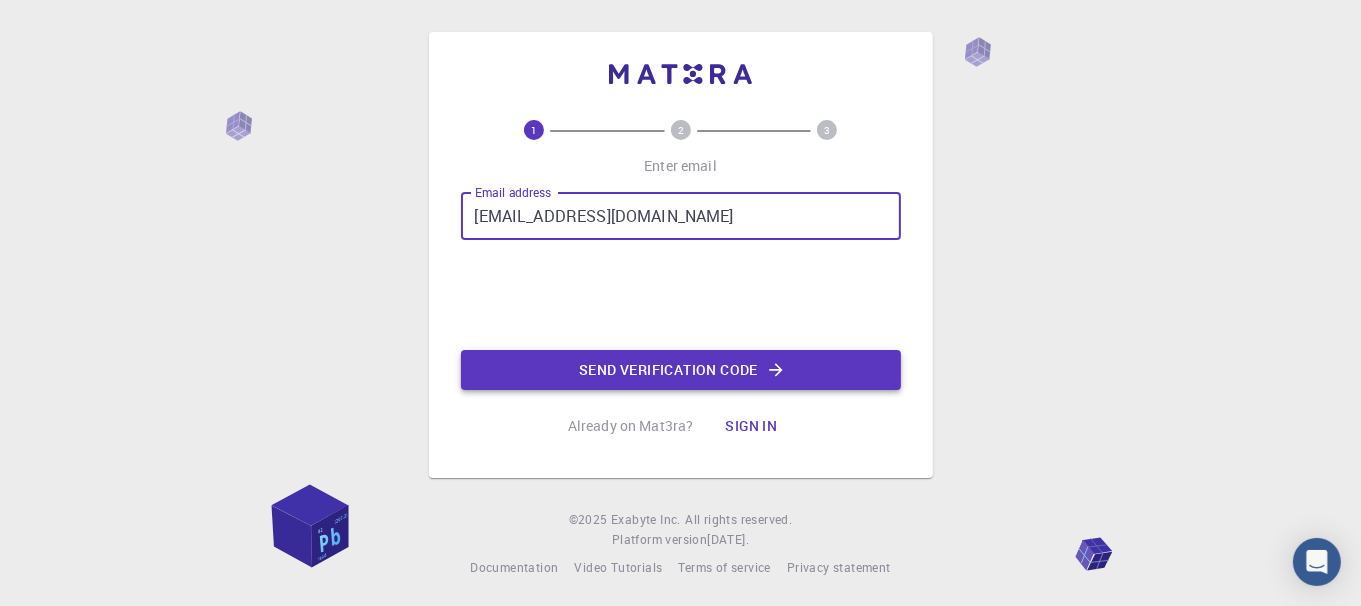 click on "Send verification code" 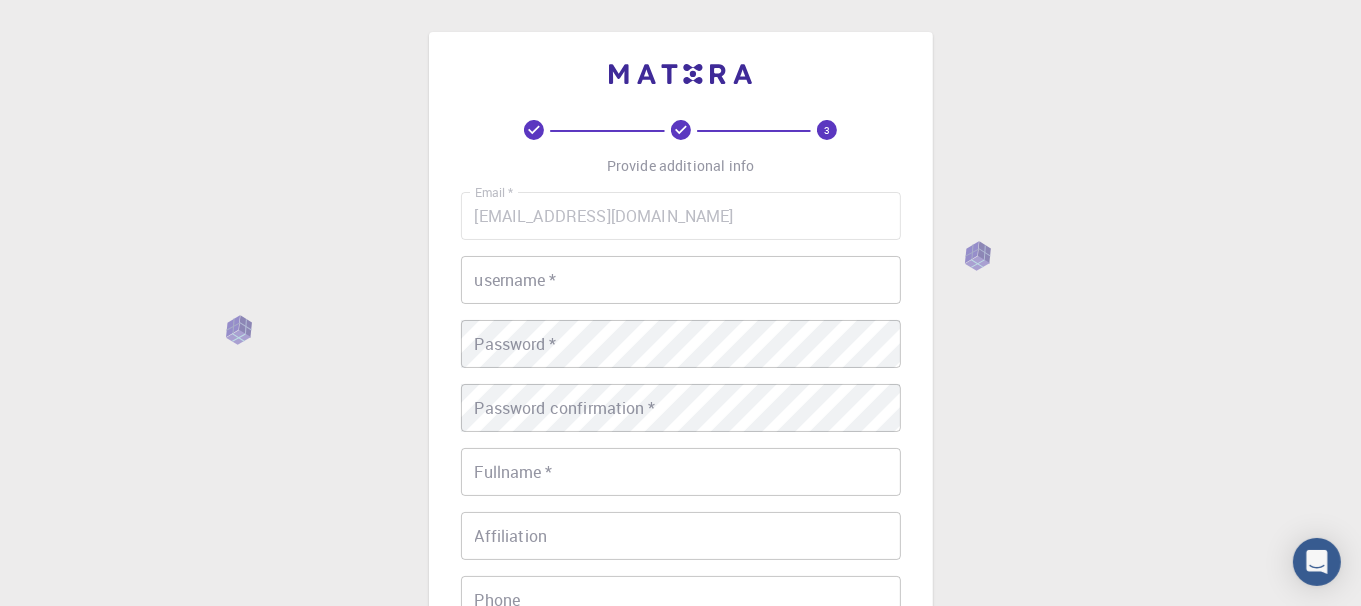 click on "username   *" at bounding box center (681, 280) 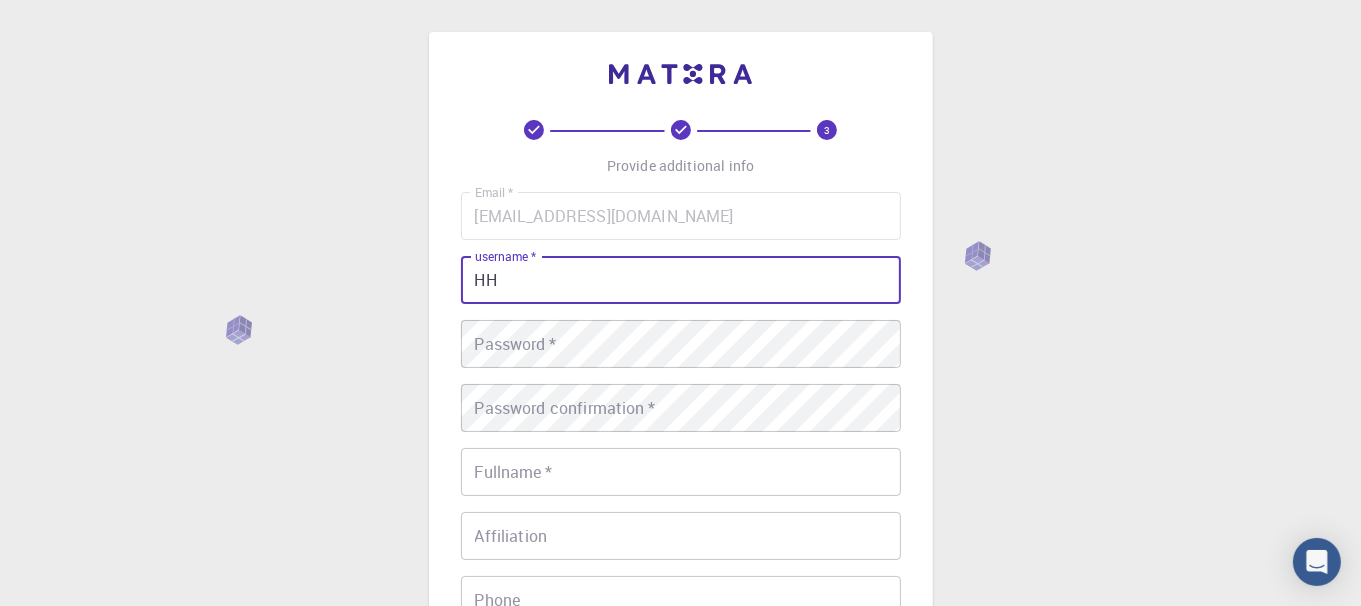 type on "H" 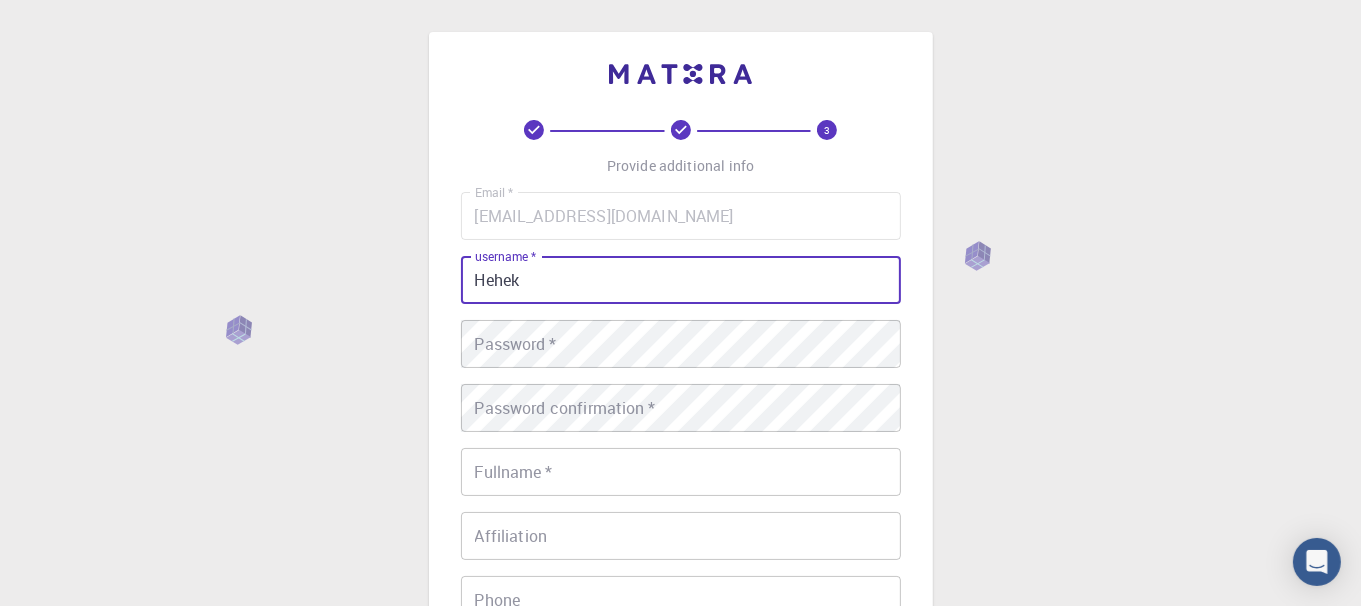 type on "Hehek" 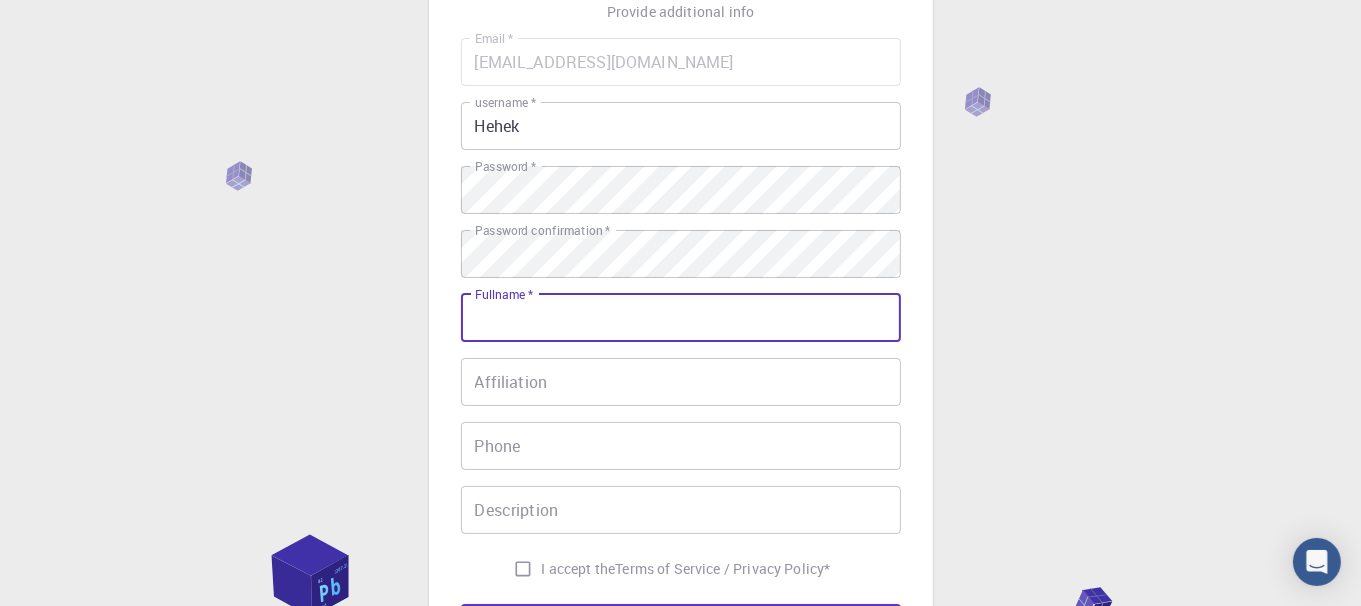 scroll, scrollTop: 266, scrollLeft: 0, axis: vertical 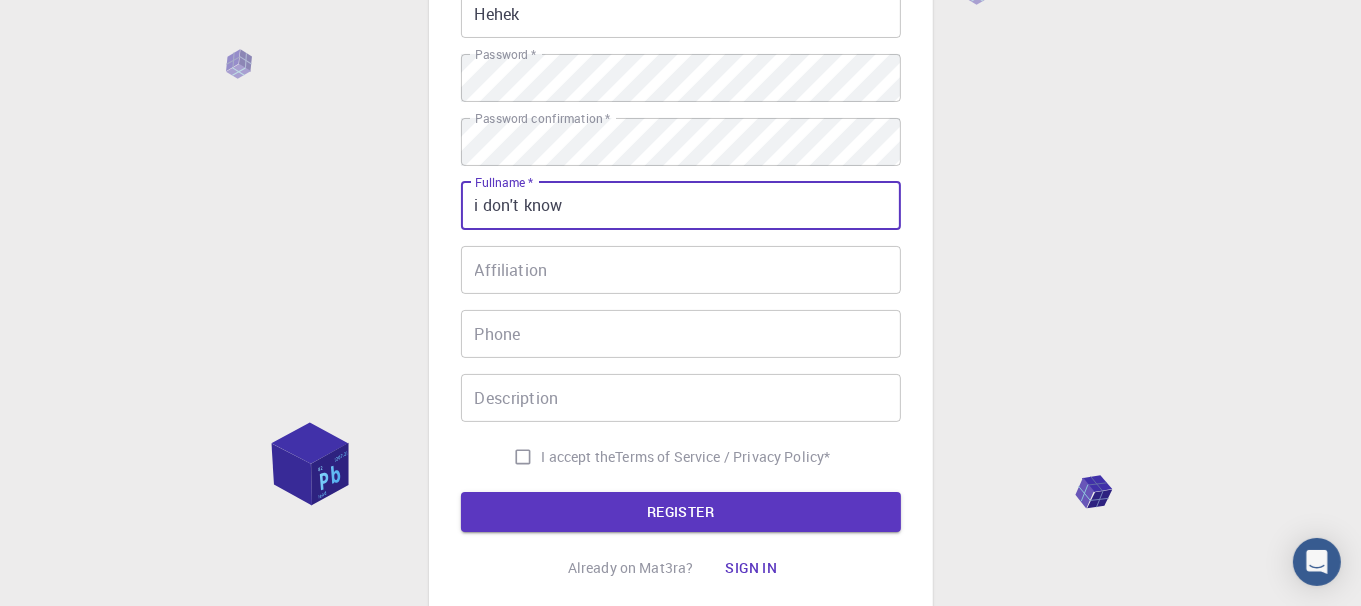 type on "i don't know" 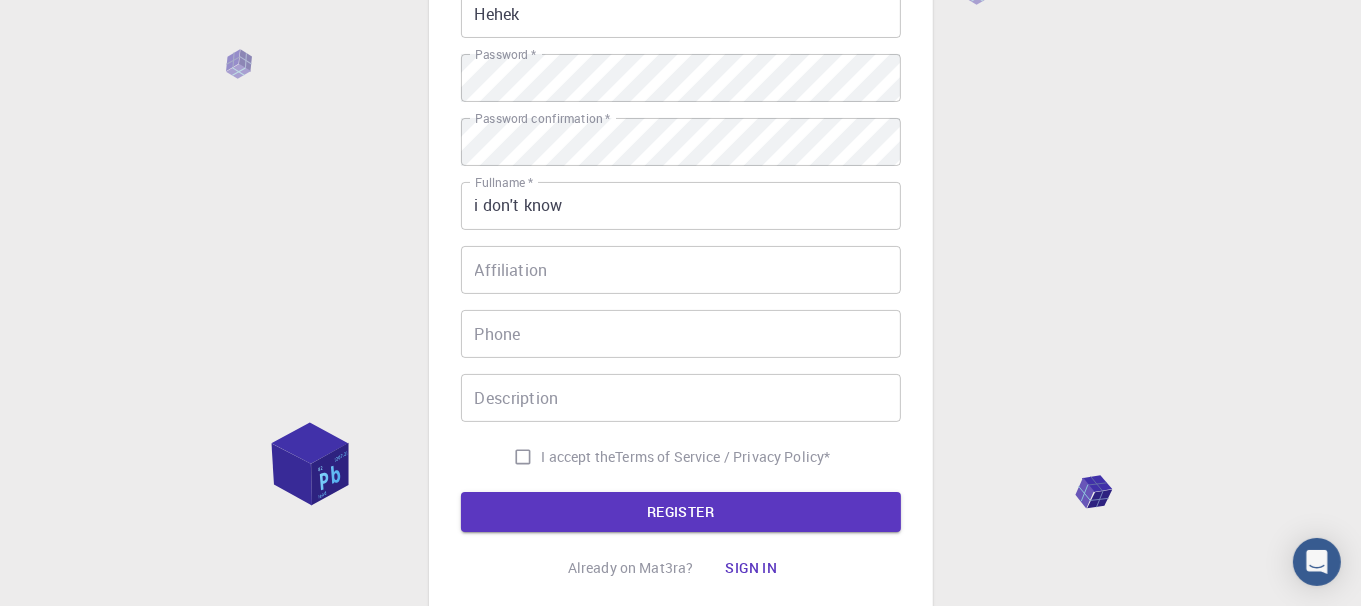 click on "Affiliation" at bounding box center (681, 270) 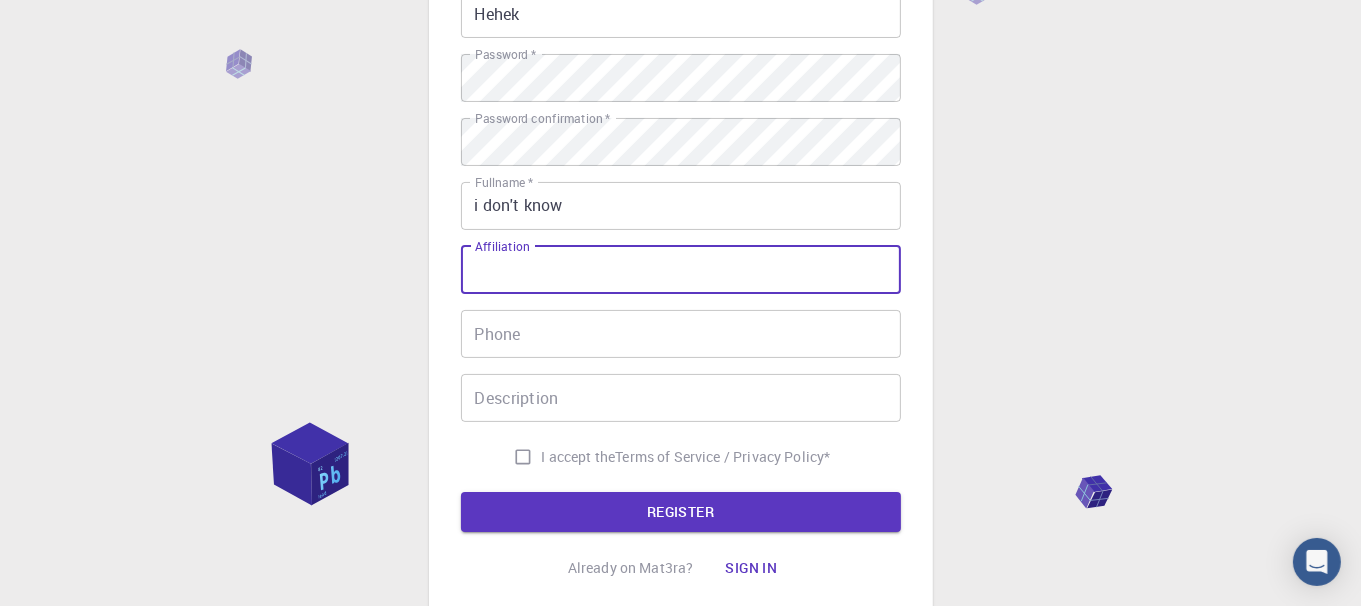 click on "Affiliation" at bounding box center (681, 270) 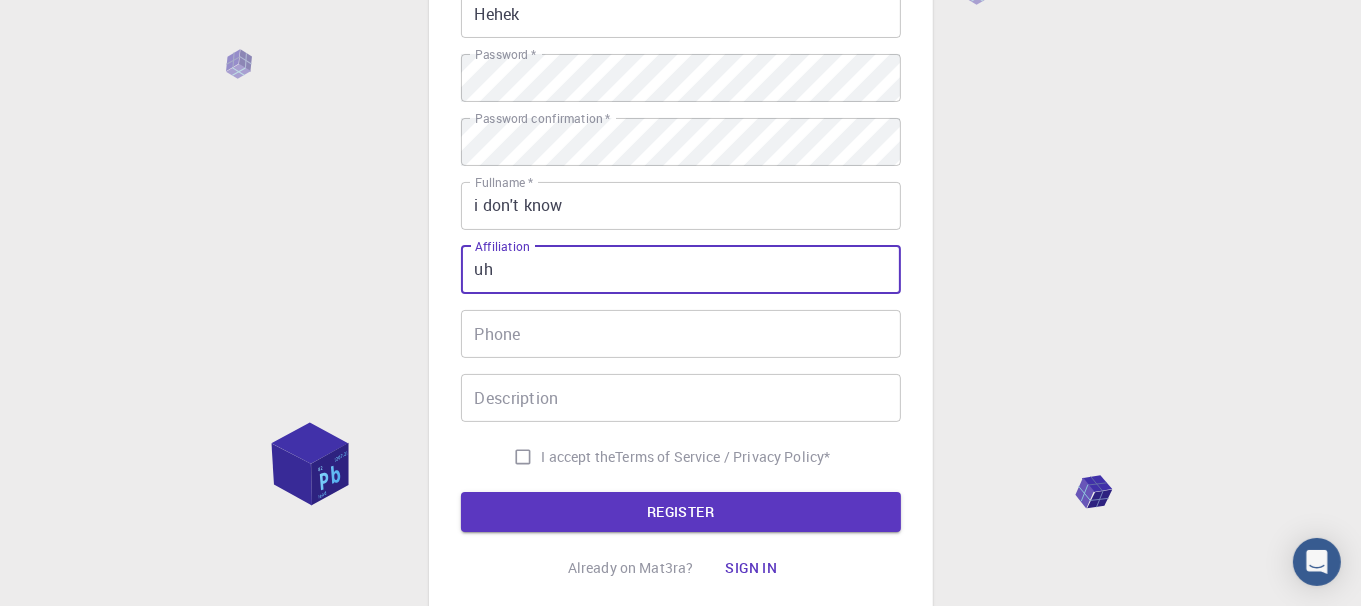 type on "uh" 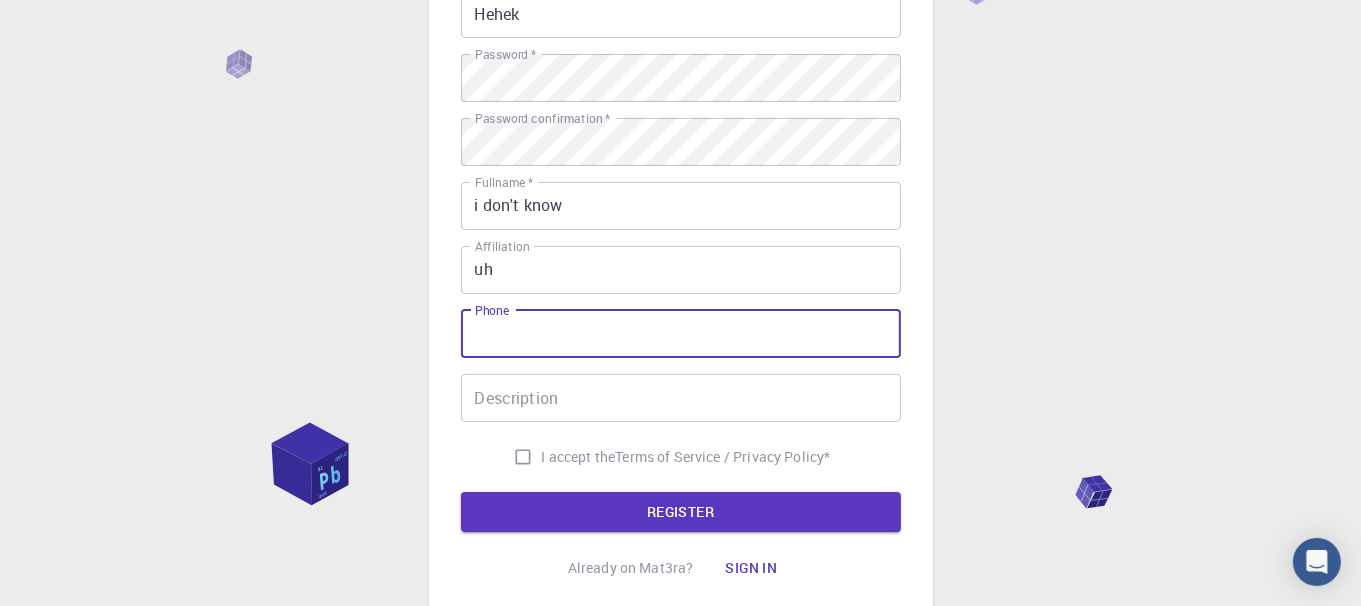 click on "Phone" at bounding box center (681, 334) 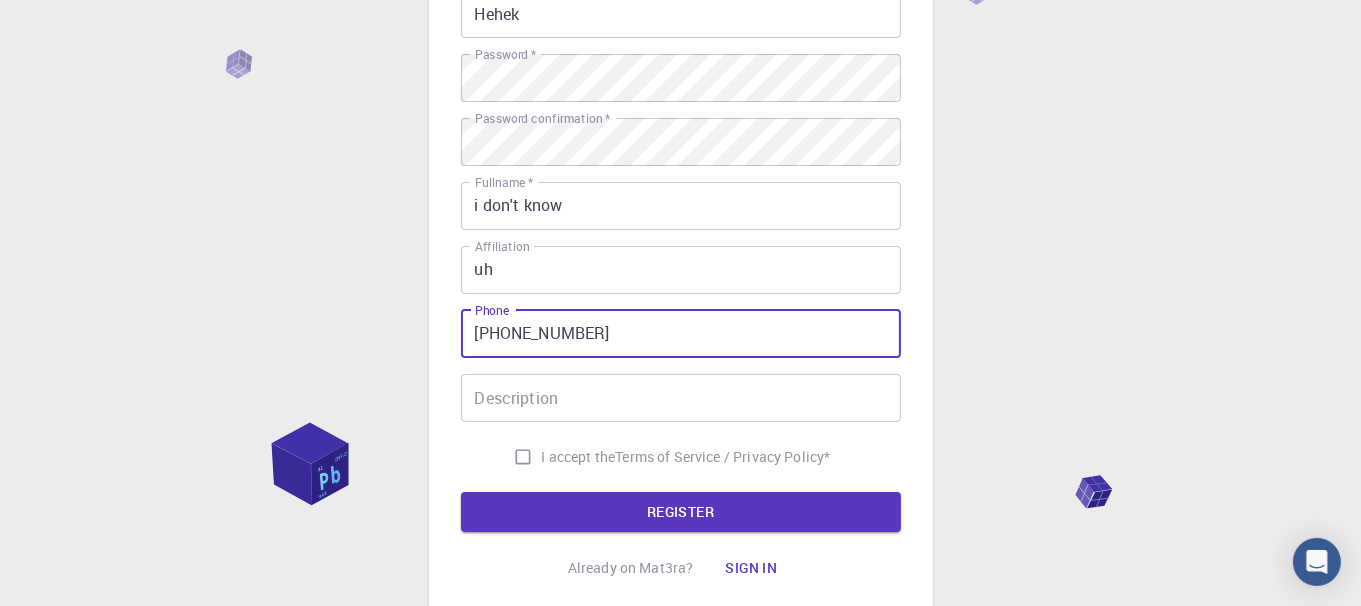 type on "+84914499627" 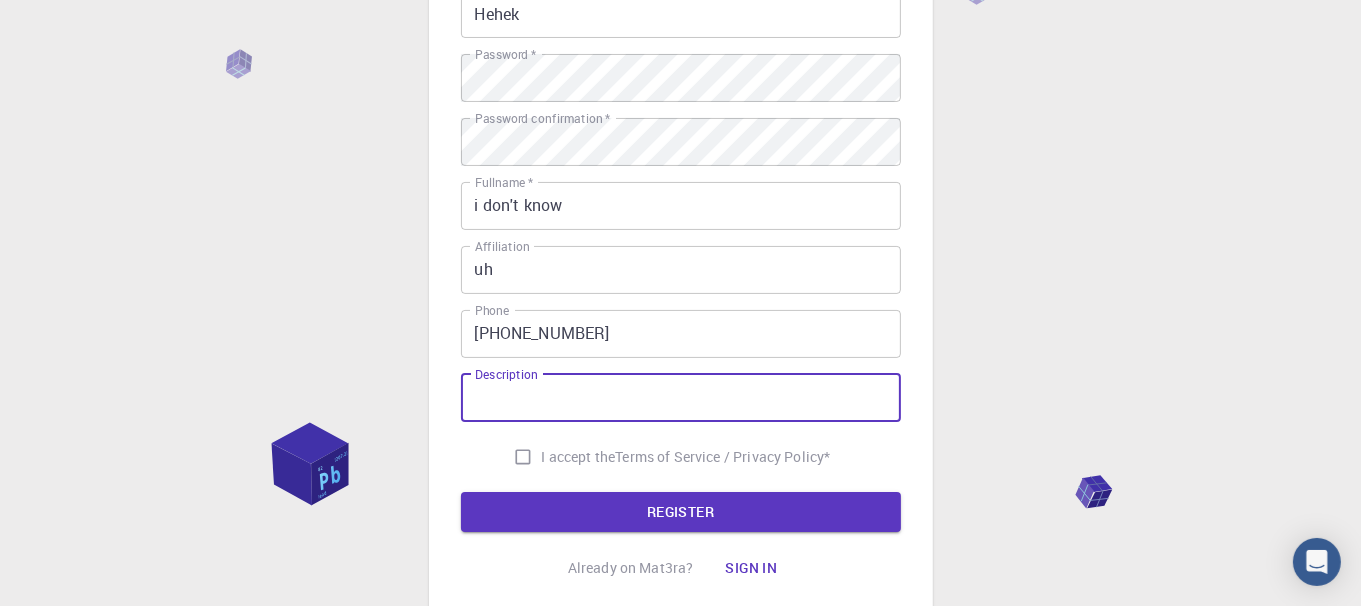 click on "Description Description" at bounding box center (681, 398) 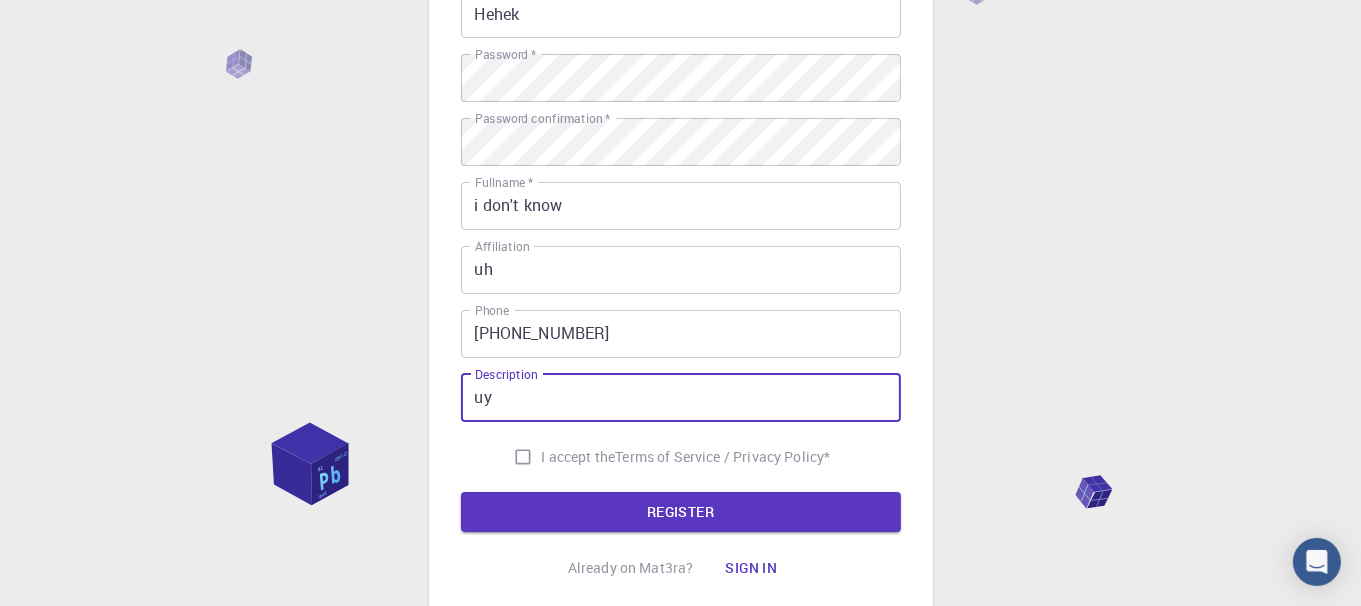 type on "uy" 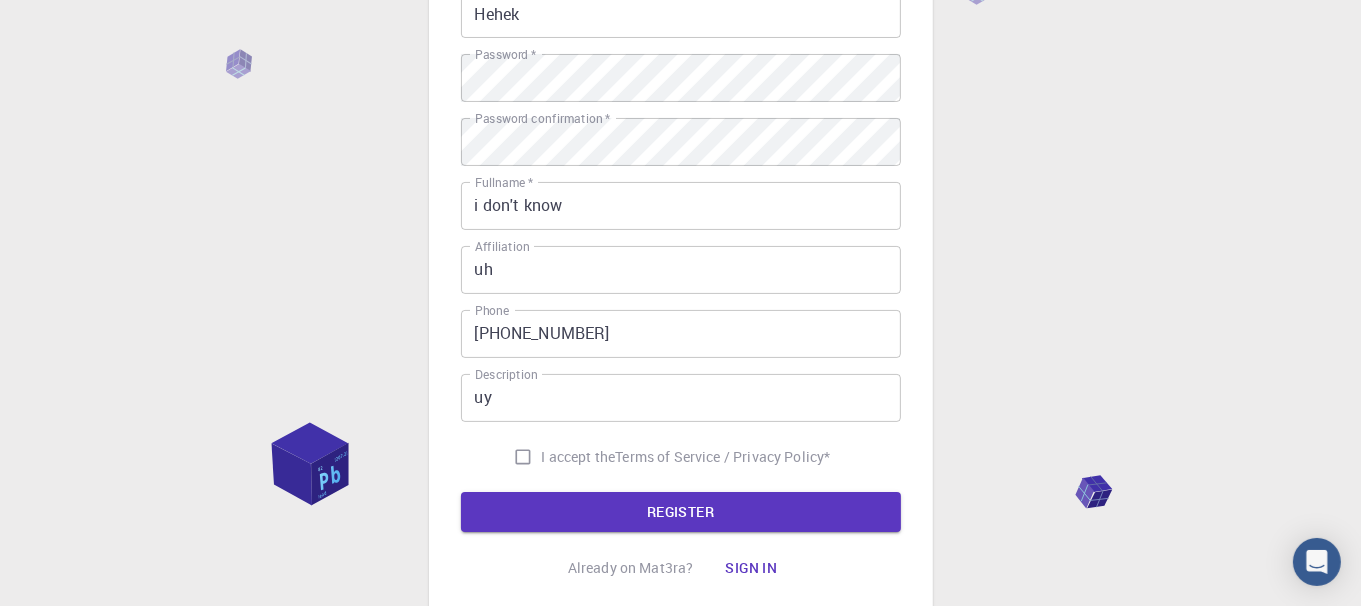 click on "I accept the" at bounding box center [579, 457] 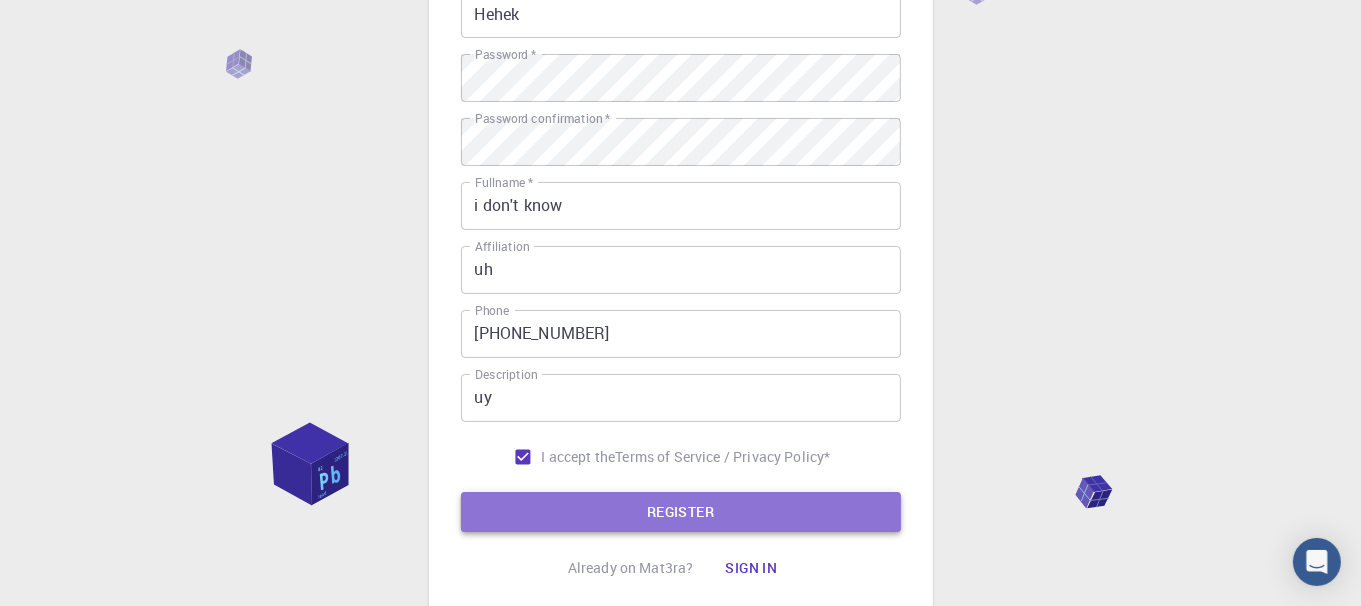 click on "REGISTER" at bounding box center [681, 512] 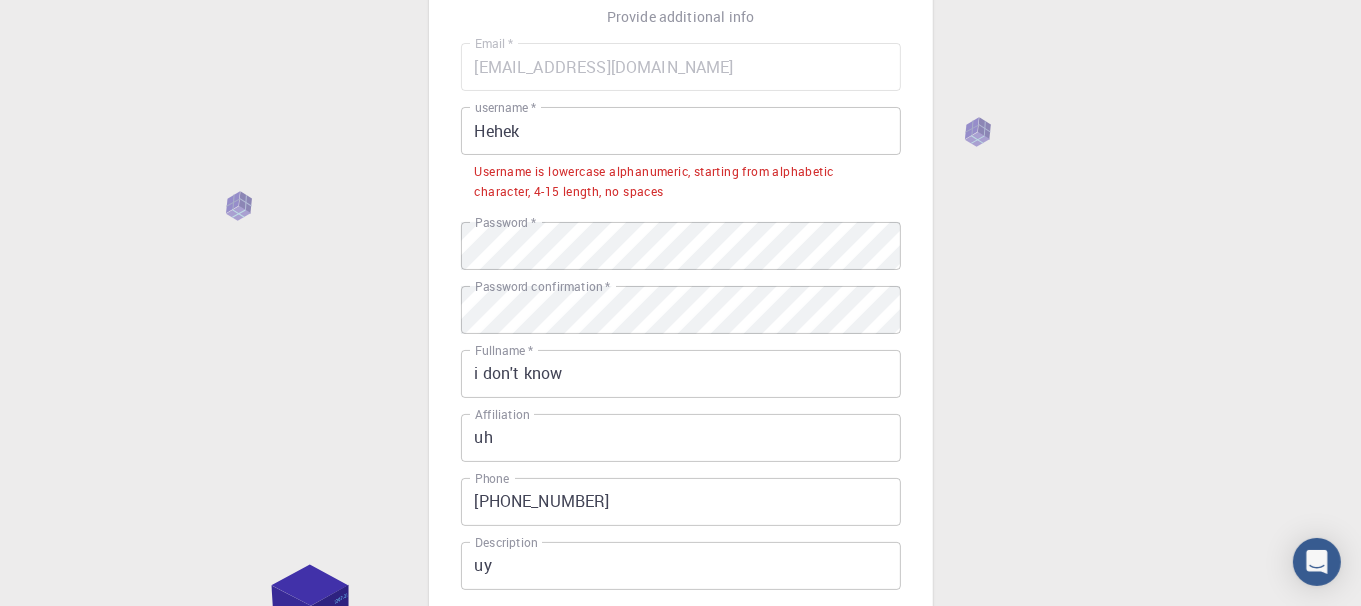 scroll, scrollTop: 0, scrollLeft: 0, axis: both 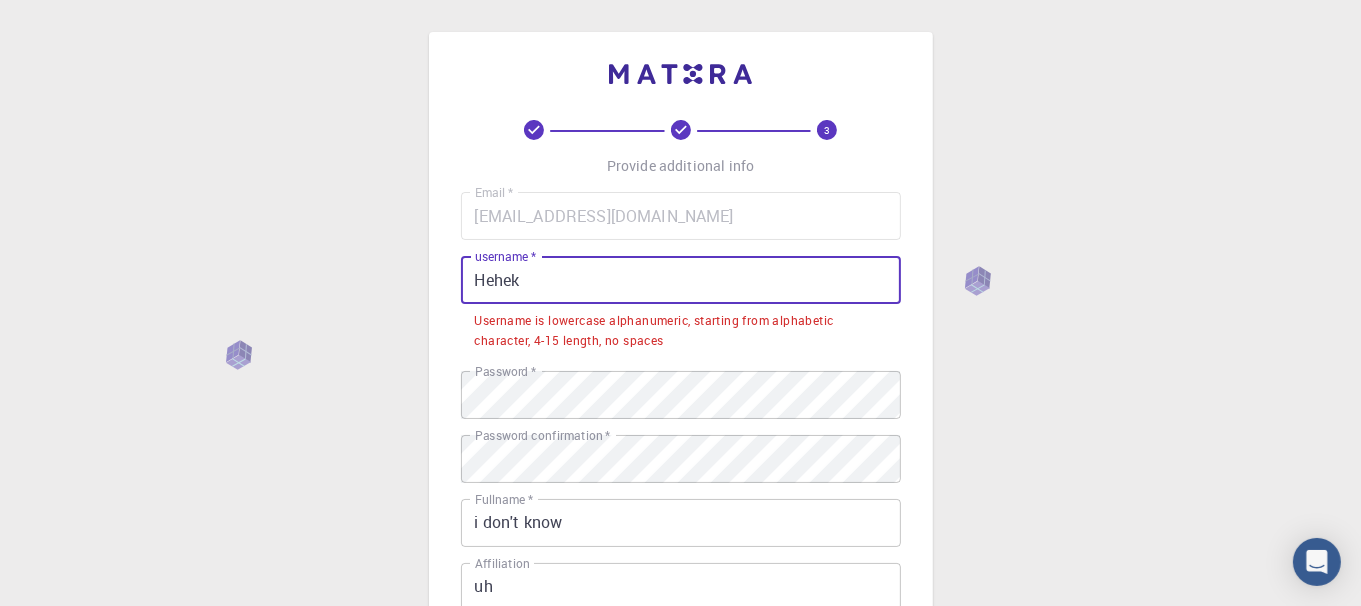click on "Hehek" at bounding box center [681, 280] 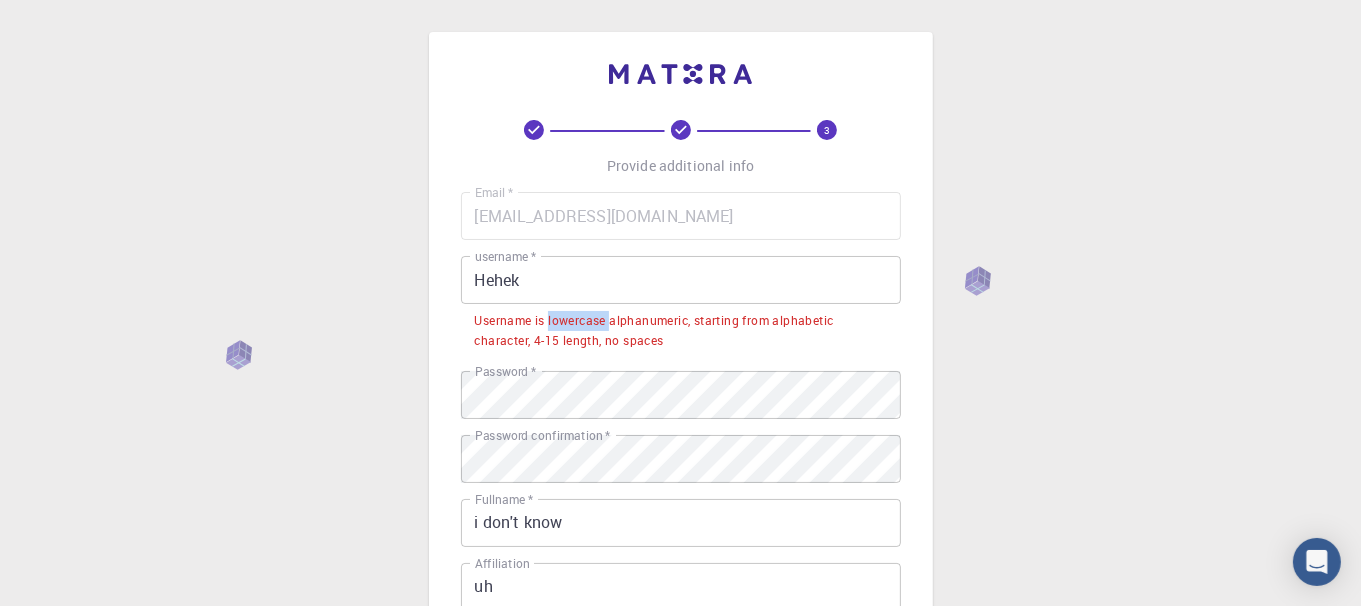 click on "Username is lowercase alphanumeric, starting from alphabetic character, 4-15 length, no spaces" at bounding box center (681, 331) 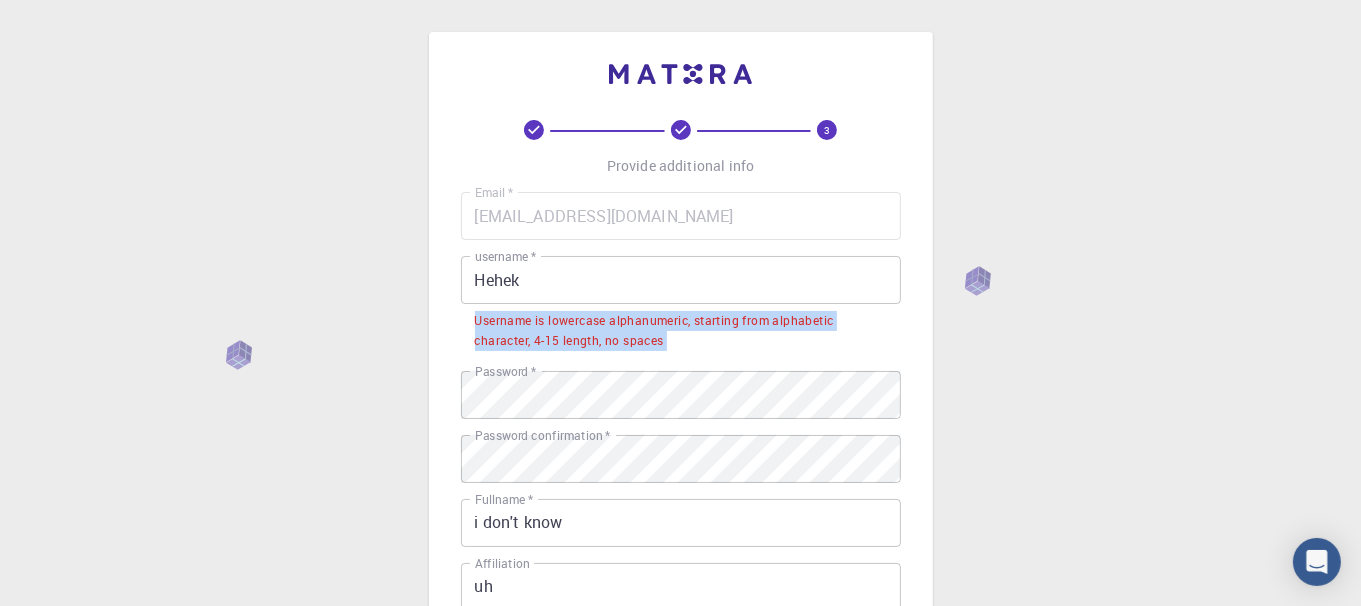 click on "Username is lowercase alphanumeric, starting from alphabetic character, 4-15 length, no spaces" at bounding box center (681, 331) 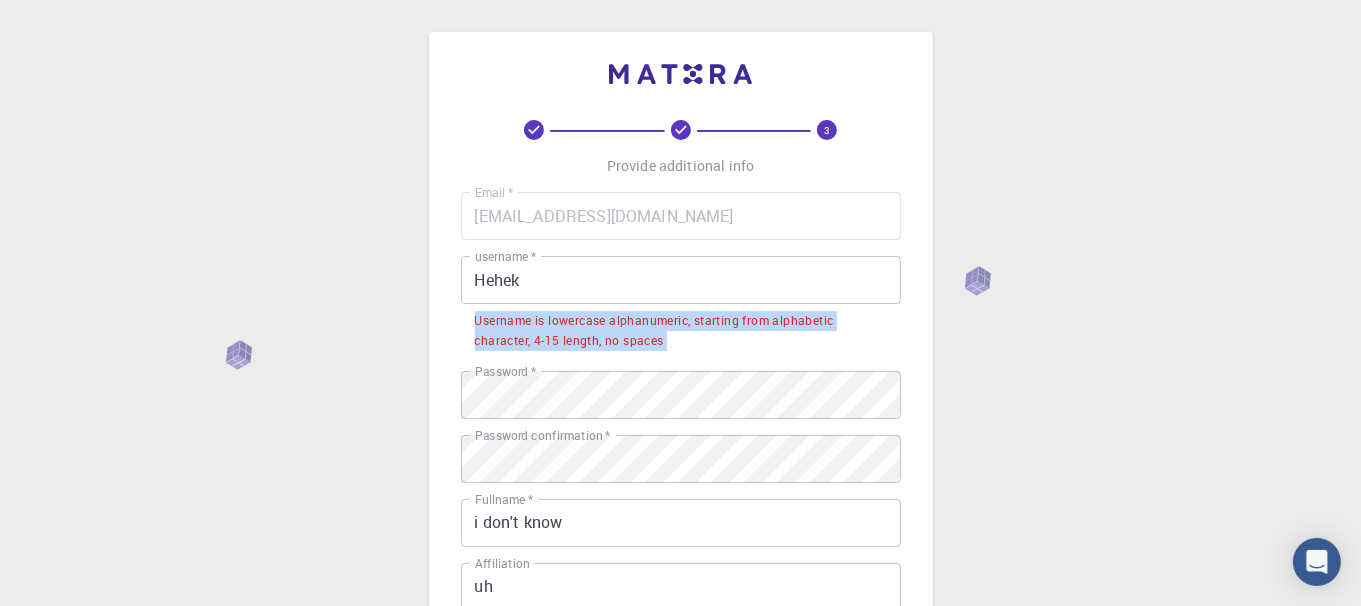click at bounding box center (552, 285) 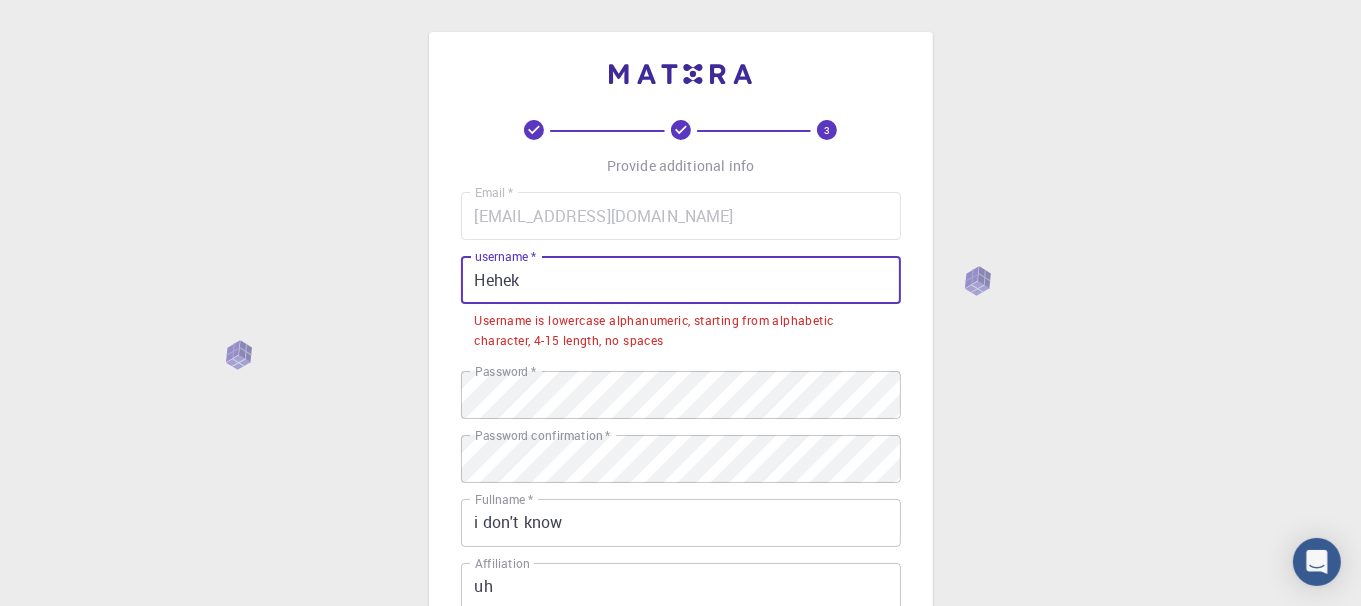 click on "Hehek" at bounding box center (681, 280) 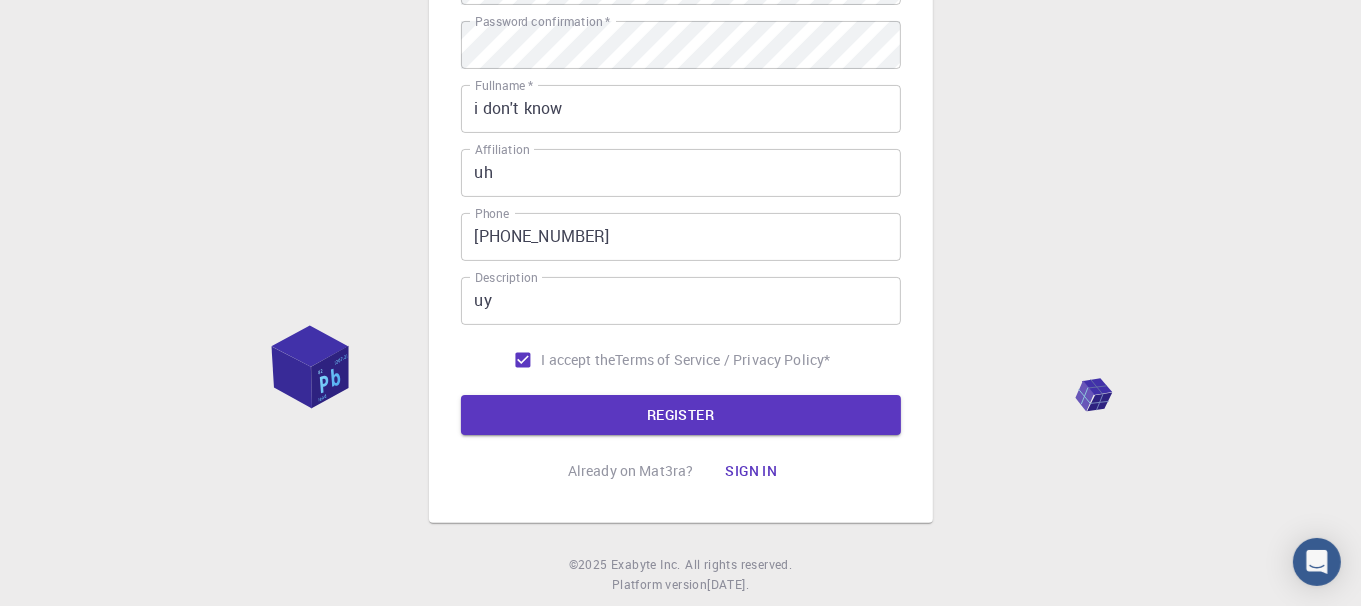 scroll, scrollTop: 411, scrollLeft: 0, axis: vertical 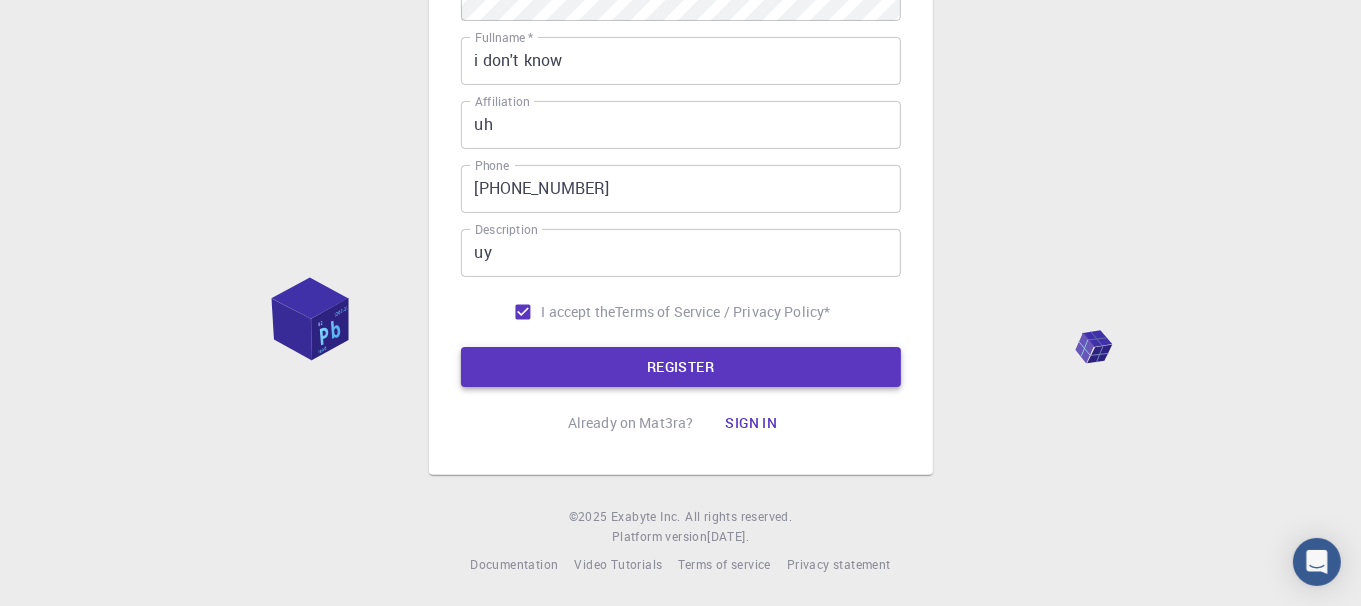 type on "hehek" 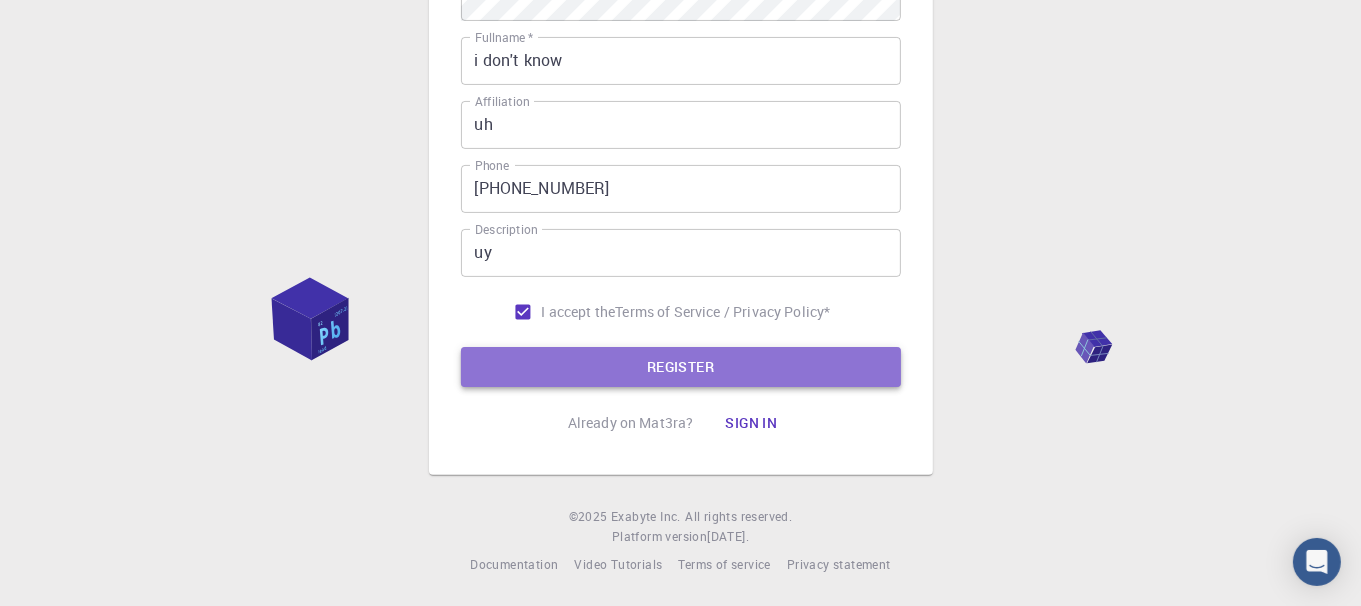 click on "REGISTER" at bounding box center (681, 367) 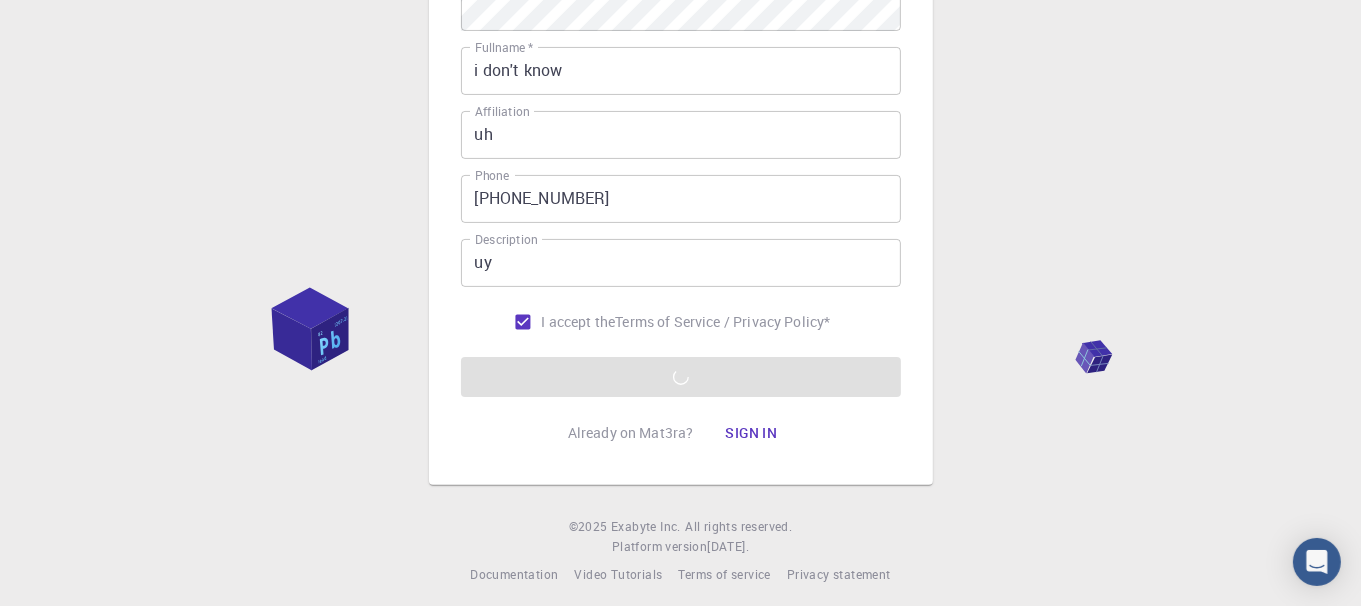 scroll, scrollTop: 411, scrollLeft: 0, axis: vertical 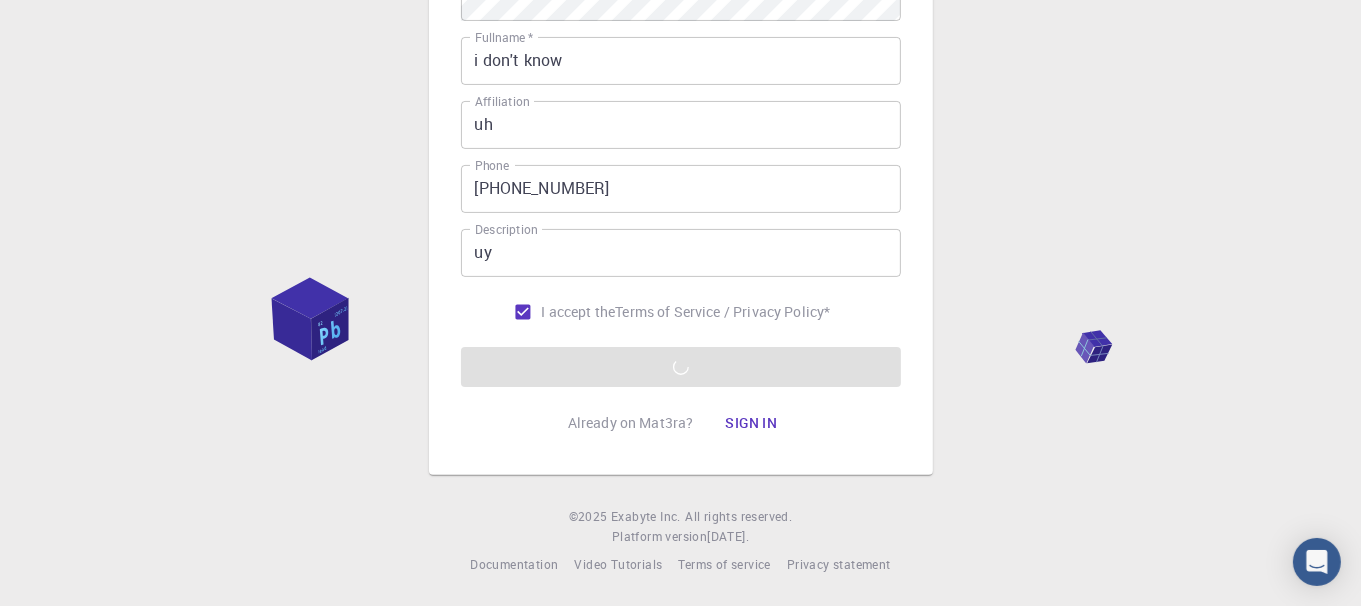 click on "3 Provide additional info Email   * pbngh12@gmail.com Email   * username   * hehek username   * Password   * Password   * Password confirmation   * Password confirmation   * Fullname   * i don't know Fullname   * Affiliation uh Affiliation Phone +84914499627 Phone Description uy Description I accept the  Terms of Service / Privacy Policy  * REGISTER Already on Mat3ra? Sign in ©  2025   Exabyte Inc.   All rights reserved. Platform version  2025.6.26 . Documentation Video Tutorials Terms of service Privacy statement" at bounding box center [680, 98] 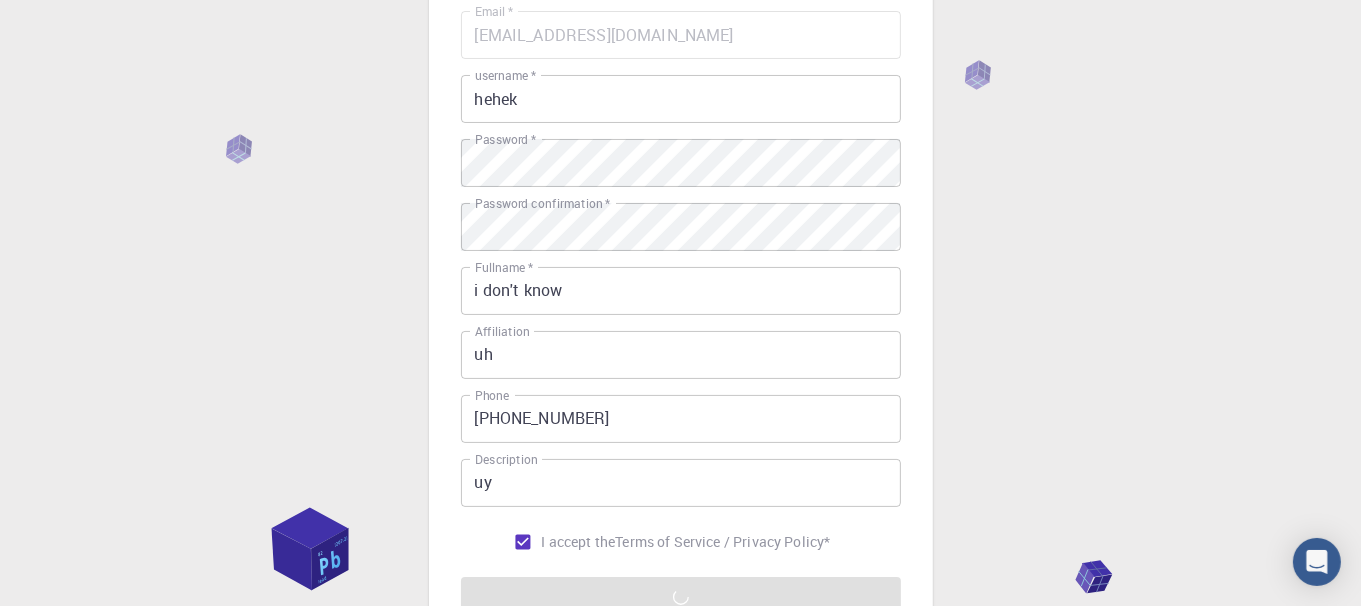 scroll, scrollTop: 0, scrollLeft: 0, axis: both 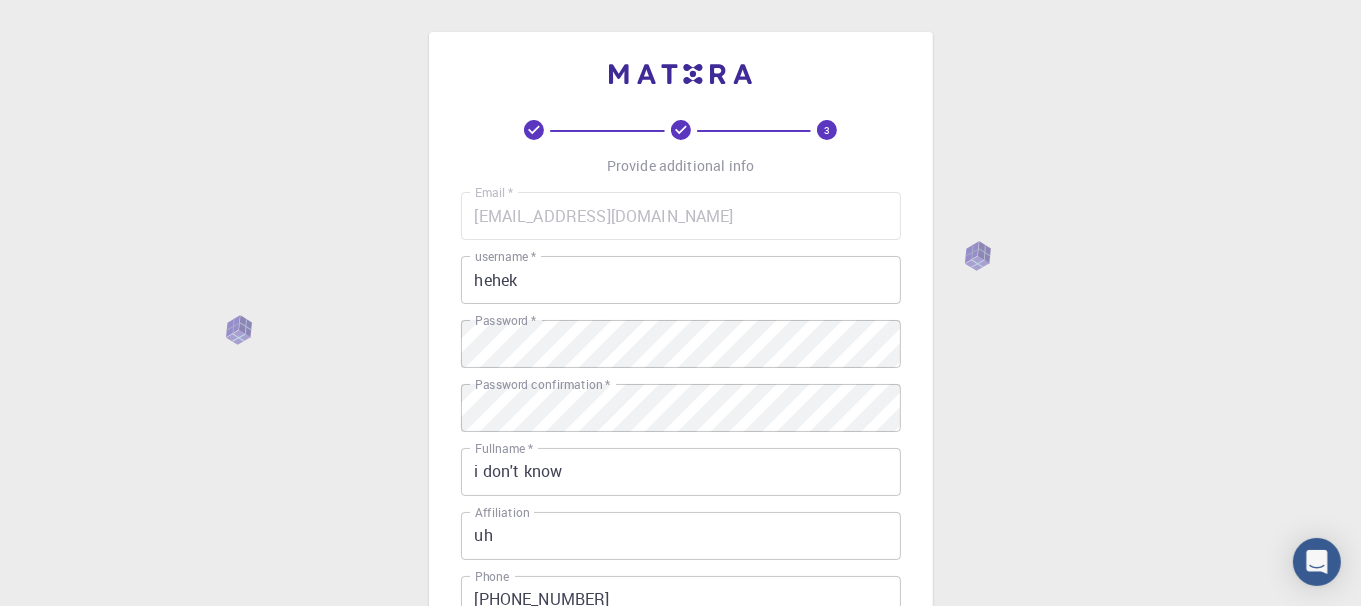 click on "3 Provide additional info Email   * pbngh12@gmail.com Email   * username   * hehek username   * Password   * Password   * Password confirmation   * Password confirmation   * Fullname   * i don't know Fullname   * Affiliation uh Affiliation Phone +84914499627 Phone Description uy Description I accept the  Terms of Service / Privacy Policy  * REGISTER Already on Mat3ra? Sign in ©  2025   Exabyte Inc.   All rights reserved. Platform version  2025.6.26 . Documentation Video Tutorials Terms of service Privacy statement" at bounding box center [680, 509] 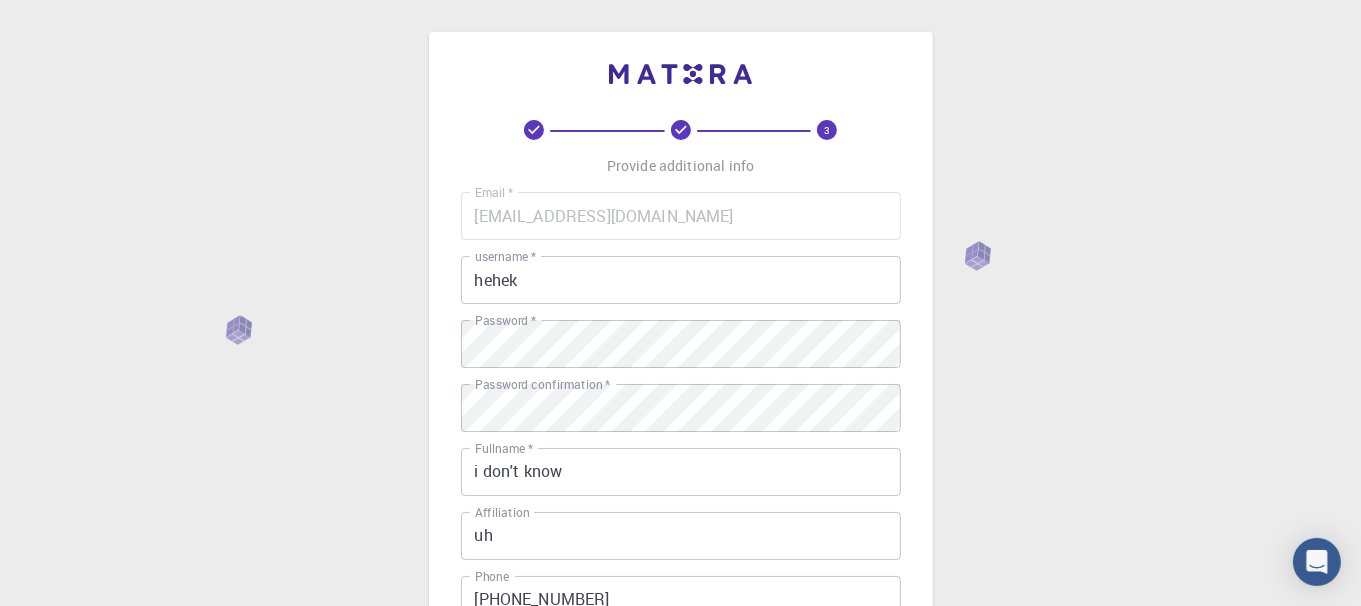 scroll, scrollTop: 411, scrollLeft: 0, axis: vertical 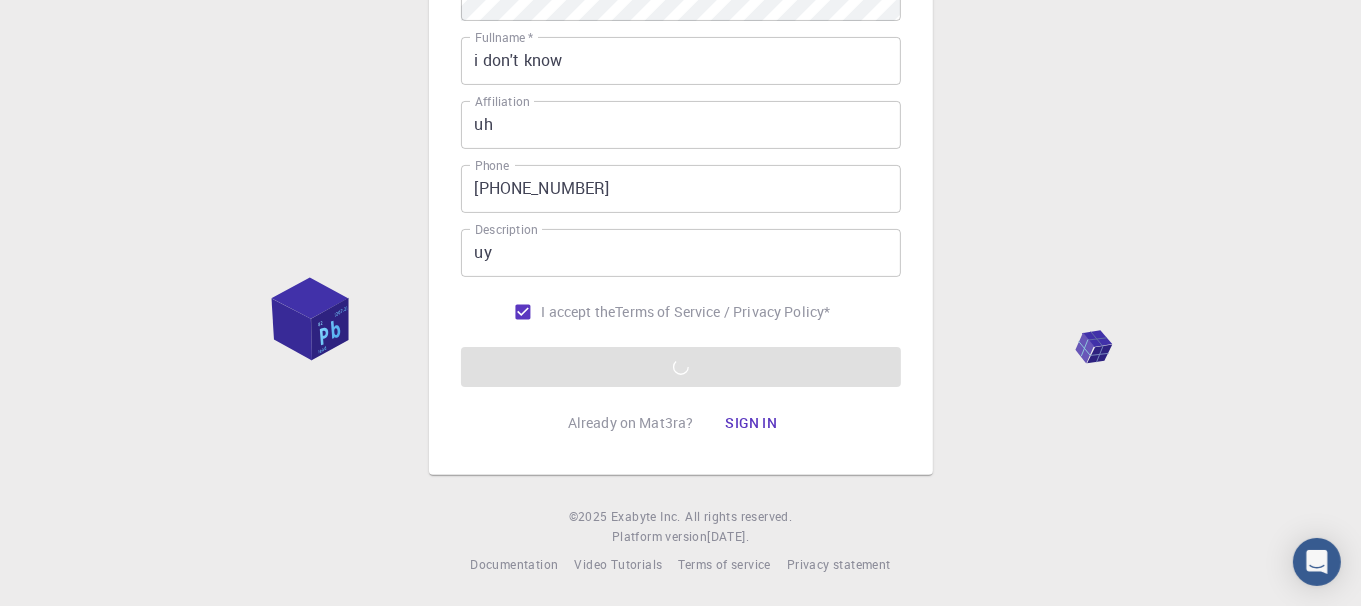 click on "Sign in" at bounding box center (751, 423) 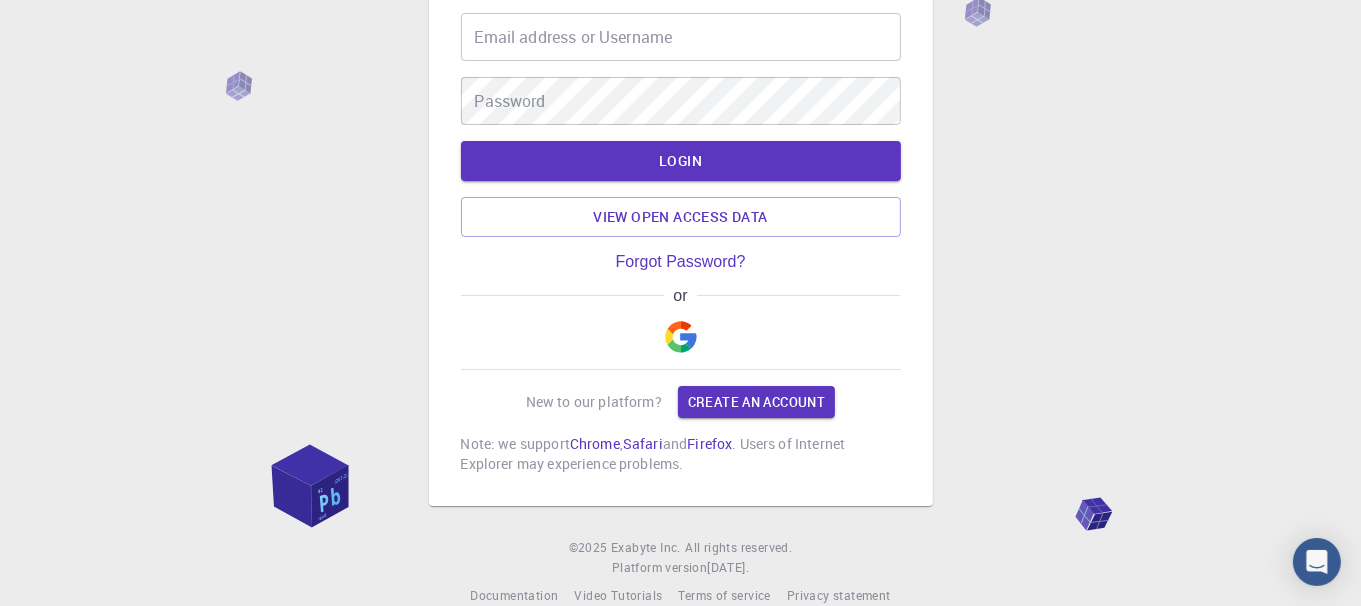 scroll, scrollTop: 0, scrollLeft: 0, axis: both 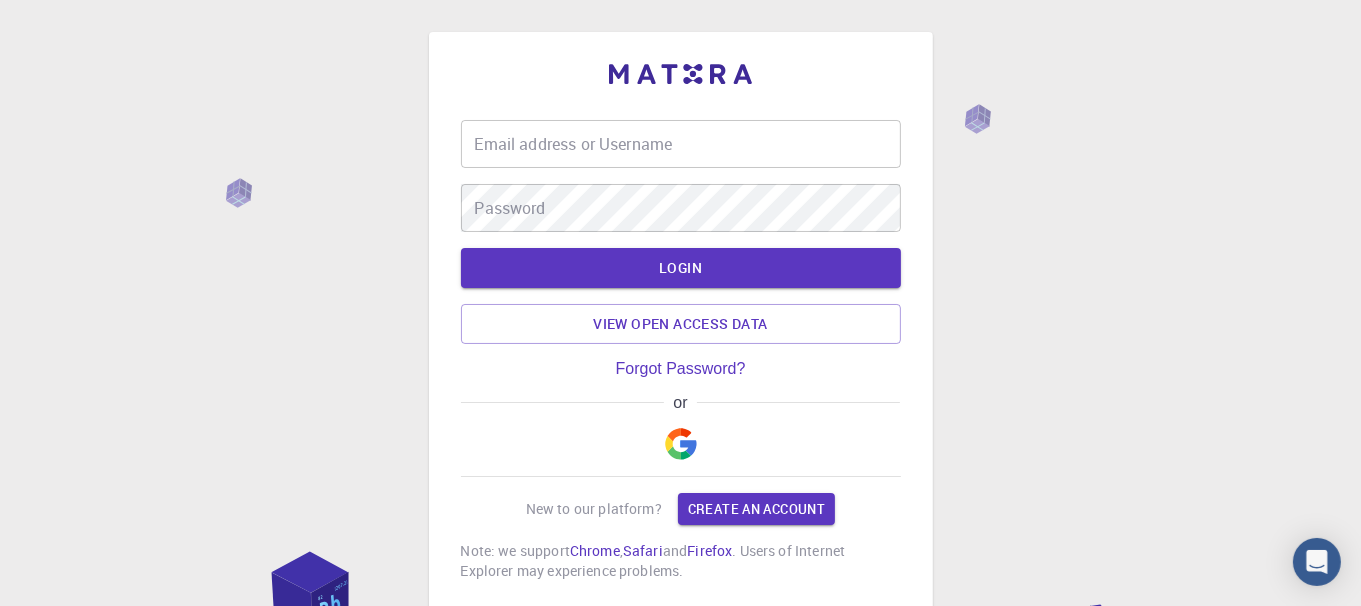 click on "Email address or Username" at bounding box center [681, 144] 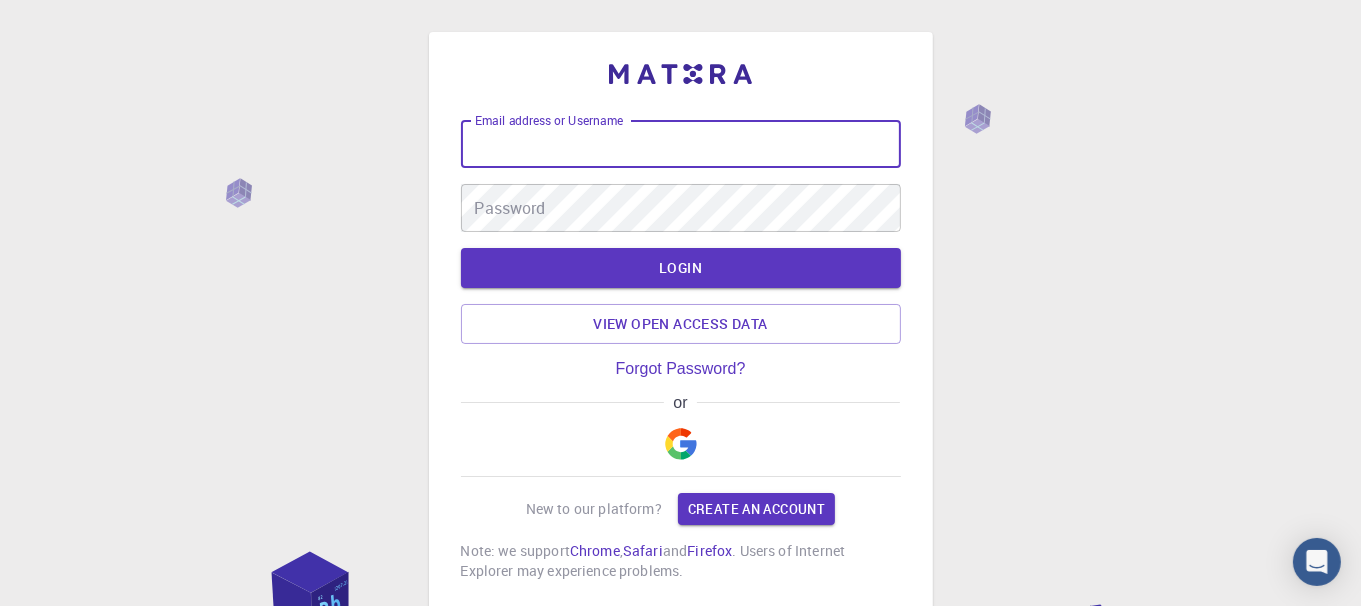 type on "pbngh12@gmail.com" 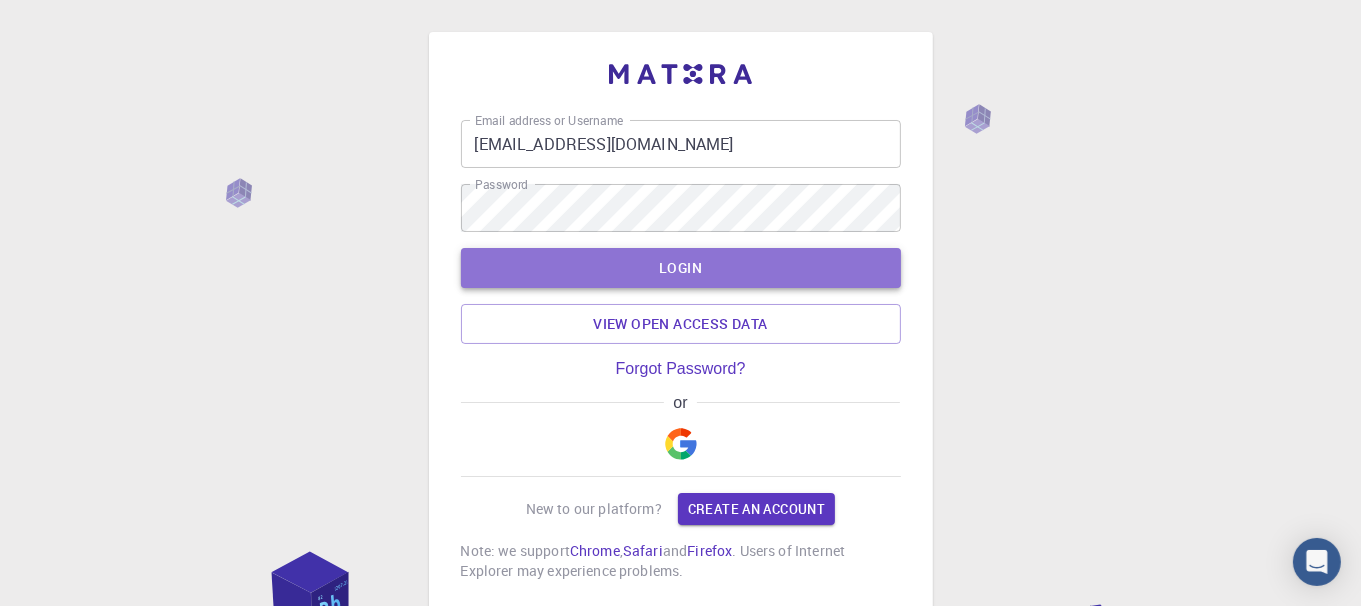 click on "LOGIN" at bounding box center (681, 268) 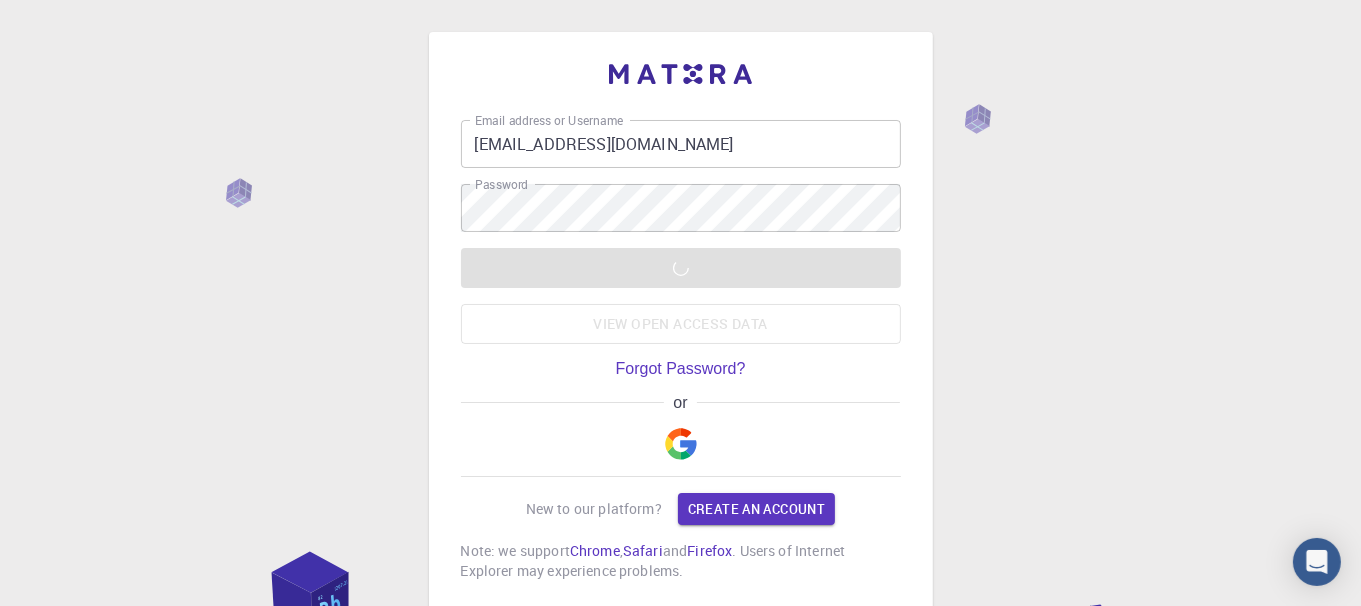 scroll, scrollTop: 139, scrollLeft: 0, axis: vertical 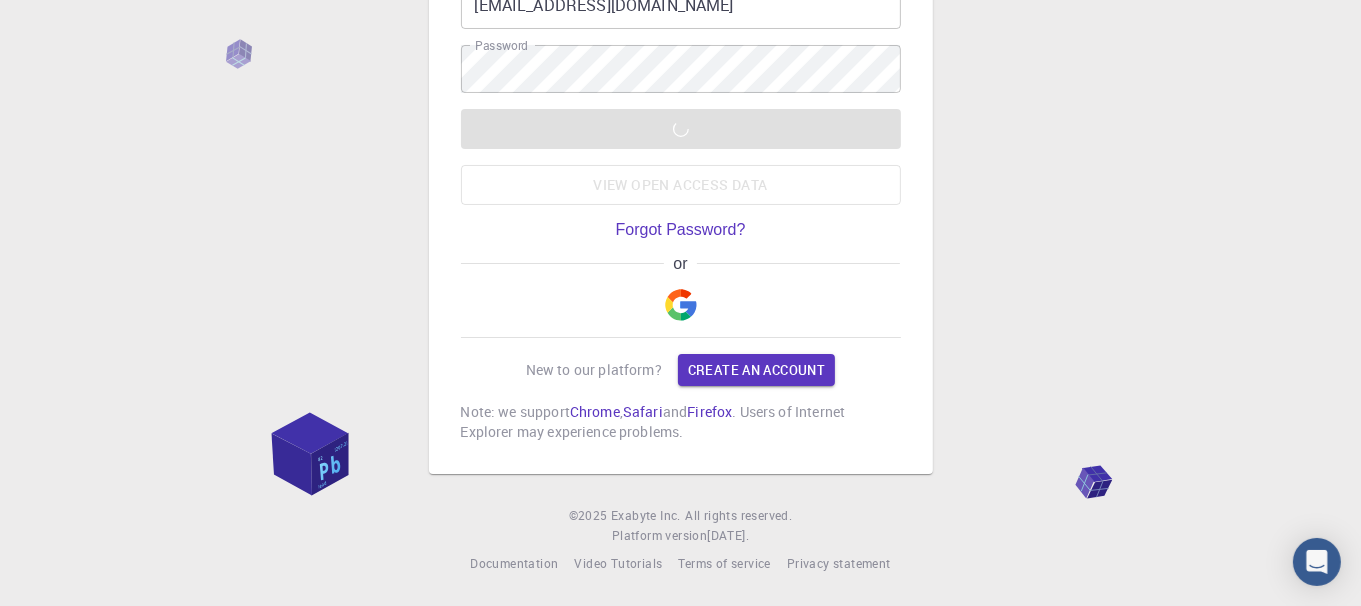 click on "LOGIN View open access data" at bounding box center (681, 157) 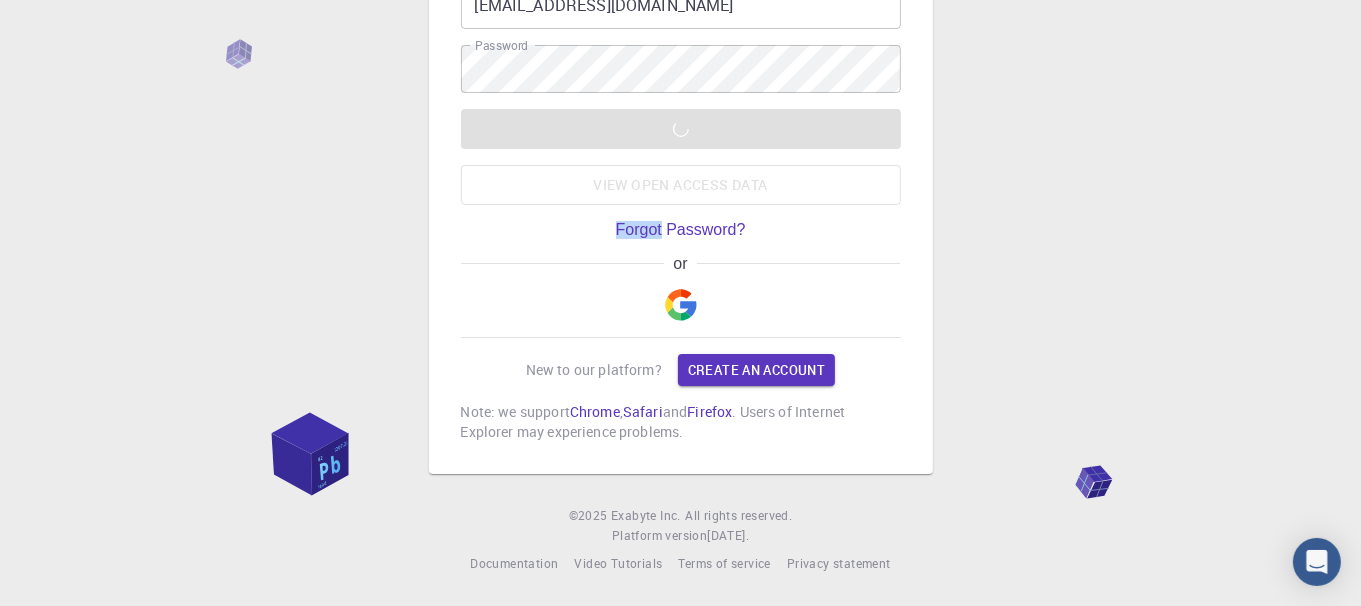click on "LOGIN View open access data" at bounding box center [681, 157] 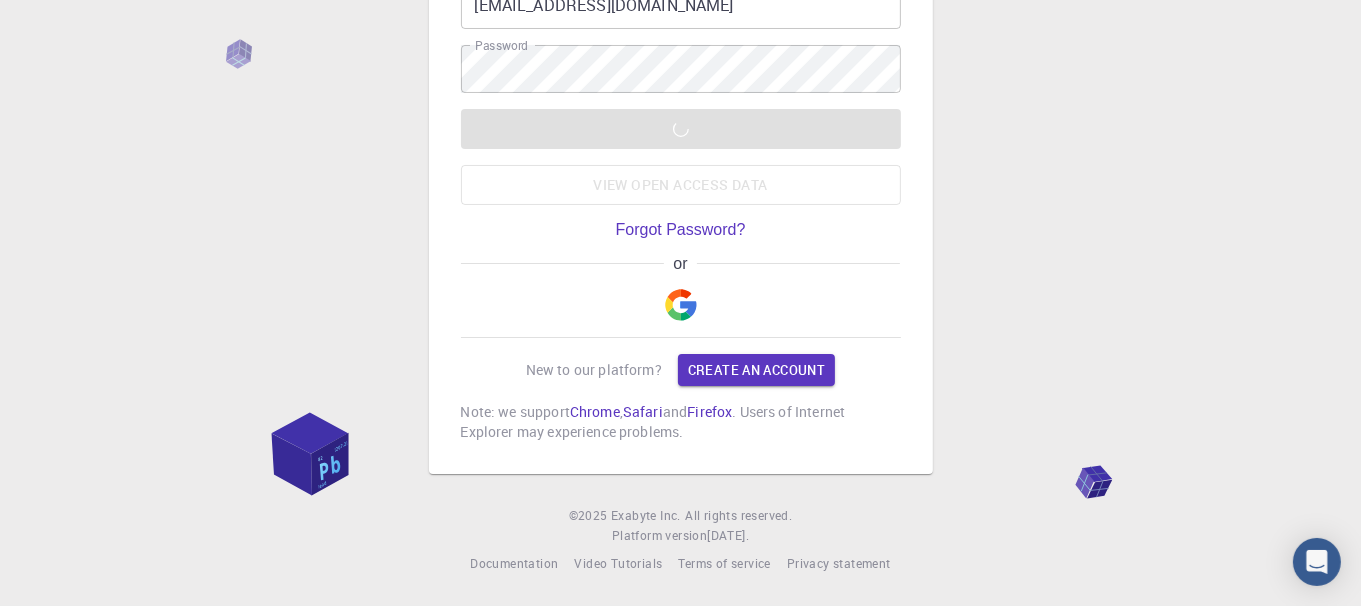 click on "Email address or Username pbngh12@gmail.com Email address or Username Password Password LOGIN View open access data Forgot Password? or New to our platform? Create an account Note: we support  Chrome ,  Safari  and  Firefox . Users of Internet Explorer may experience problems." at bounding box center [681, 211] 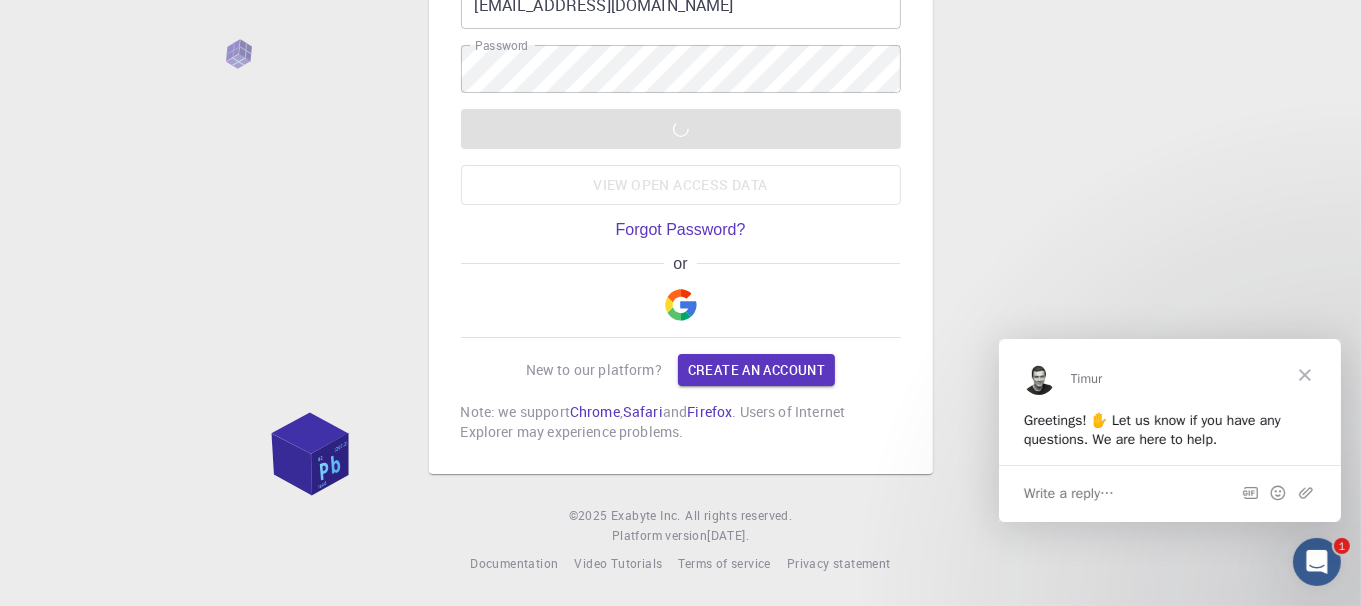 scroll, scrollTop: 0, scrollLeft: 0, axis: both 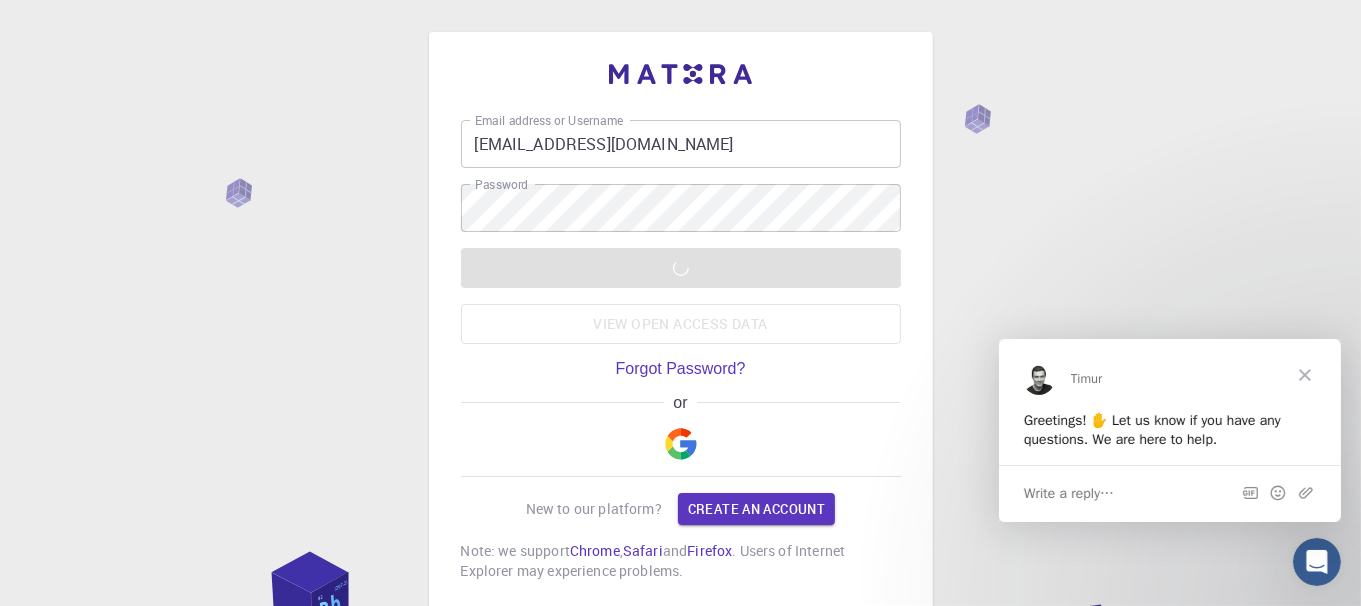 click on "LOGIN View open access data" at bounding box center [681, 296] 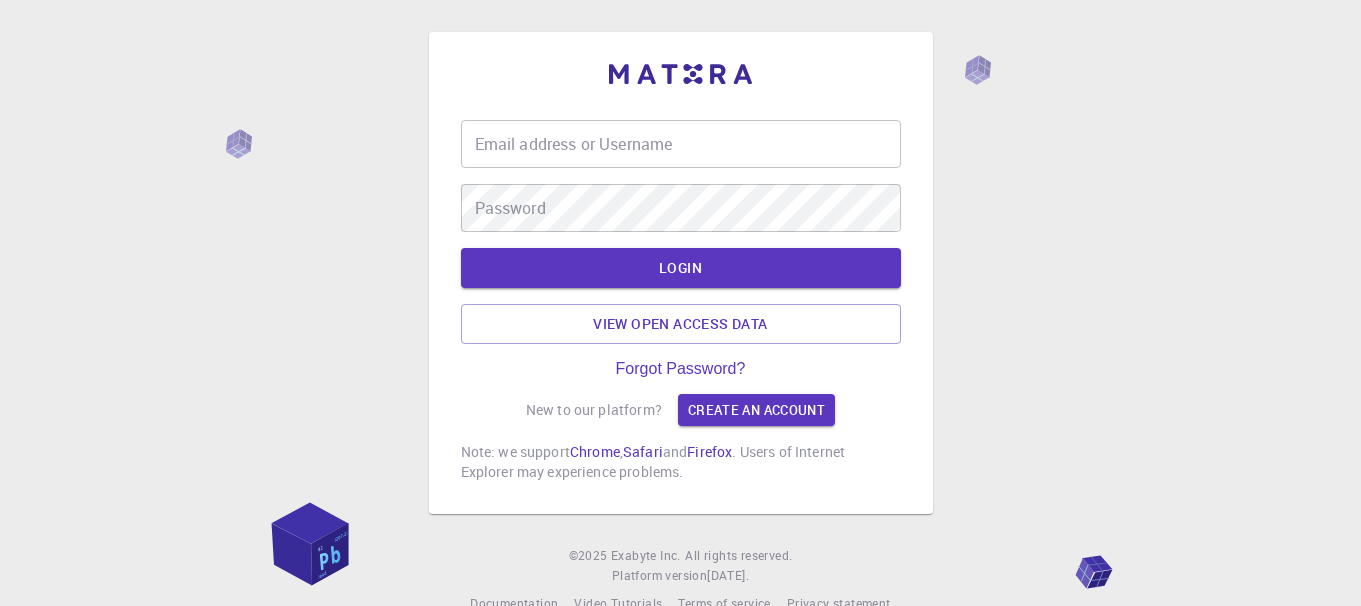 scroll, scrollTop: 0, scrollLeft: 0, axis: both 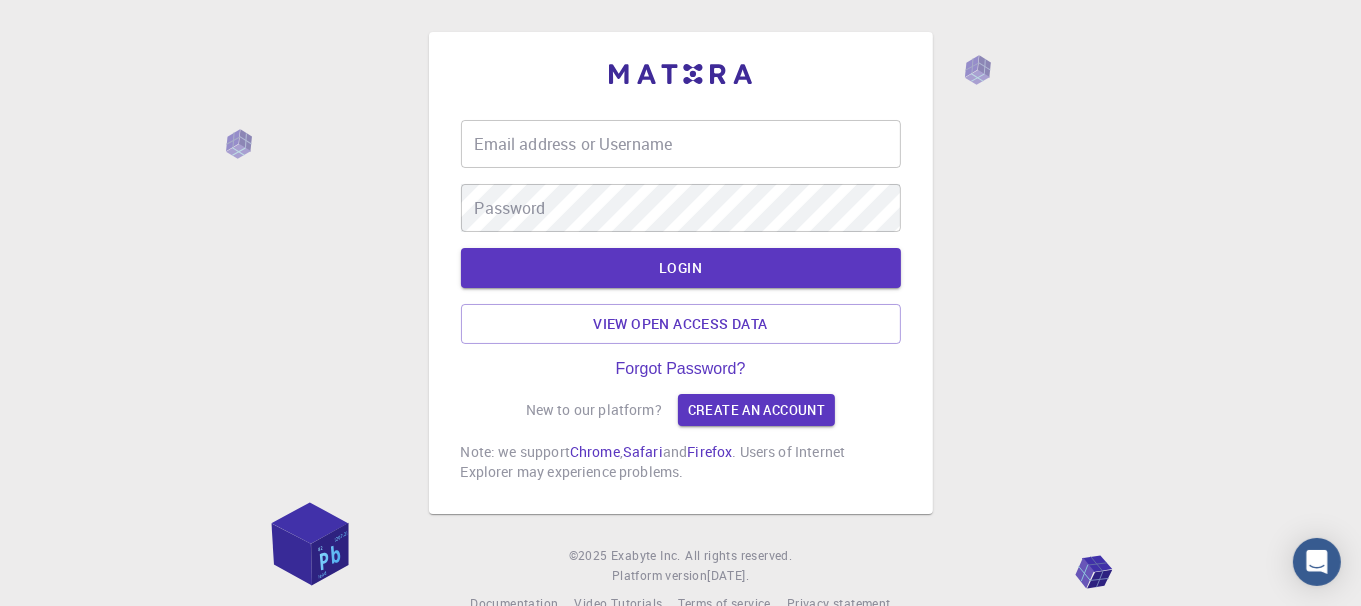 click on "New to our platform?" at bounding box center (594, 410) 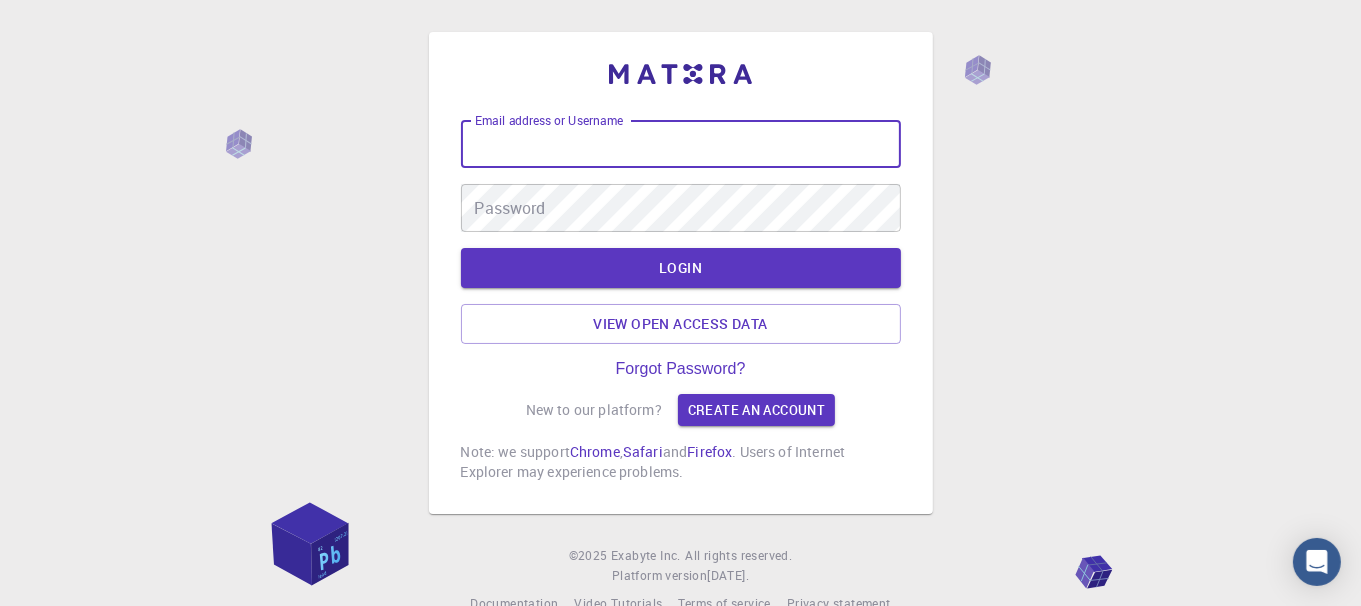 click on "Email address or Username" at bounding box center [681, 144] 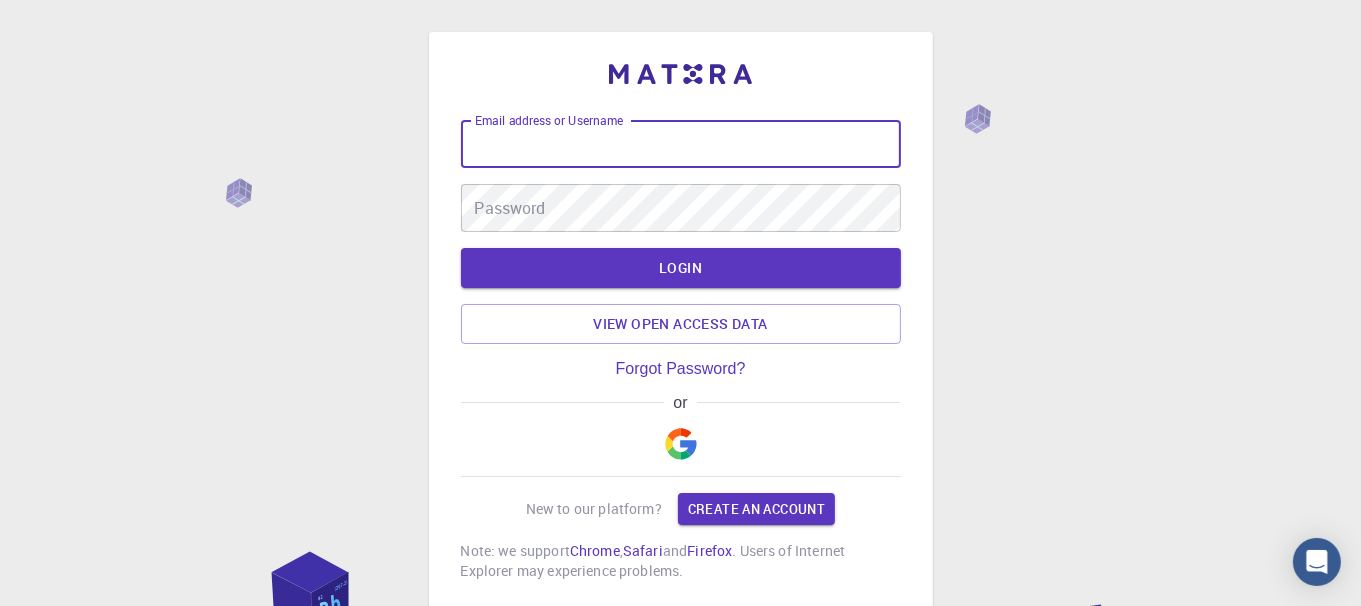 type on "pbngh12@gmail.com" 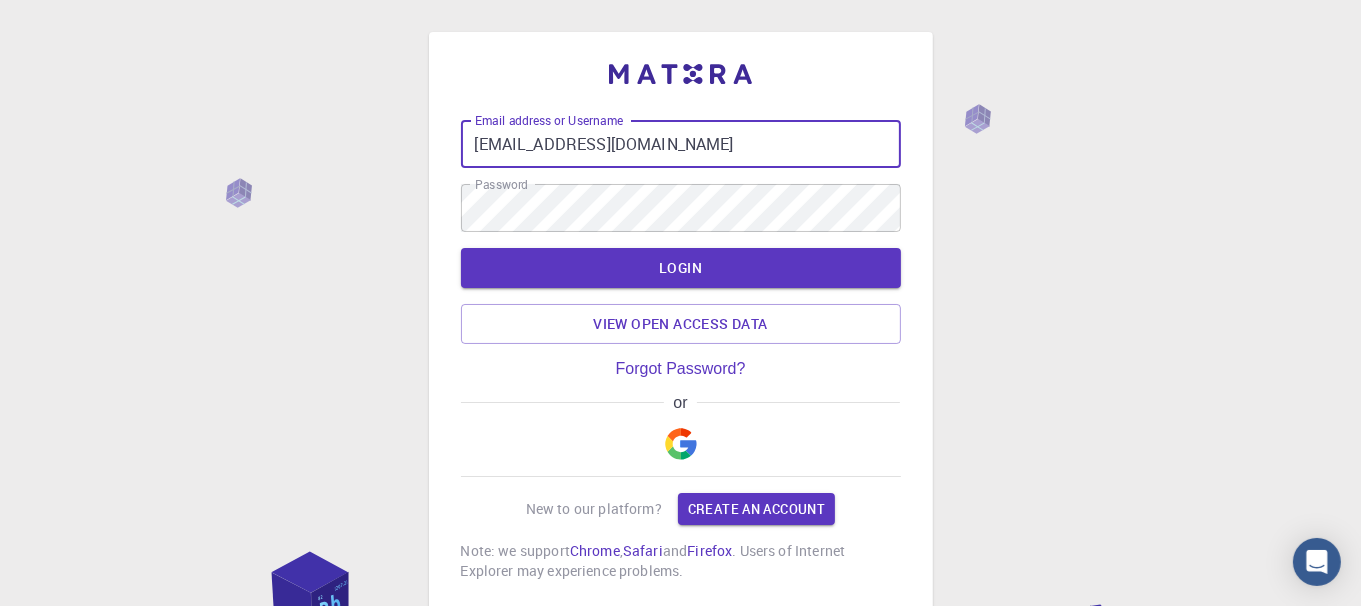 click on "LOGIN" at bounding box center [681, 268] 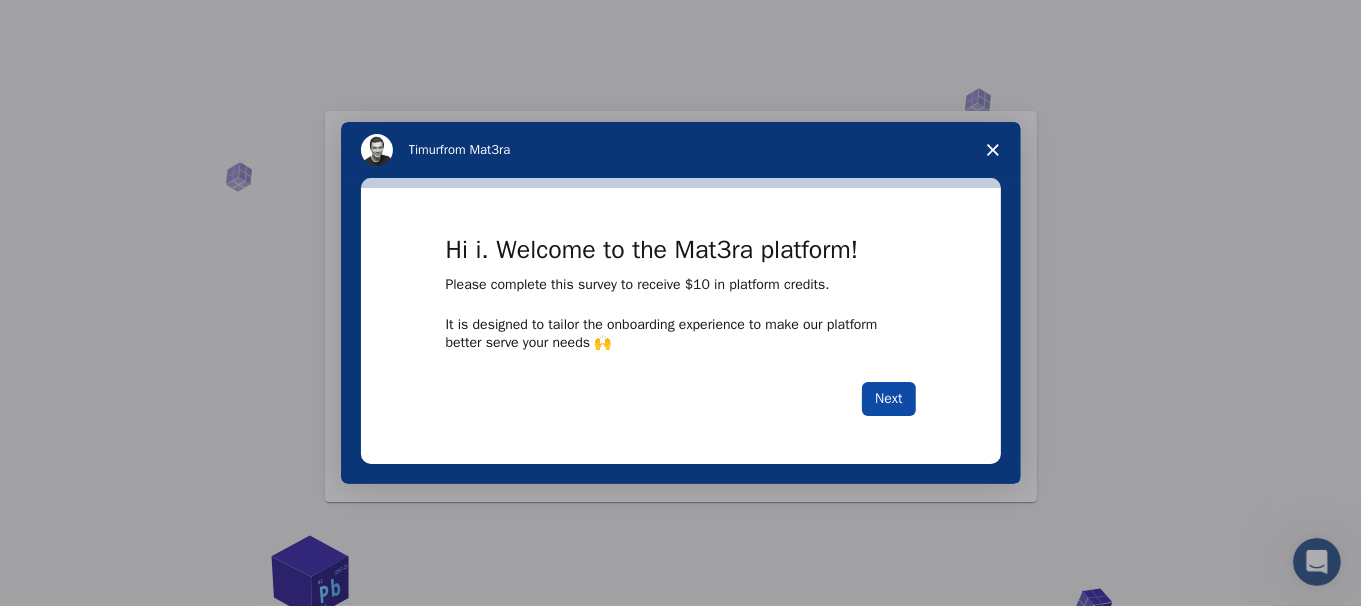 scroll, scrollTop: 0, scrollLeft: 0, axis: both 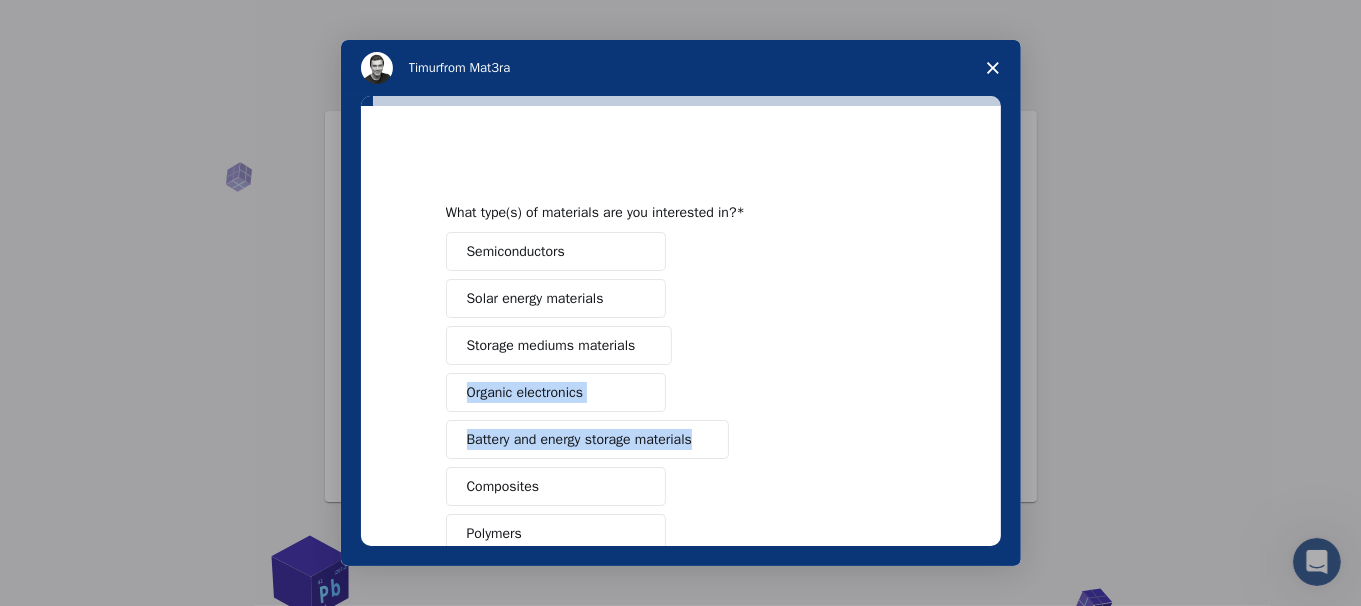 drag, startPoint x: 896, startPoint y: 408, endPoint x: 713, endPoint y: 349, distance: 192.27585 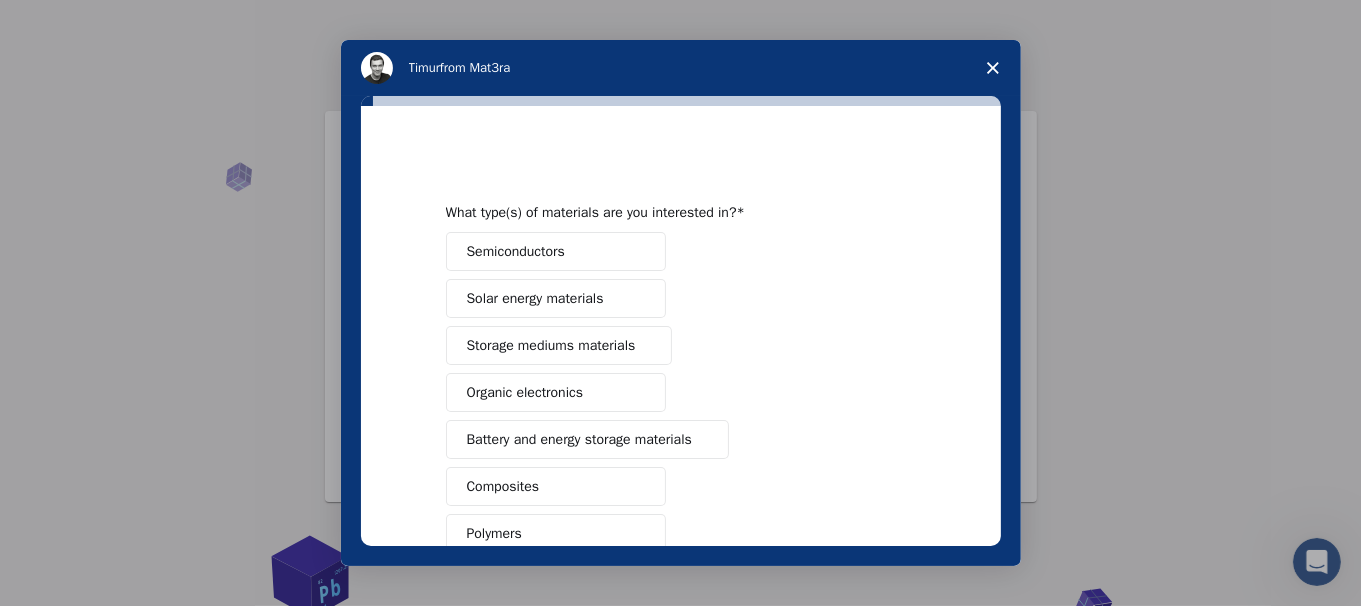 click at bounding box center [681, 164] 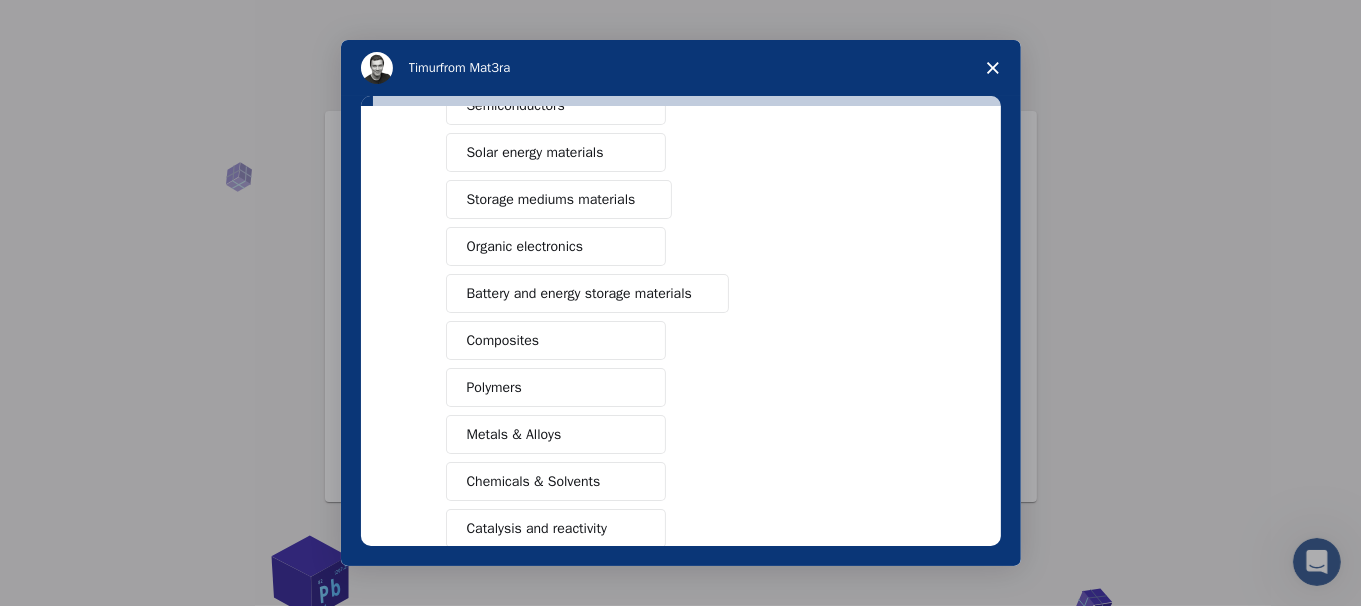 scroll, scrollTop: 134, scrollLeft: 0, axis: vertical 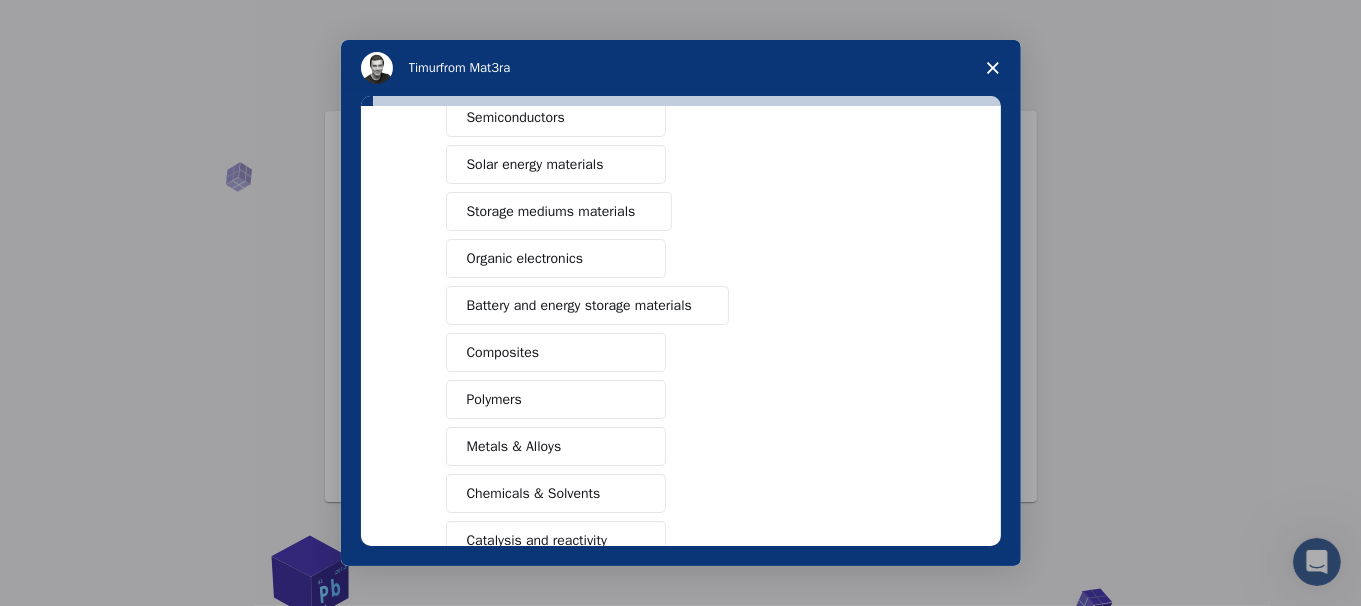 click on "Solar energy materials" at bounding box center [556, 164] 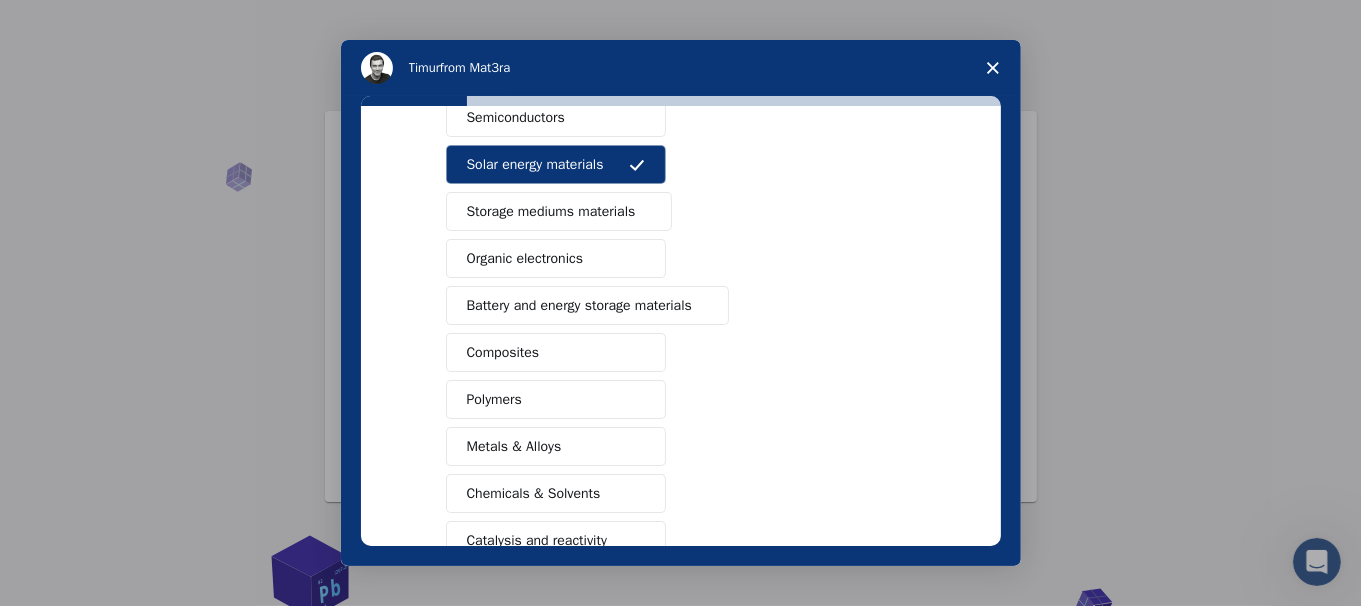 scroll, scrollTop: 352, scrollLeft: 0, axis: vertical 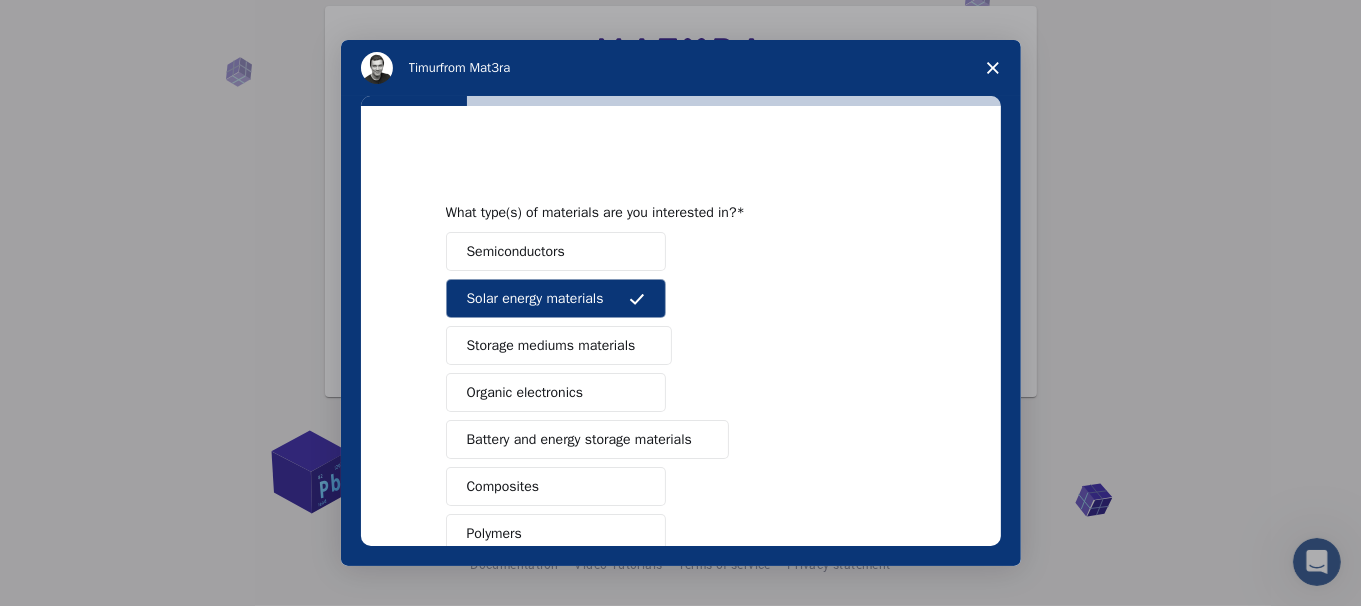 click on "Semiconductors" at bounding box center [516, 251] 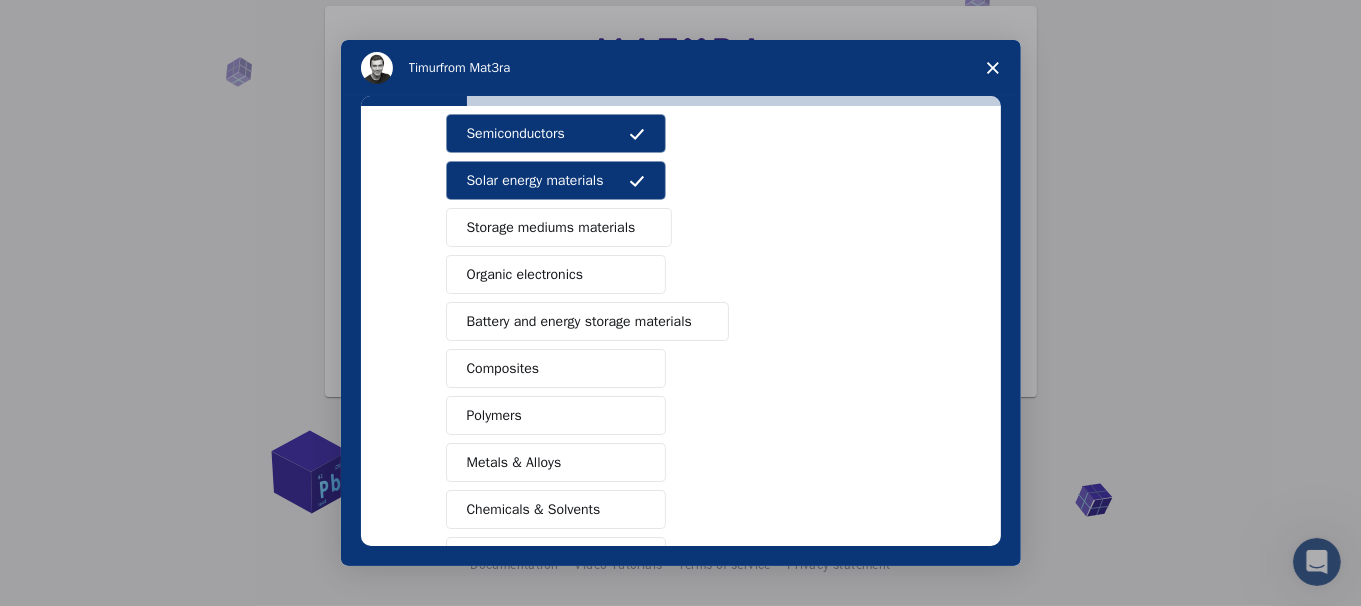 scroll, scrollTop: 257, scrollLeft: 0, axis: vertical 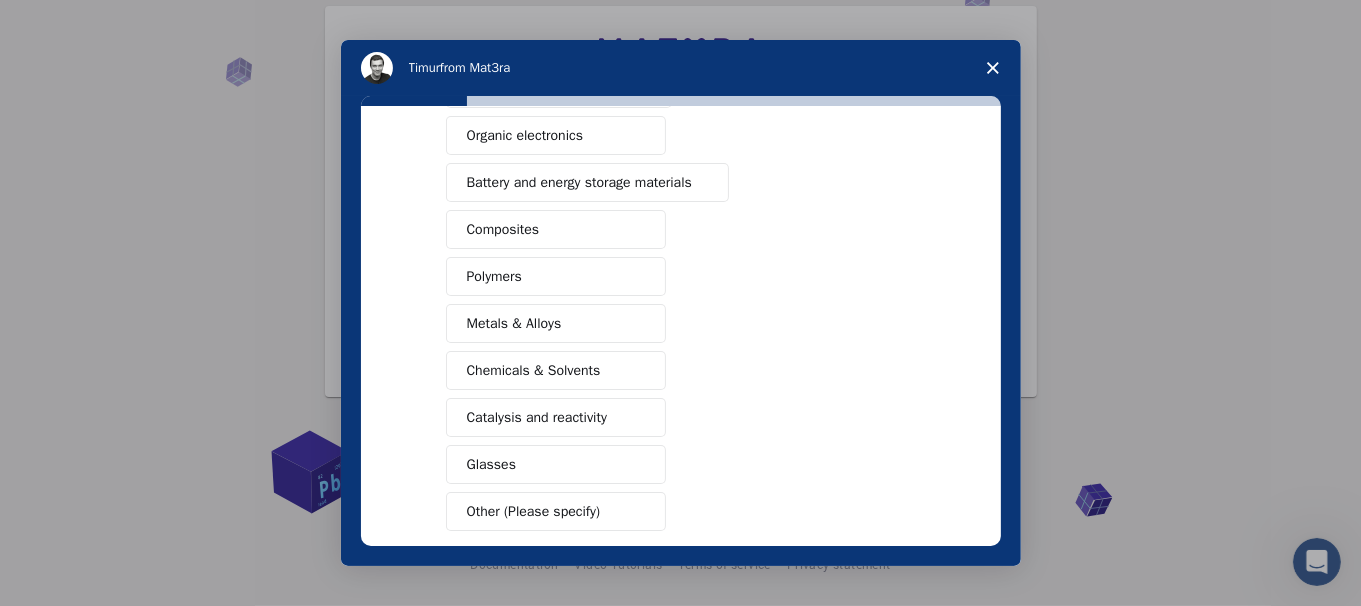 click on "Glasses" at bounding box center [556, 464] 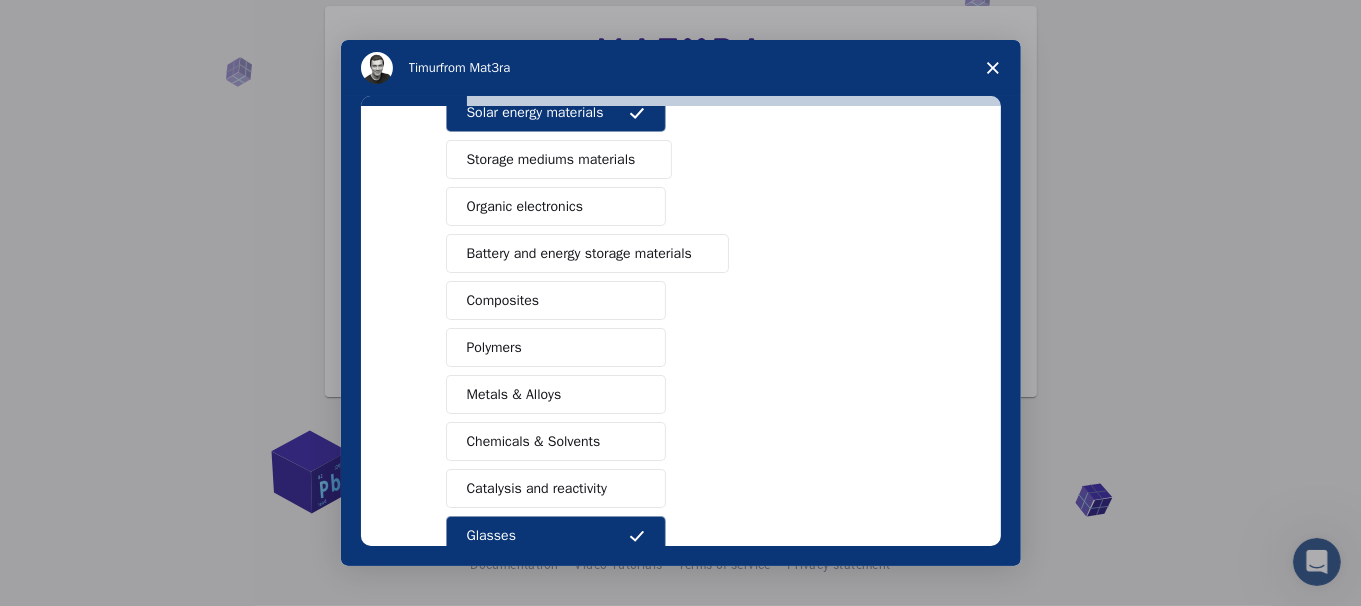 scroll, scrollTop: 184, scrollLeft: 0, axis: vertical 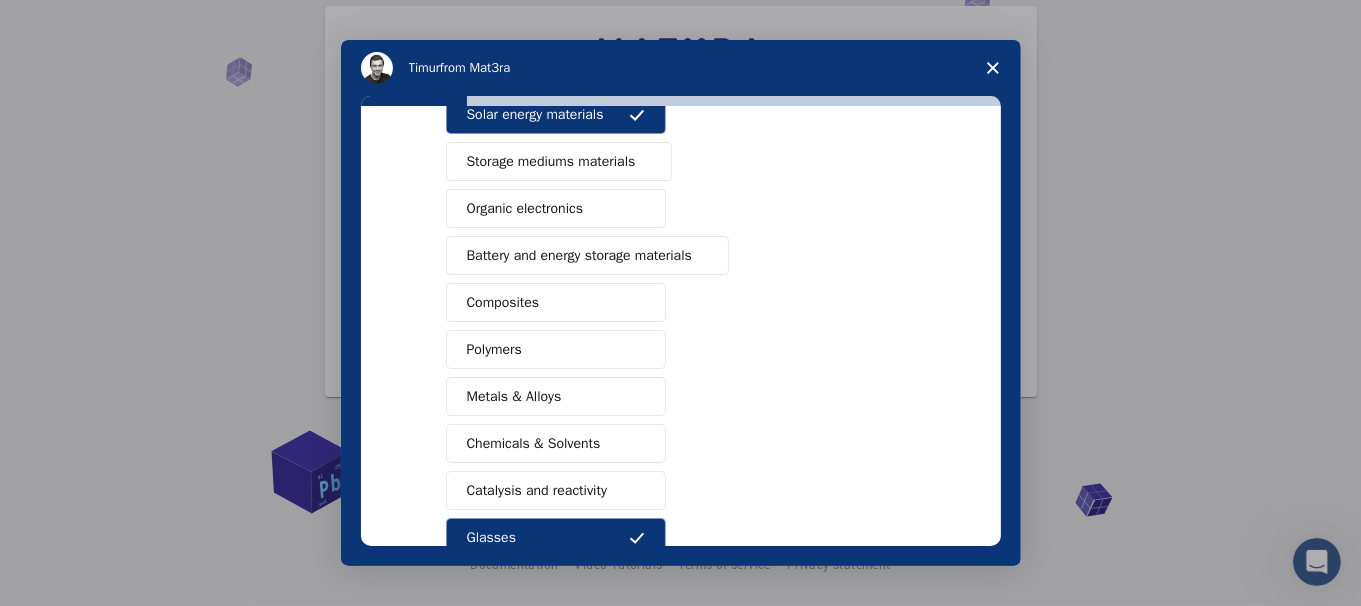 click on "Organic electronics" at bounding box center (525, 208) 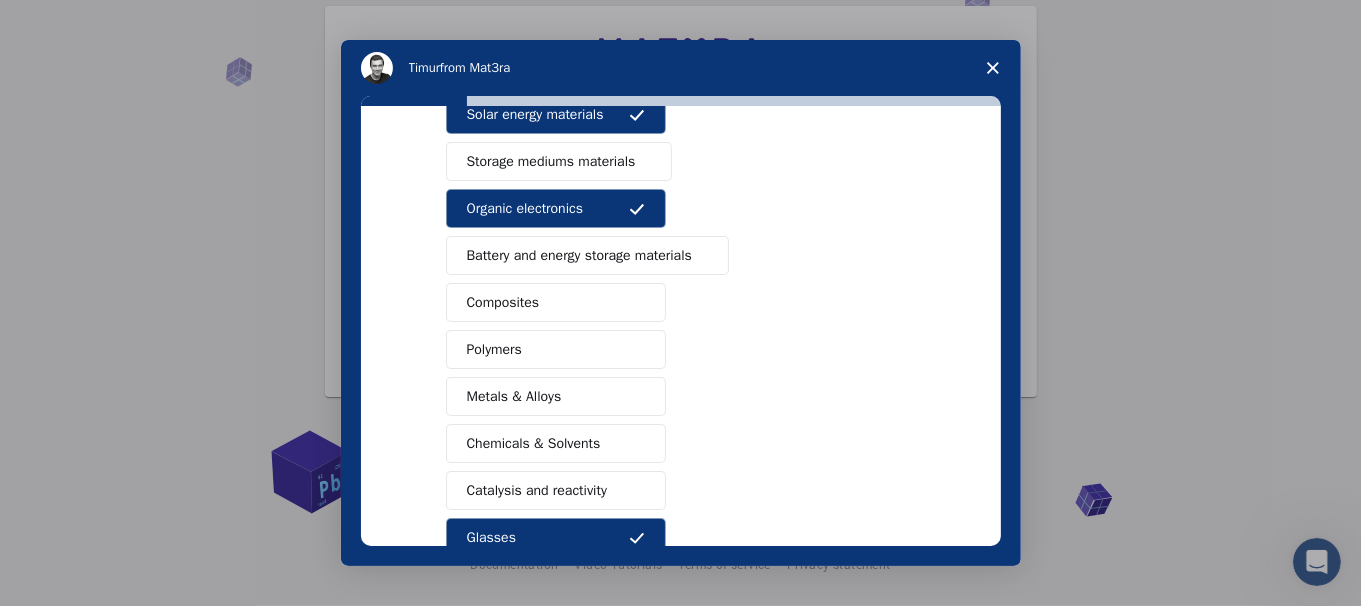 scroll, scrollTop: 352, scrollLeft: 0, axis: vertical 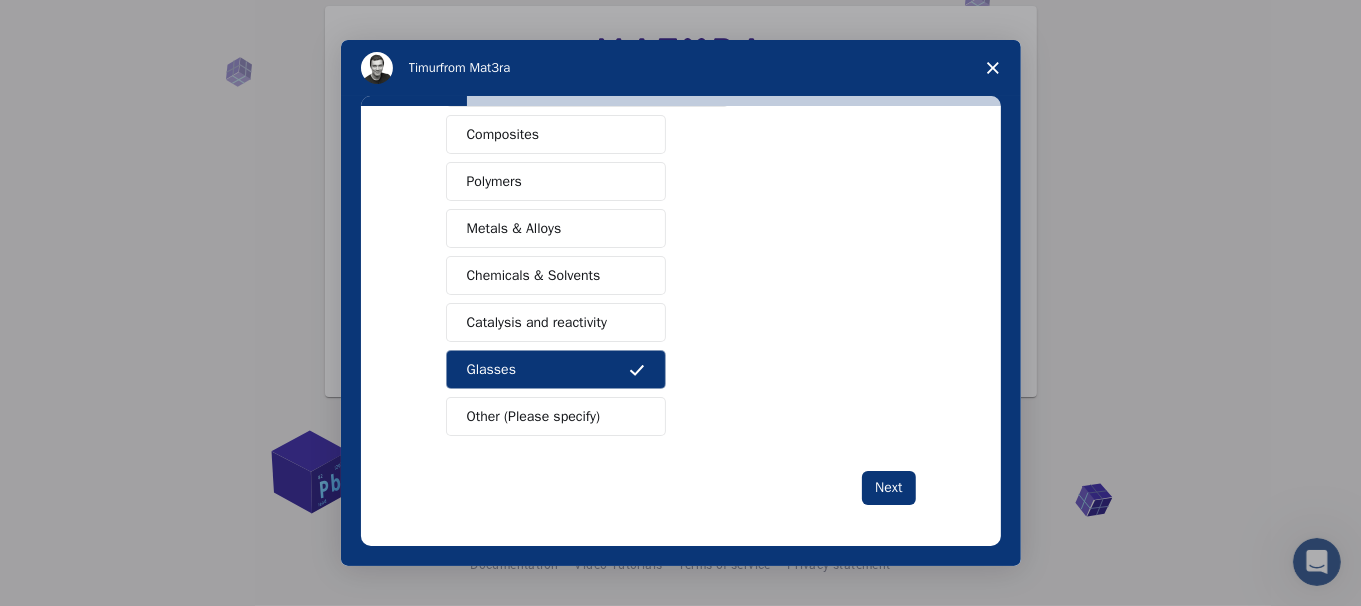 click on "What type(s) of materials are you interested in? Semiconductors Solar energy materials Storage mediums materials Organic electronics Battery and energy storage materials Composites Polymers Metals & Alloys Chemicals & Solvents Catalysis and reactivity Glasses Other (Please specify) Next" at bounding box center [681, 326] 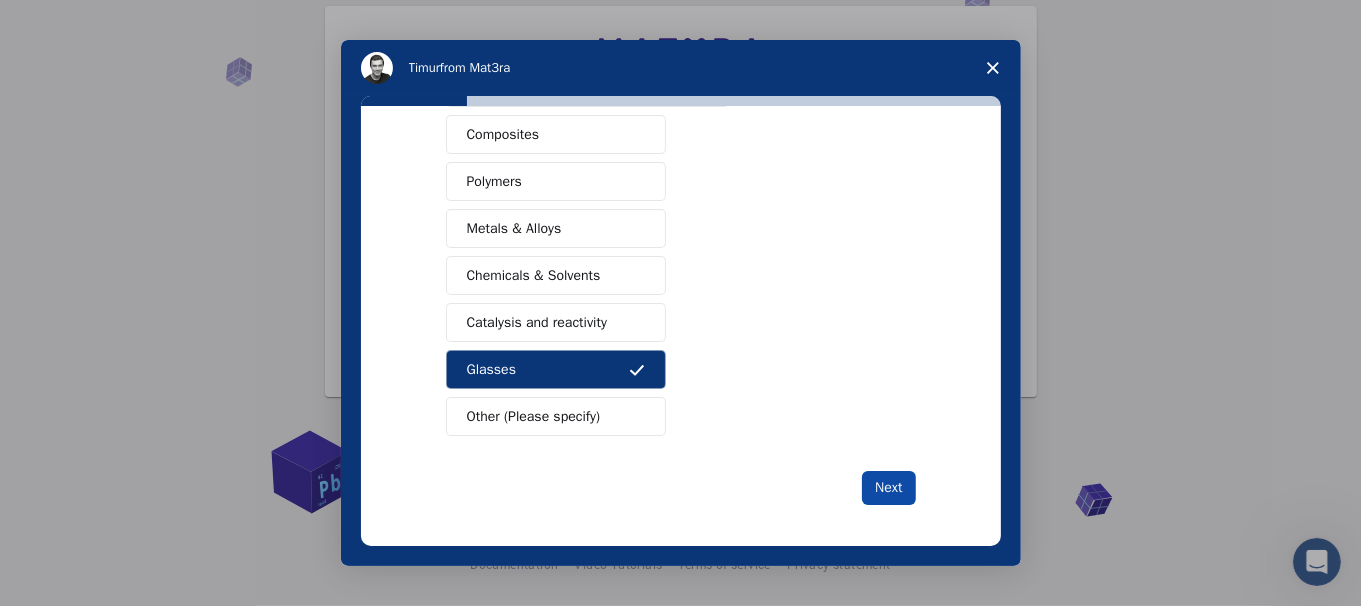click on "Next" at bounding box center (888, 488) 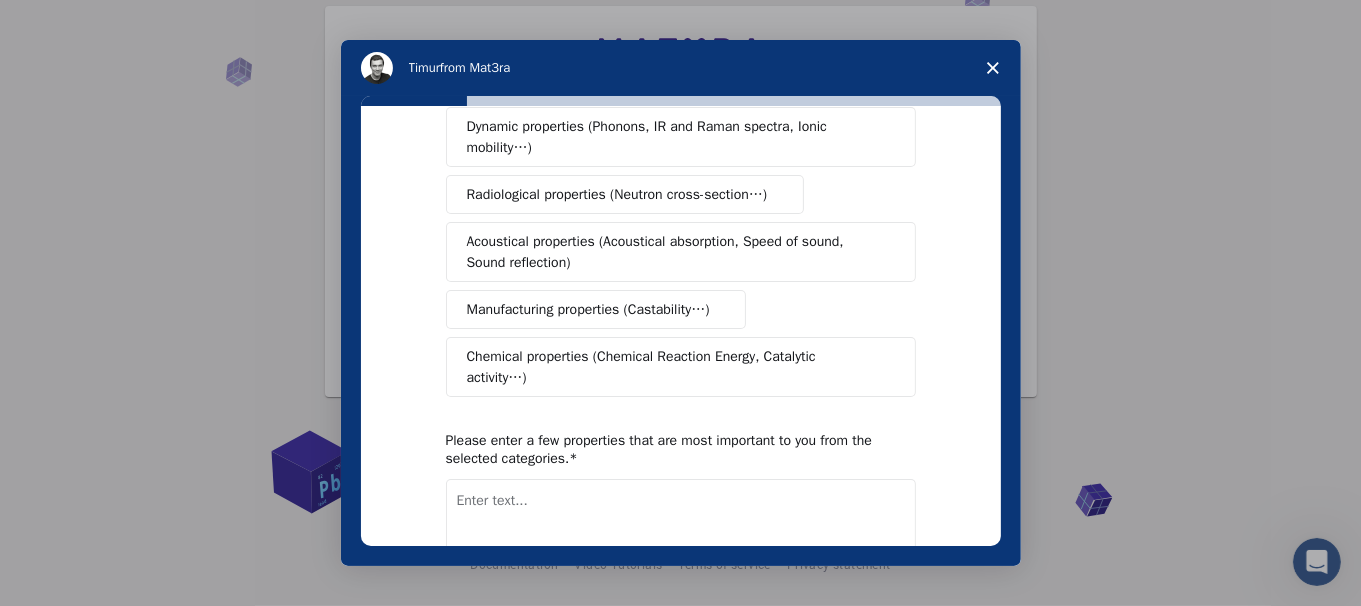 scroll, scrollTop: 0, scrollLeft: 0, axis: both 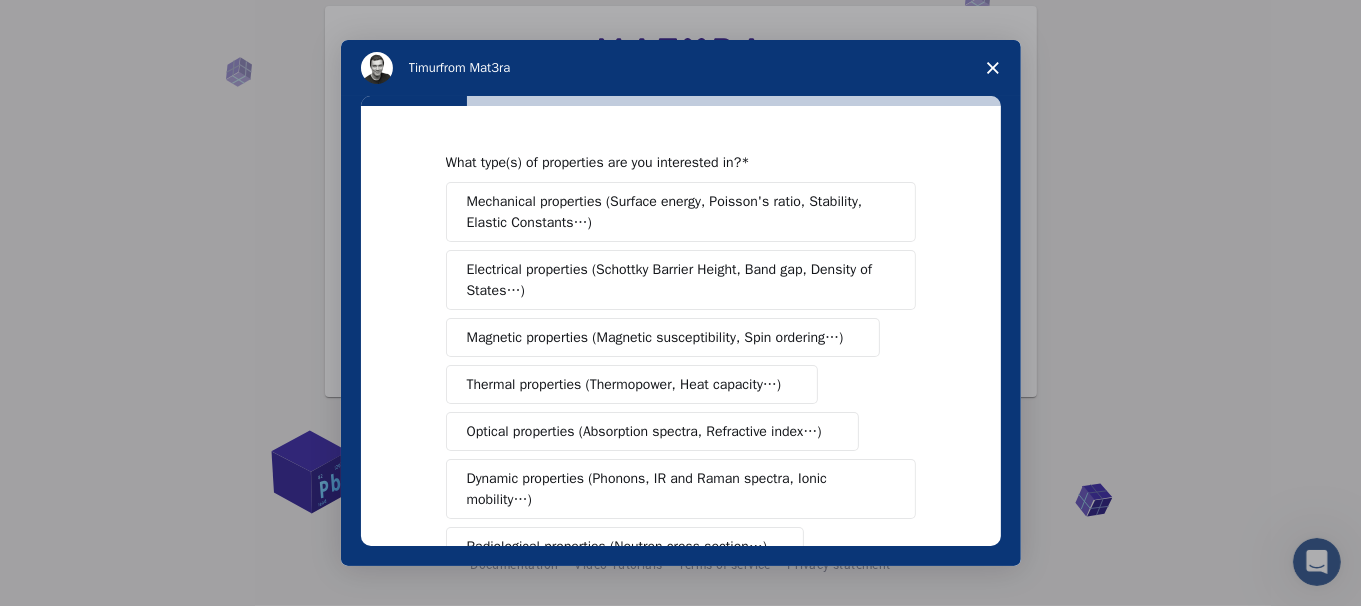 click on "Mechanical properties (Surface energy, Poisson's ratio, Stability, Elastic Constants…)" at bounding box center [674, 212] 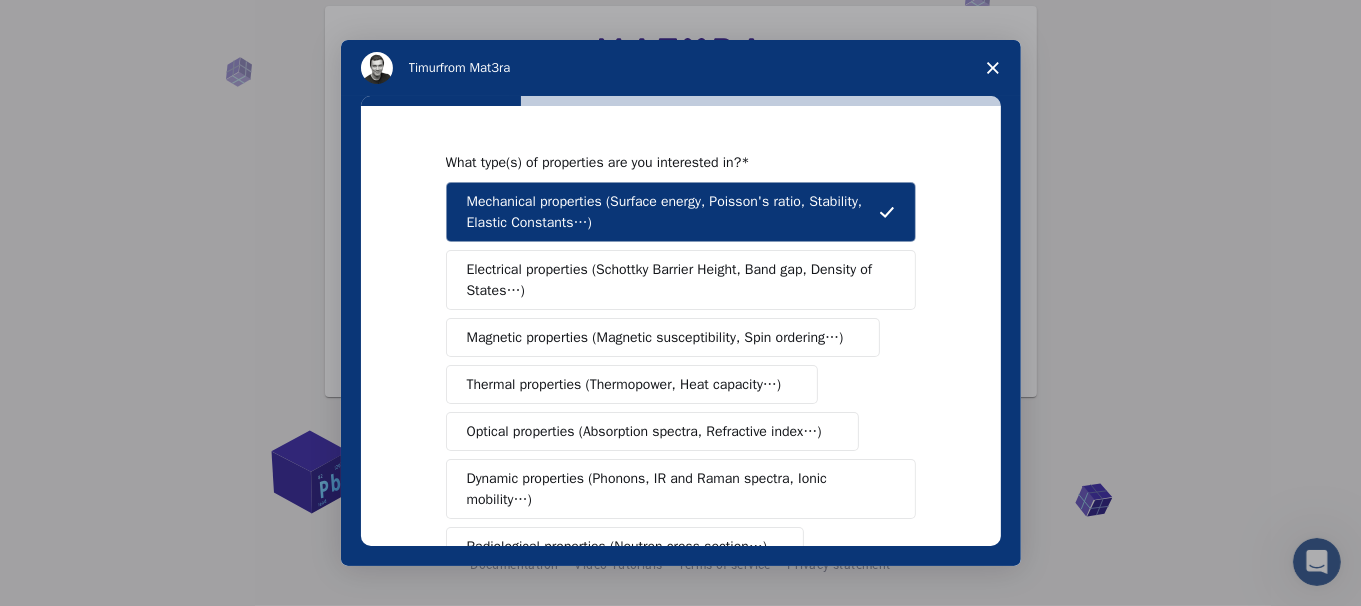 click on "Electrical properties (Schottky Barrier Height, Band gap, Density of States…)" at bounding box center (674, 280) 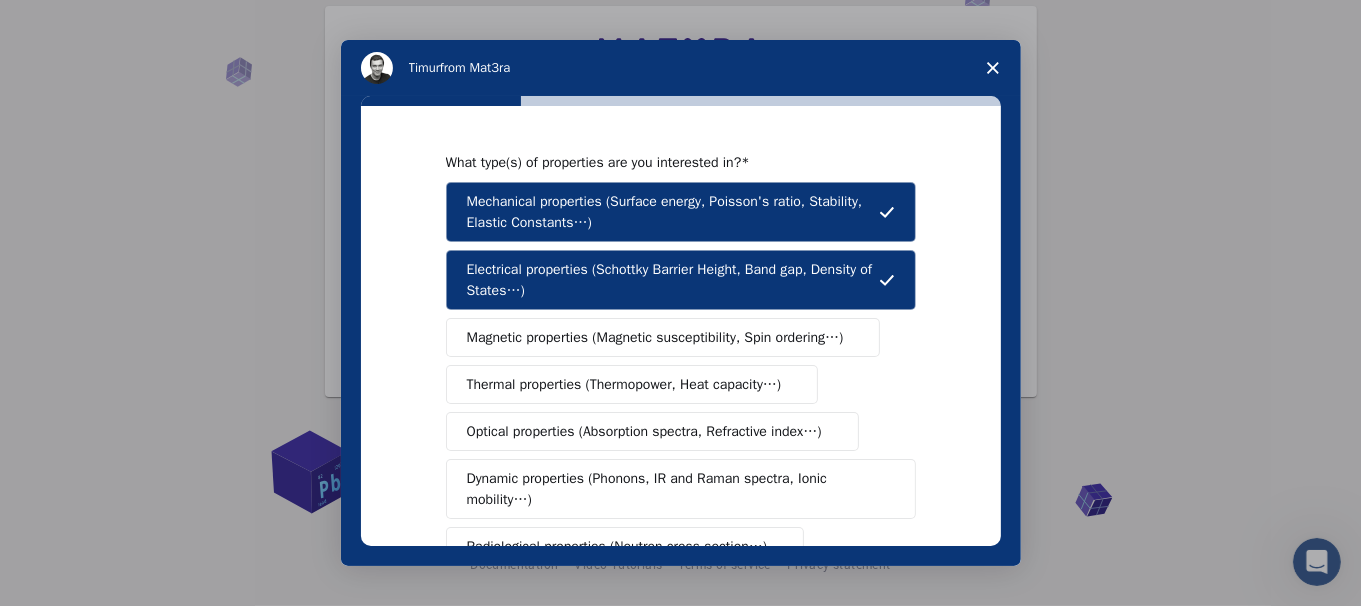 click on "Magnetic properties (Magnetic susceptibility, Spin ordering…)" at bounding box center (655, 337) 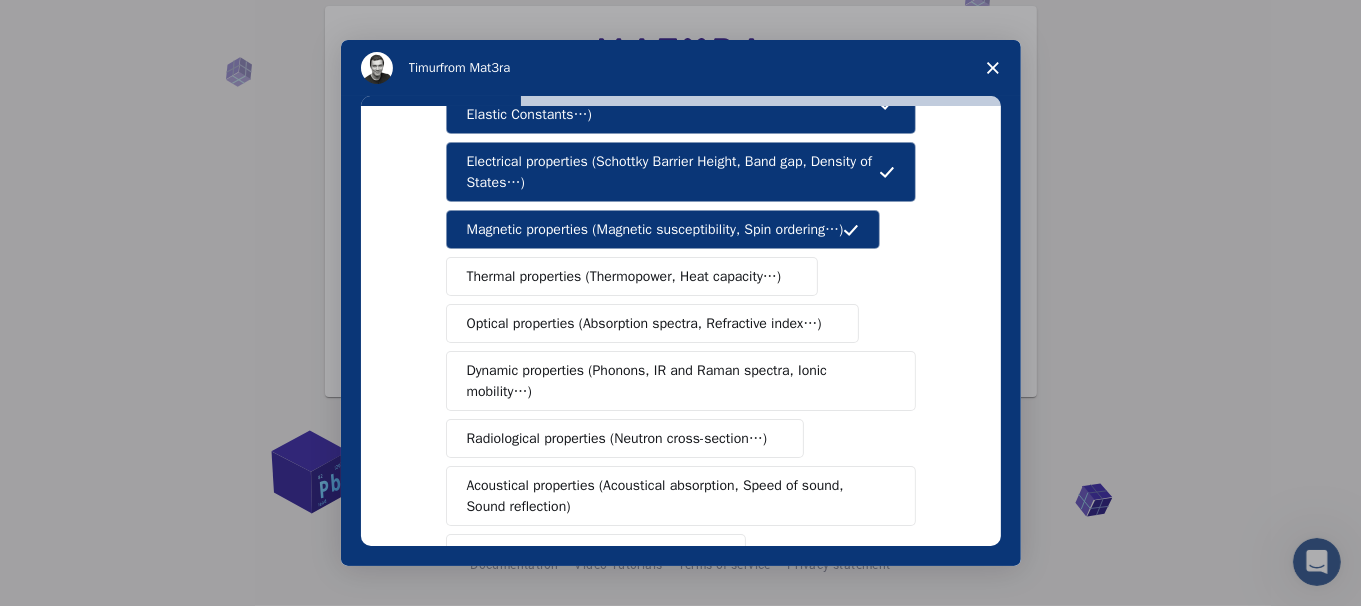 scroll, scrollTop: 133, scrollLeft: 0, axis: vertical 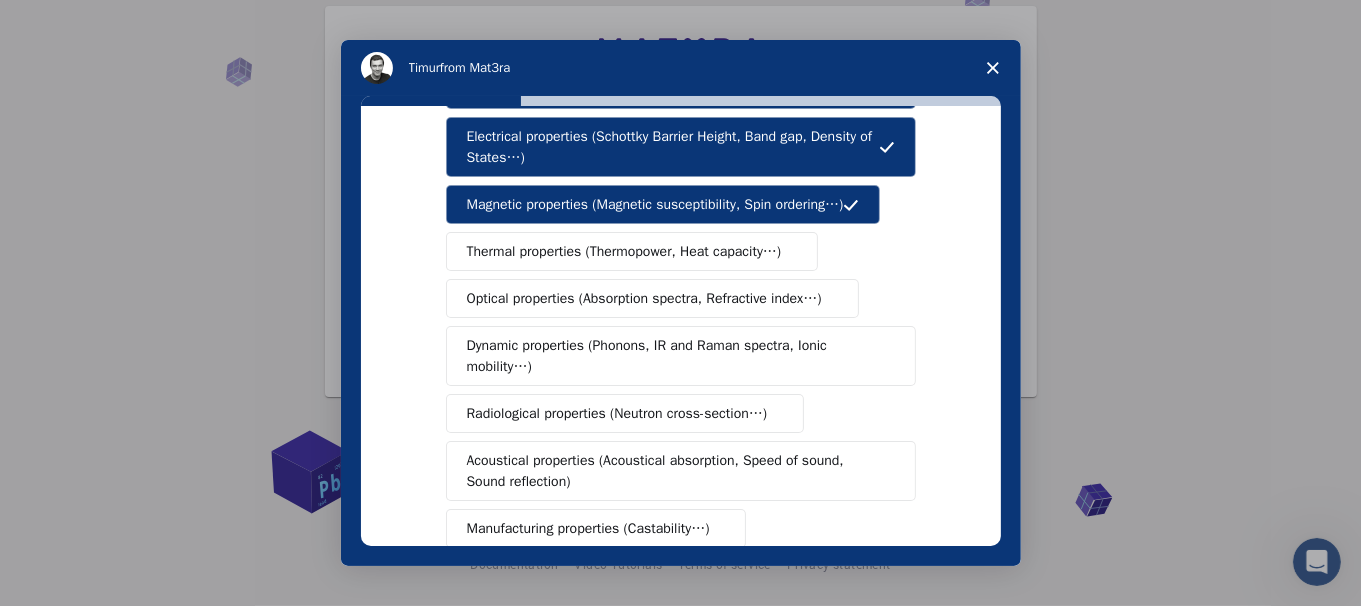 click on "Thermal properties (Thermopower, Heat capacity…)" at bounding box center (624, 251) 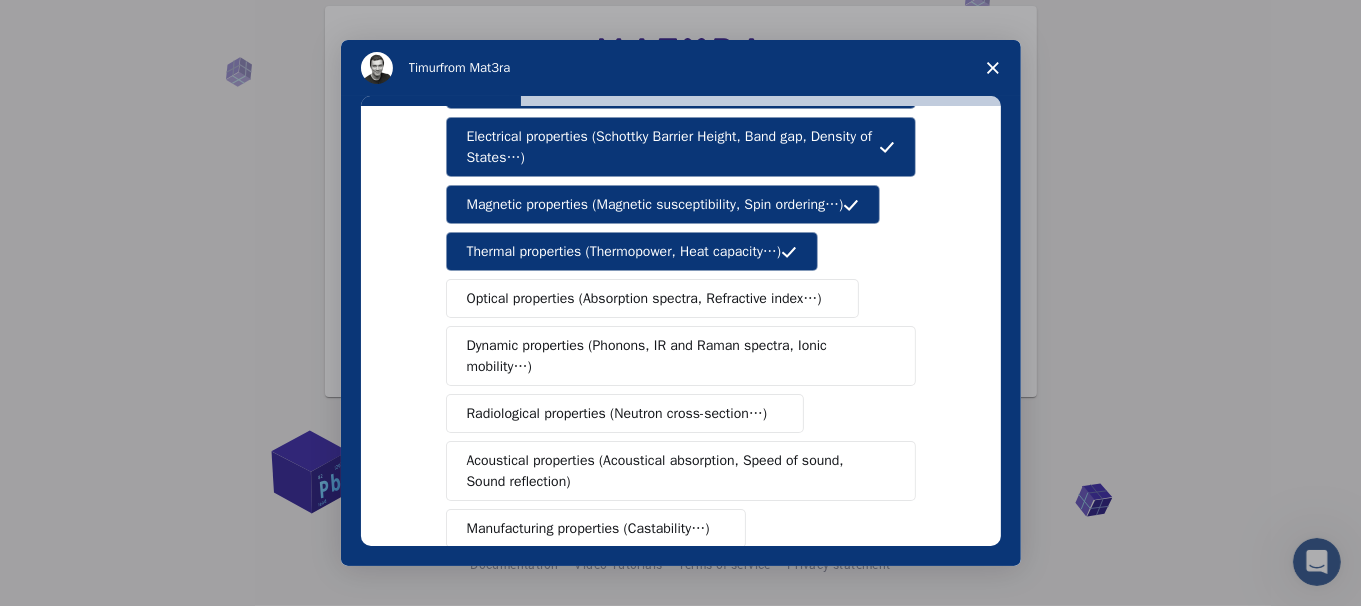 click on "Dynamic properties (Phonons, IR and Raman spectra, Ionic mobility…)" at bounding box center (681, 356) 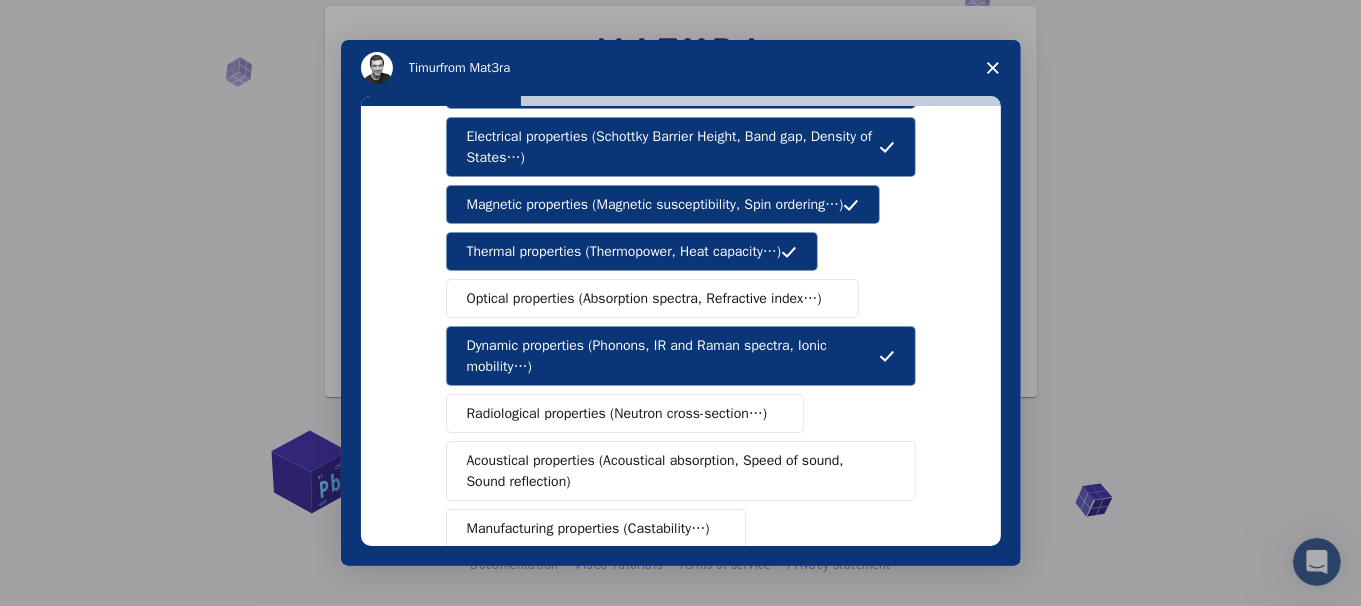 click on "Mechanical properties (Surface energy, Poisson's ratio, Stability, Elastic Constants…) Electrical properties (Schottky Barrier Height, Band gap, Density of States…) Magnetic properties (Magnetic susceptibility, Spin ordering…) Thermal properties (Thermopower, Heat capacity…) Optical properties (Absorption spectra, Refractive index…) Dynamic properties (Phonons, IR and Raman spectra, Ionic mobility…) Radiological properties (Neutron cross-section…) Acoustical properties (Acoustical absorption, Speed of sound, Sound reflection) Manufacturing properties (Castability…) Chemical properties (Chemical Reaction Energy, Catalytic activity…)" at bounding box center (681, 332) 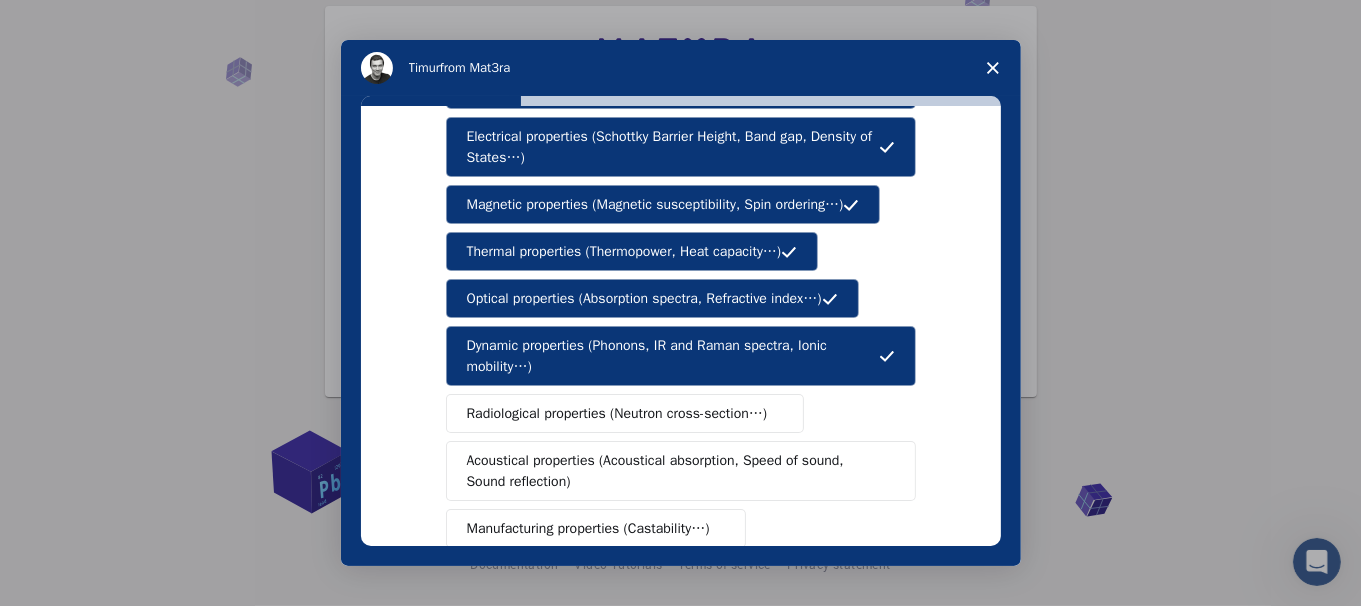 click on "Radiological properties (Neutron cross-section…)" at bounding box center [617, 413] 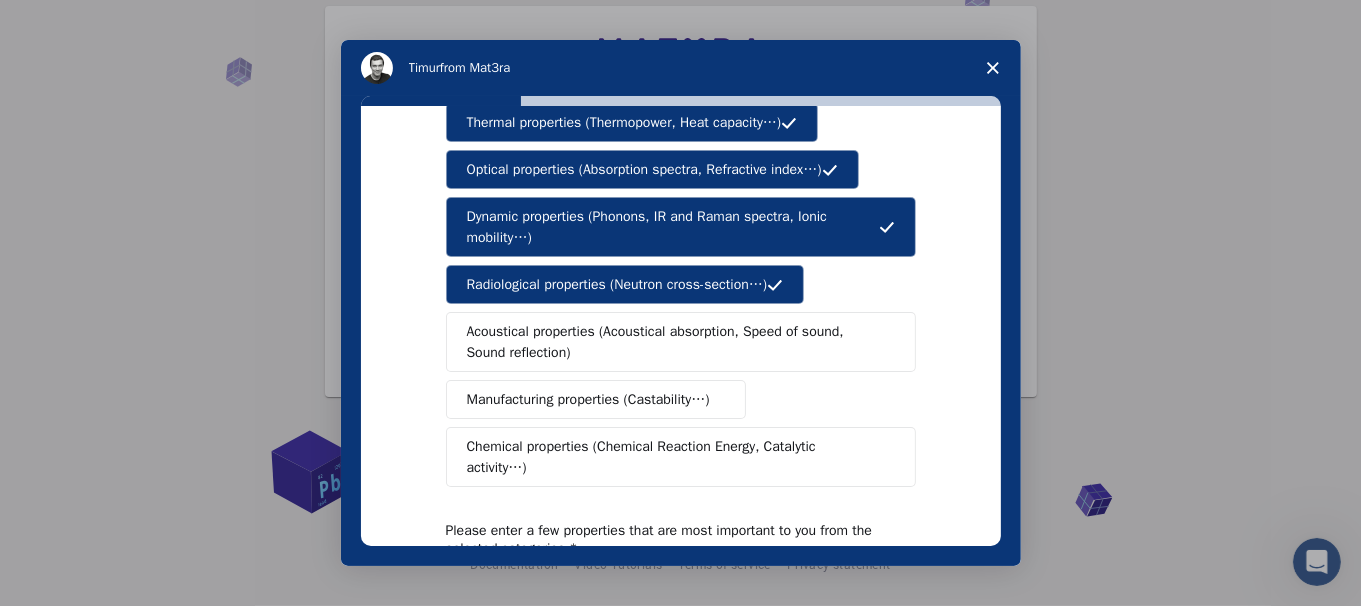 scroll, scrollTop: 399, scrollLeft: 0, axis: vertical 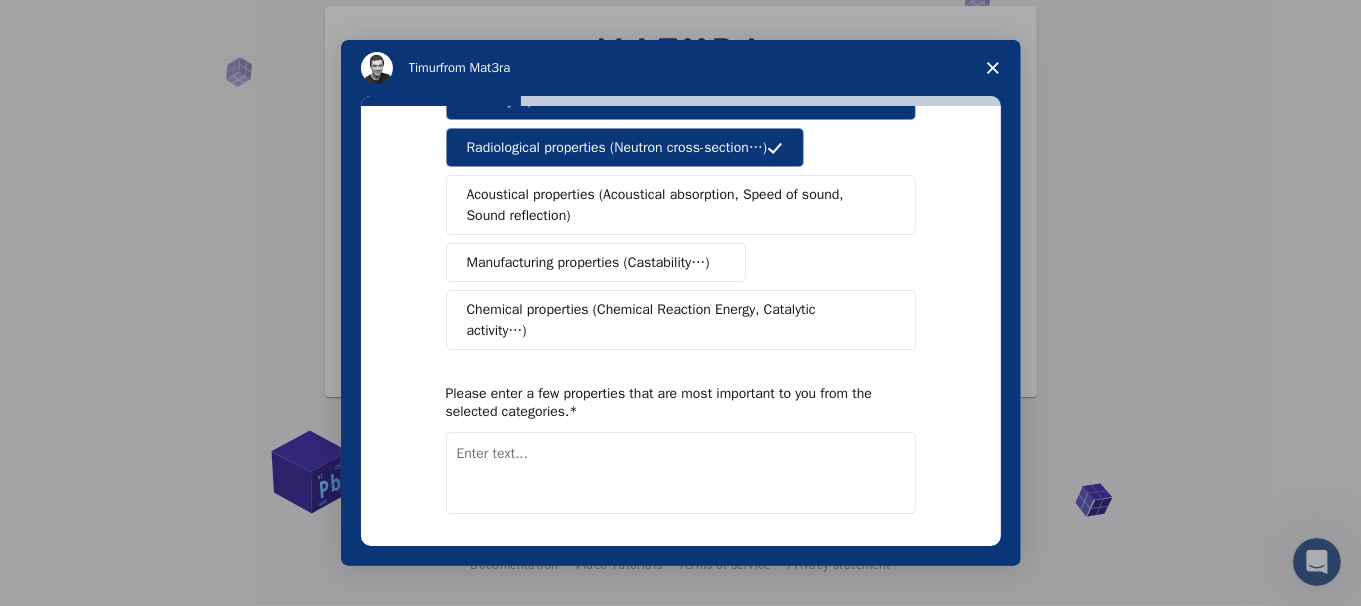 click on "Mechanical properties (Surface energy, Poisson's ratio, Stability, Elastic Constants…) Electrical properties (Schottky Barrier Height, Band gap, Density of States…) Magnetic properties (Magnetic susceptibility, Spin ordering…) Thermal properties (Thermopower, Heat capacity…) Optical properties (Absorption spectra, Refractive index…) Dynamic properties (Phonons, IR and Raman spectra, Ionic mobility…) Radiological properties (Neutron cross-section…) Acoustical properties (Acoustical absorption, Speed of sound, Sound reflection) Manufacturing properties (Castability…) Chemical properties (Chemical Reaction Energy, Catalytic activity…)" at bounding box center [681, 66] 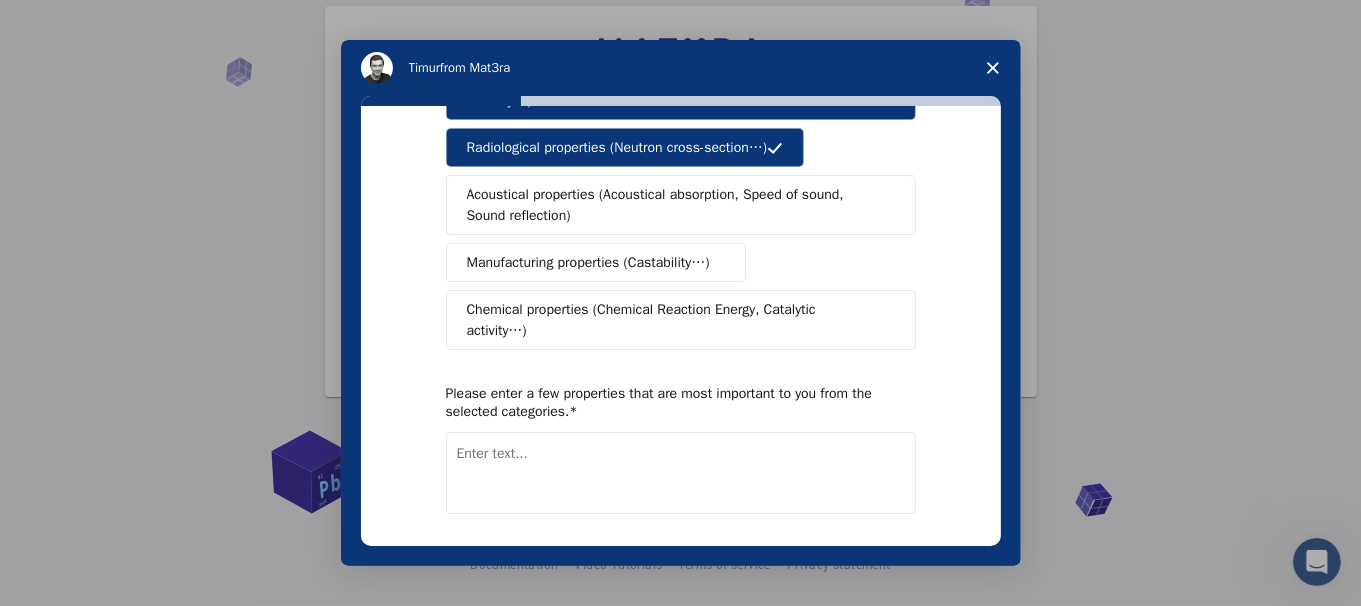 click on "Next" at bounding box center [888, 566] 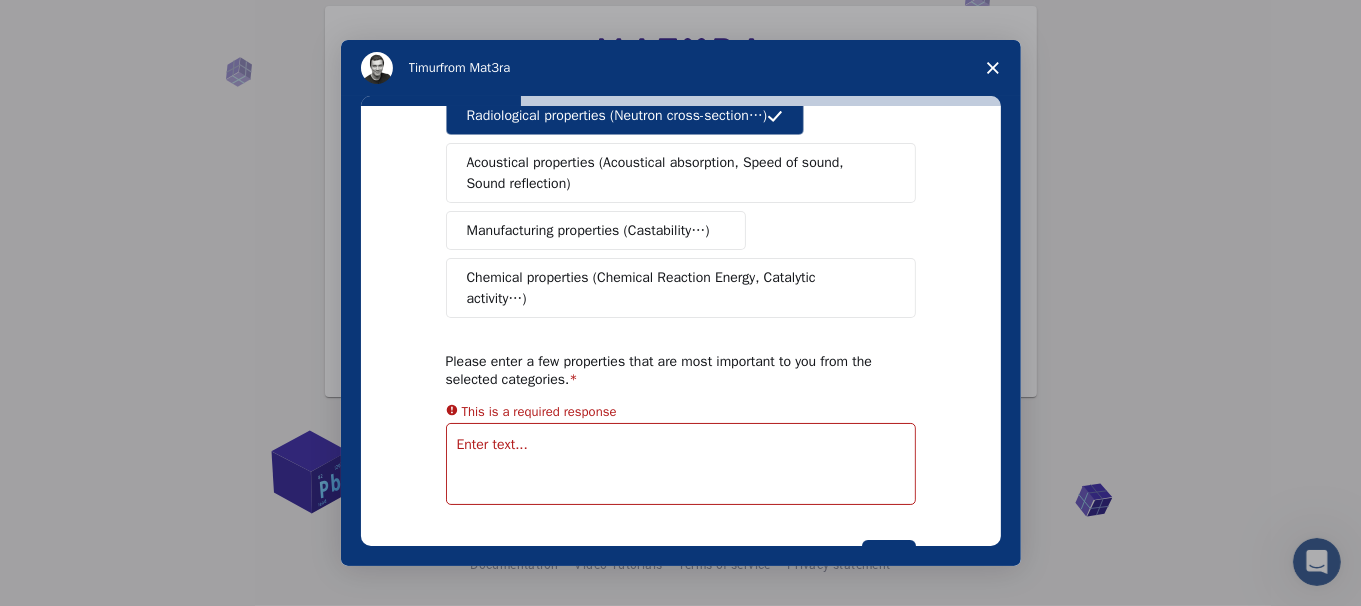 scroll, scrollTop: 480, scrollLeft: 0, axis: vertical 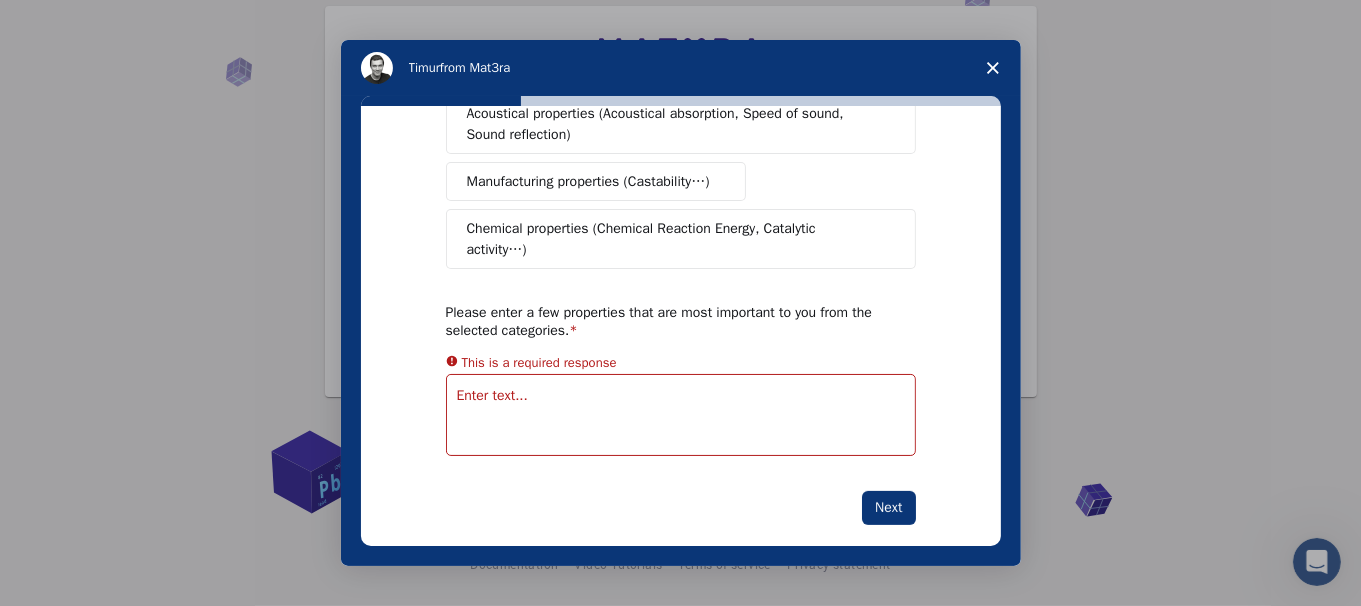 click on "Please enter a few properties that are most important to you from the selected categories." at bounding box center [666, 322] 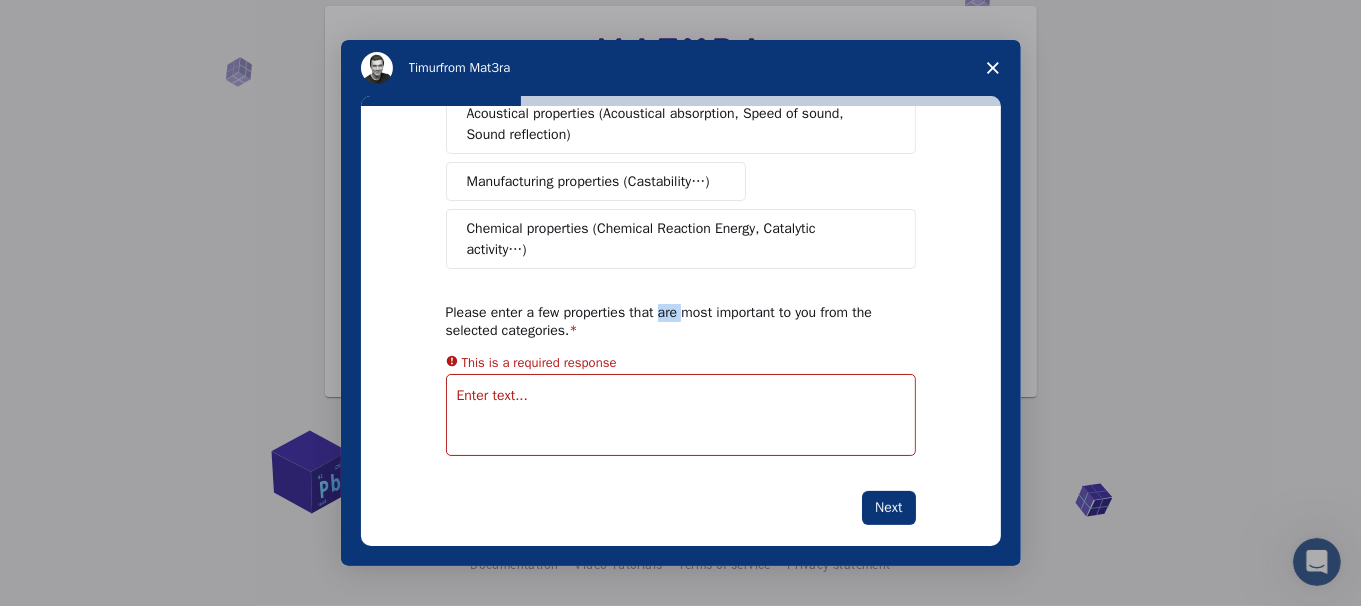 click on "Please enter a few properties that are most important to you from the selected categories." at bounding box center (666, 322) 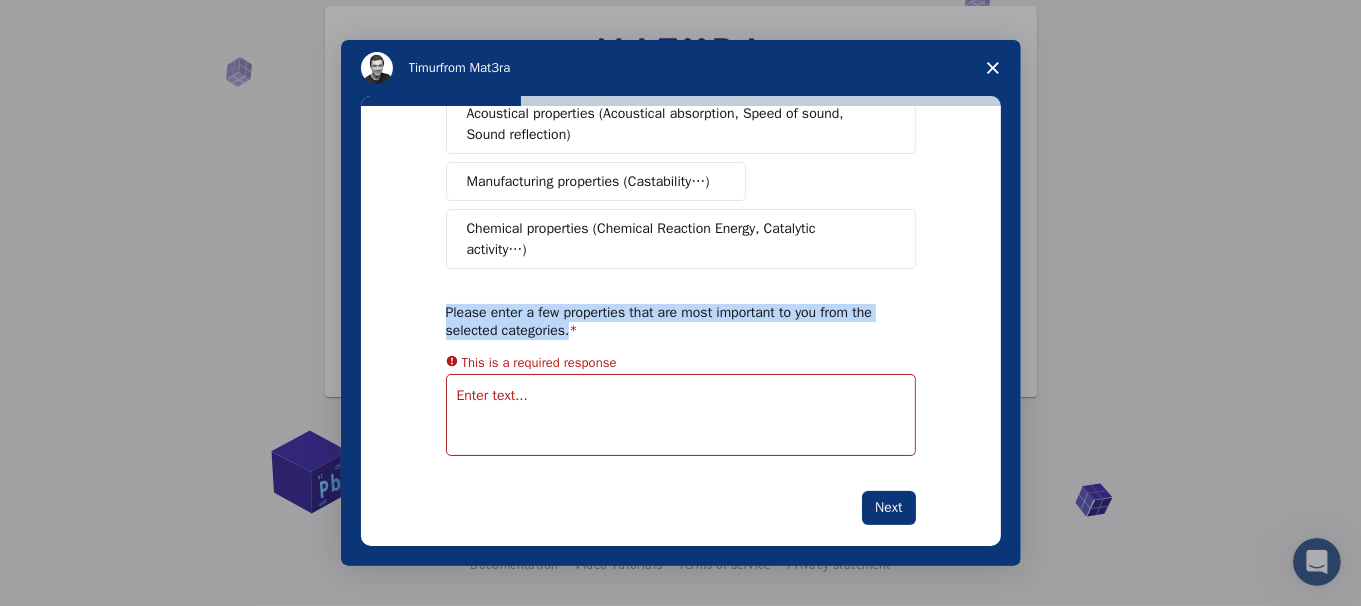 click on "Please enter a few properties that are most important to you from the selected categories." at bounding box center [666, 322] 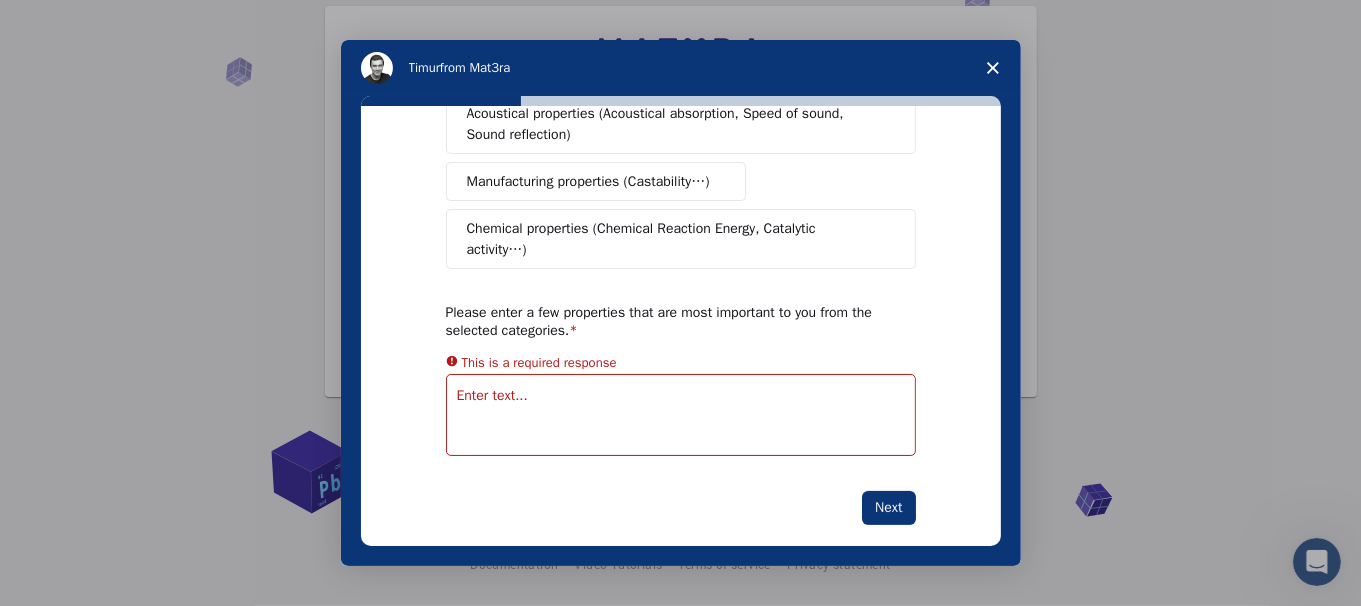 click on "Please enter a few properties that are most important to you from the selected categories." at bounding box center (666, 322) 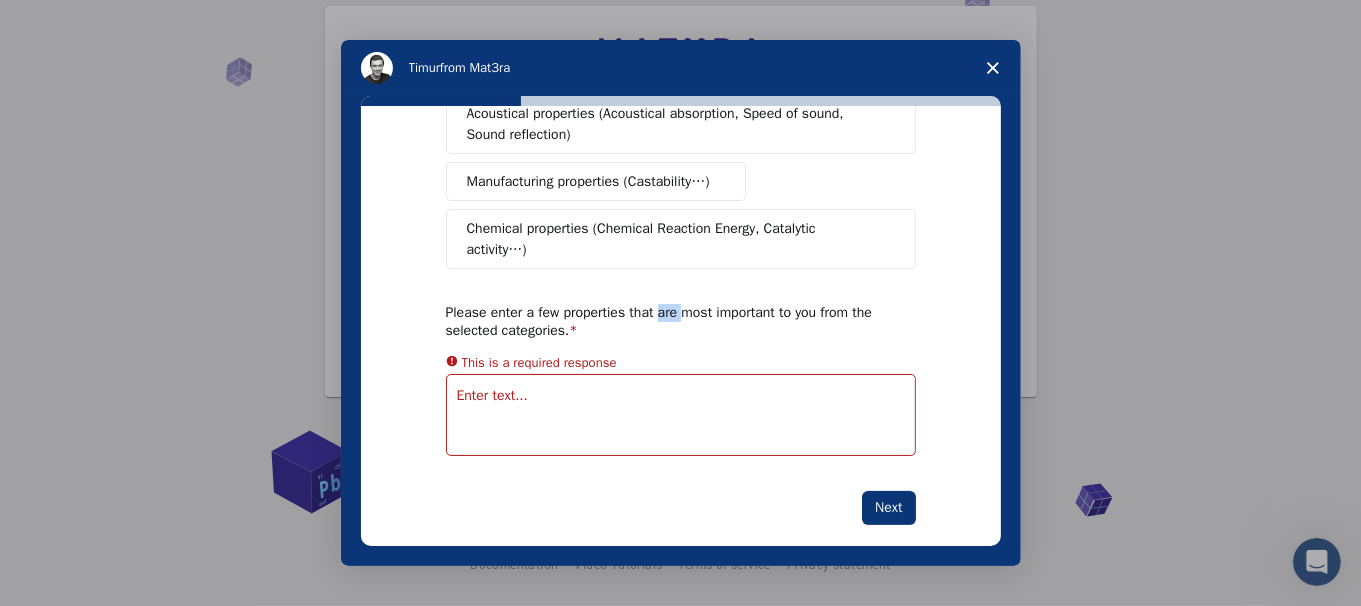 click on "Please enter a few properties that are most important to you from the selected categories." at bounding box center (666, 322) 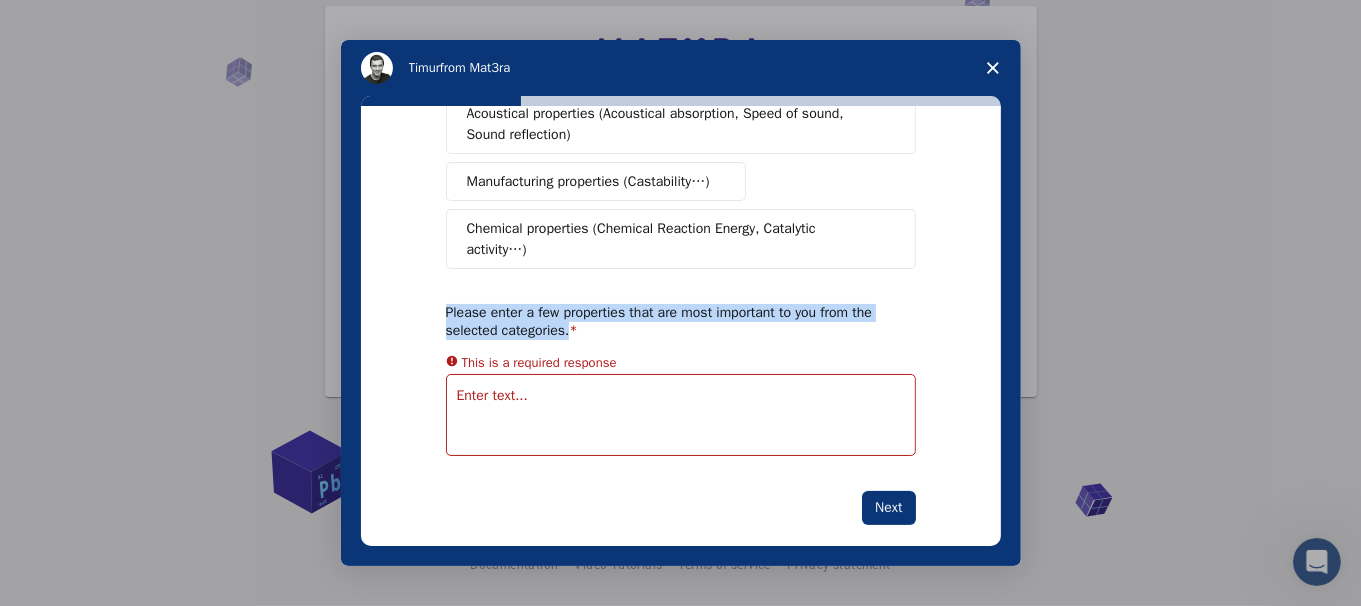 click on "Please enter a few properties that are most important to you from the selected categories." at bounding box center [666, 322] 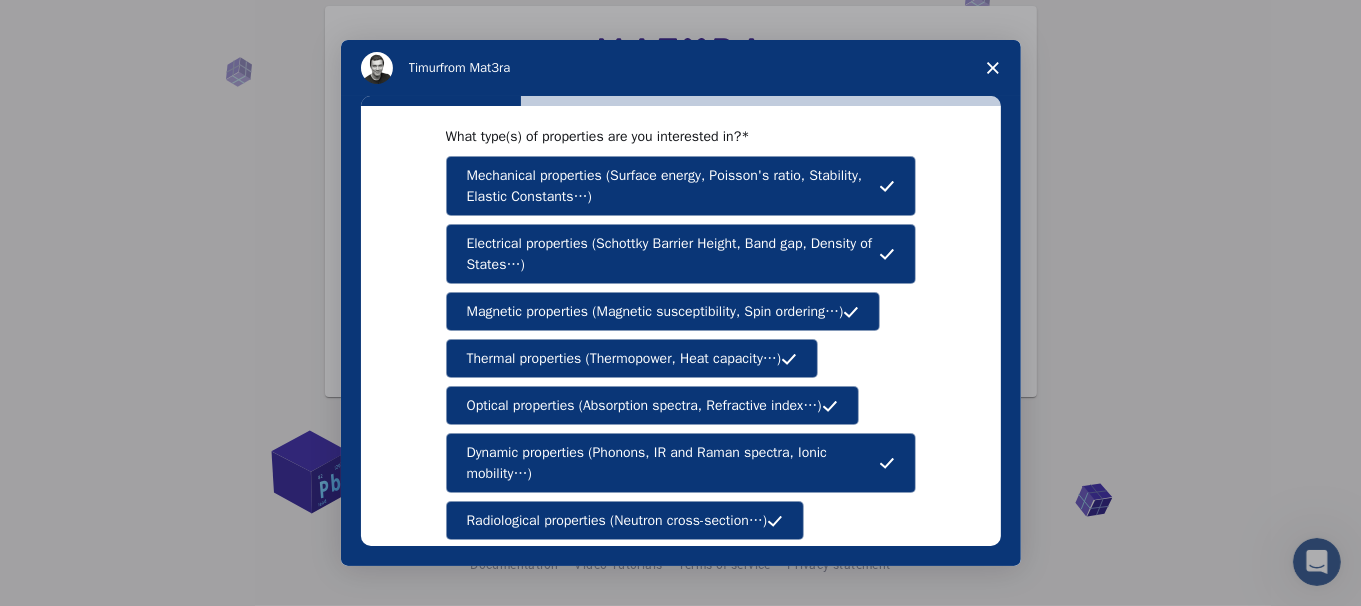 scroll, scrollTop: 0, scrollLeft: 0, axis: both 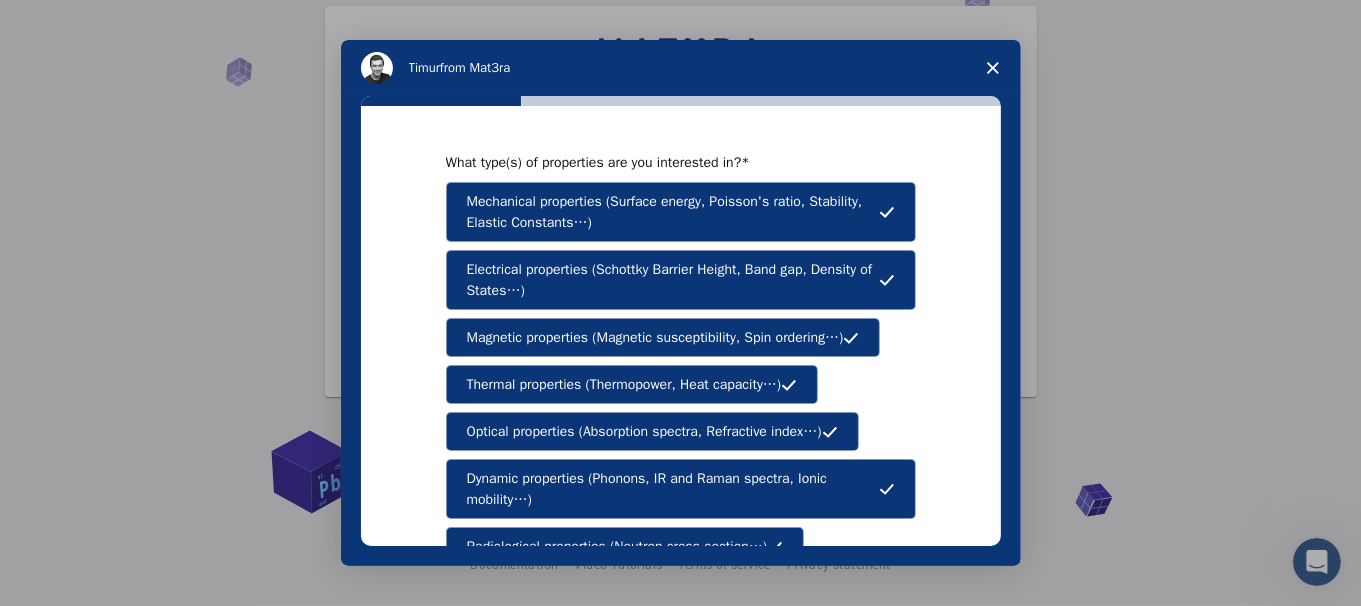 drag, startPoint x: 477, startPoint y: 198, endPoint x: 576, endPoint y: 225, distance: 102.61579 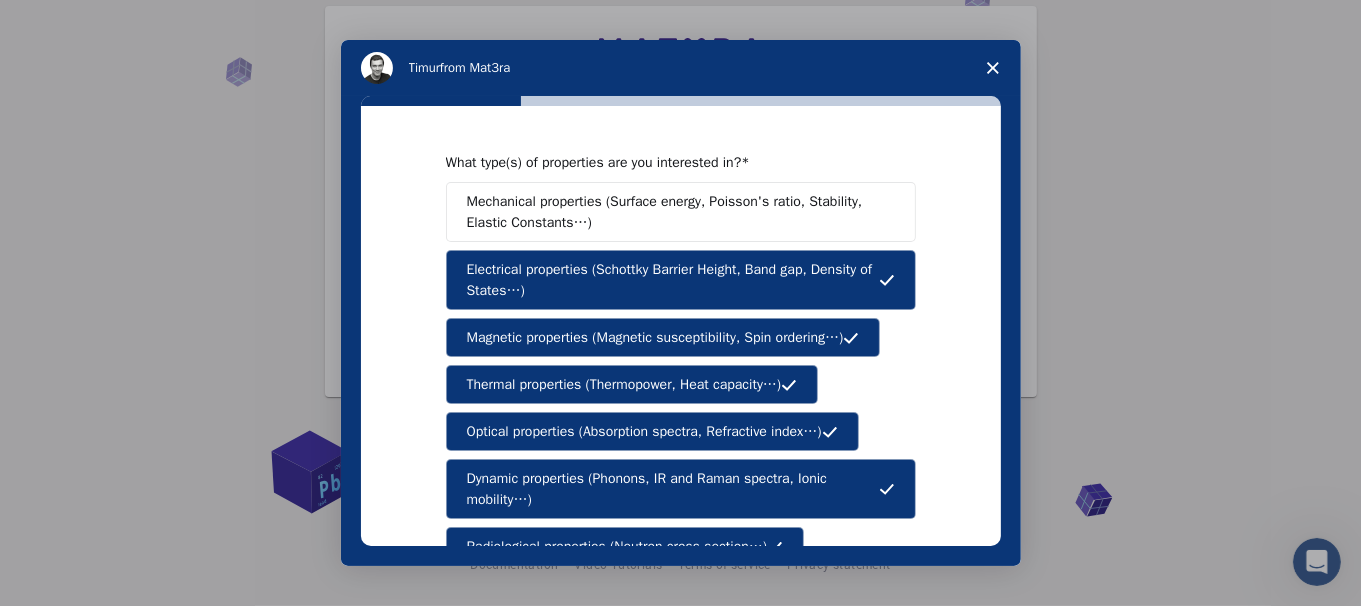 click on "Mechanical properties (Surface energy, Poisson's ratio, Stability, Elastic Constants…)" at bounding box center (674, 212) 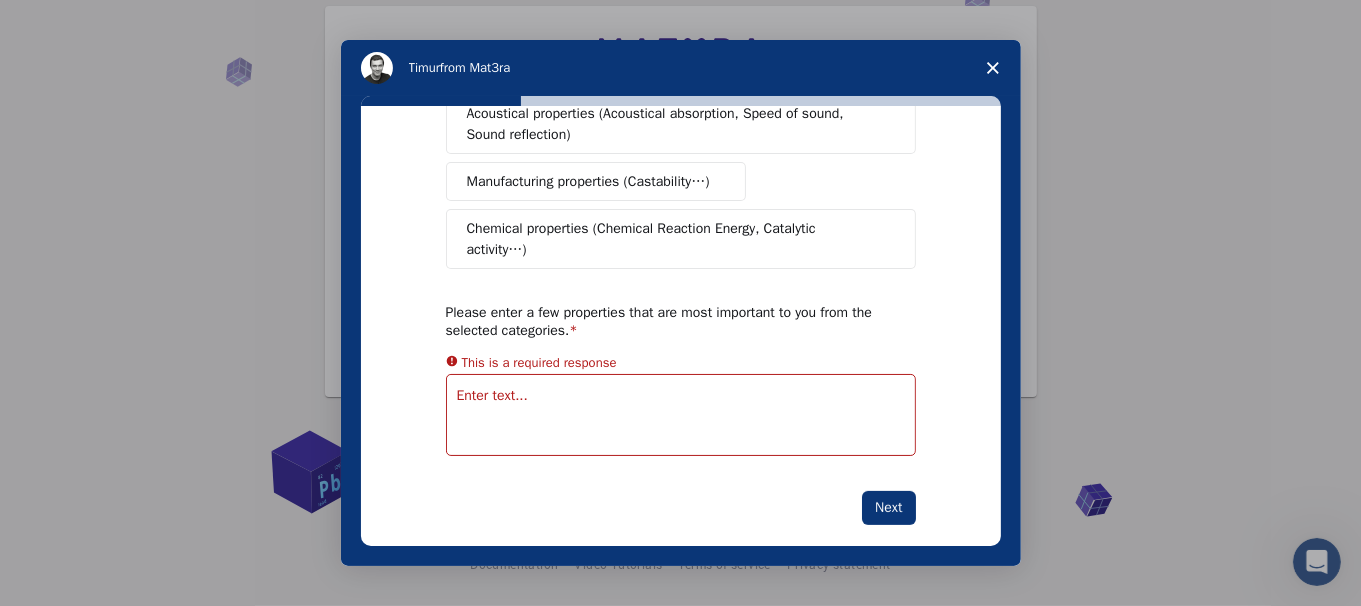 click on "This is a required response" at bounding box center [681, 363] 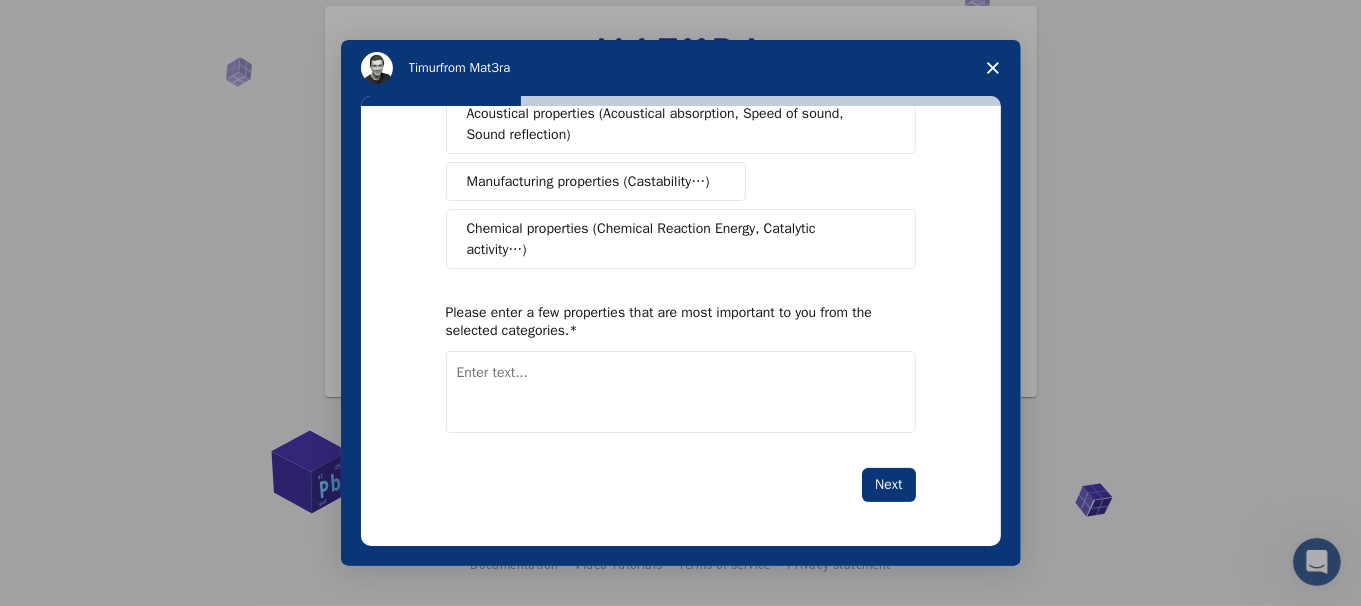 scroll, scrollTop: 457, scrollLeft: 0, axis: vertical 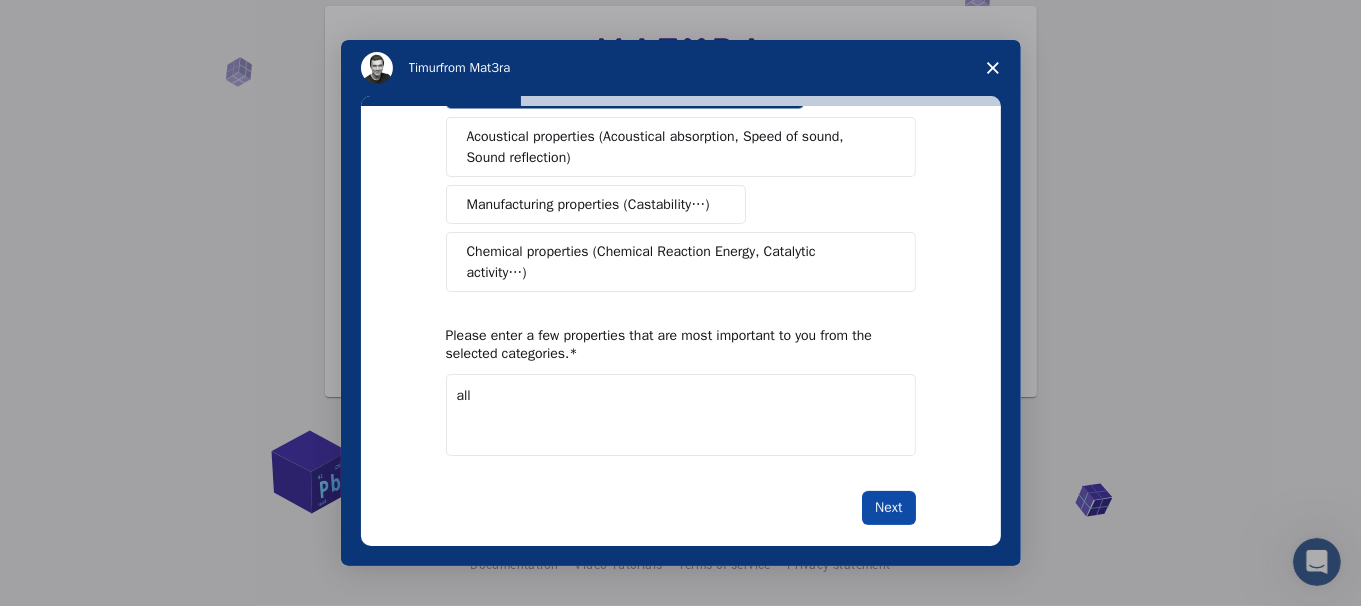 type on "all" 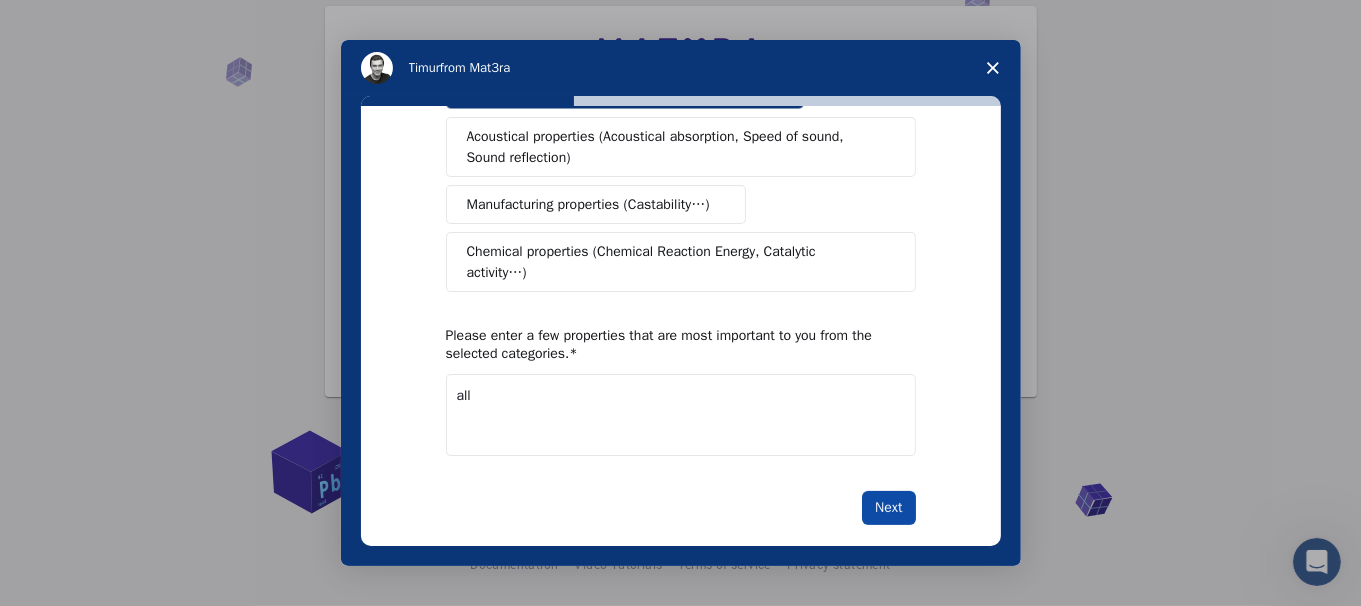 click on "Next" at bounding box center [888, 508] 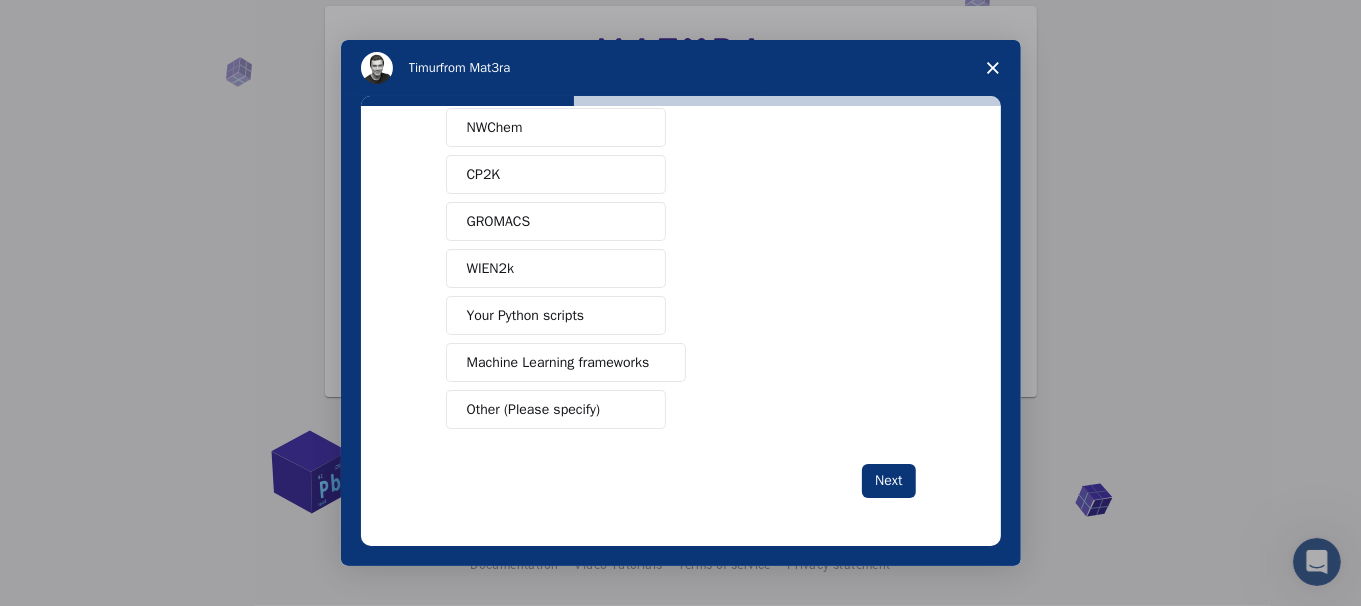 scroll, scrollTop: 0, scrollLeft: 0, axis: both 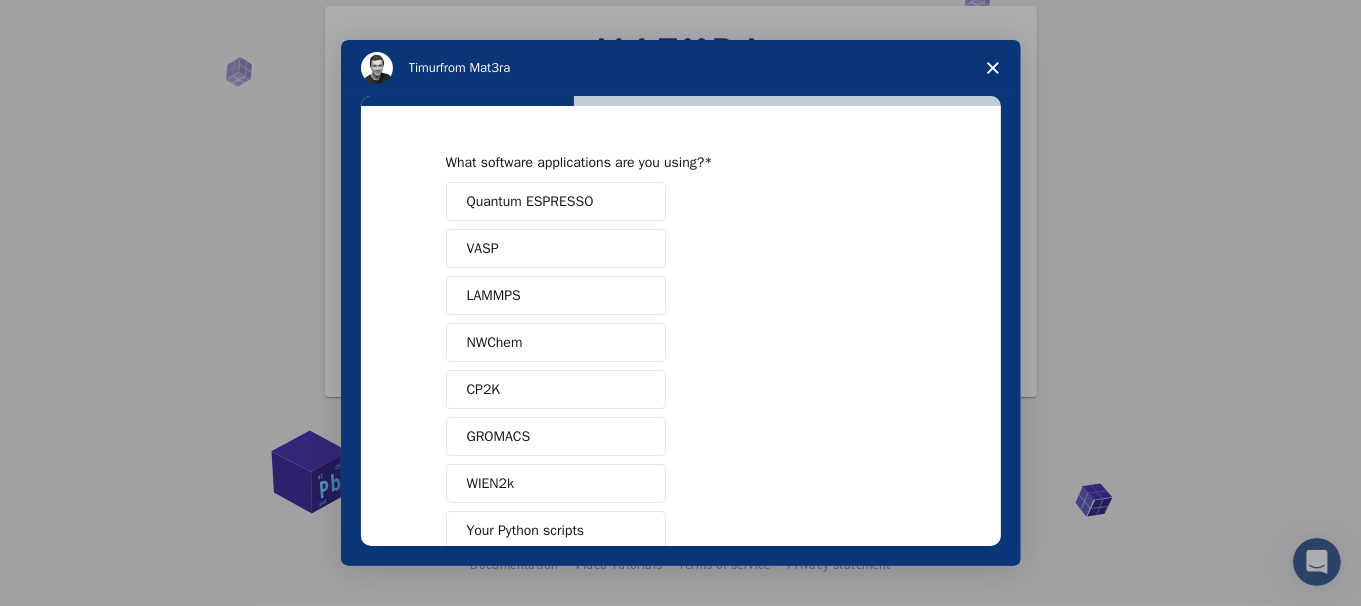 click on "Quantum ESPRESSO" at bounding box center [556, 201] 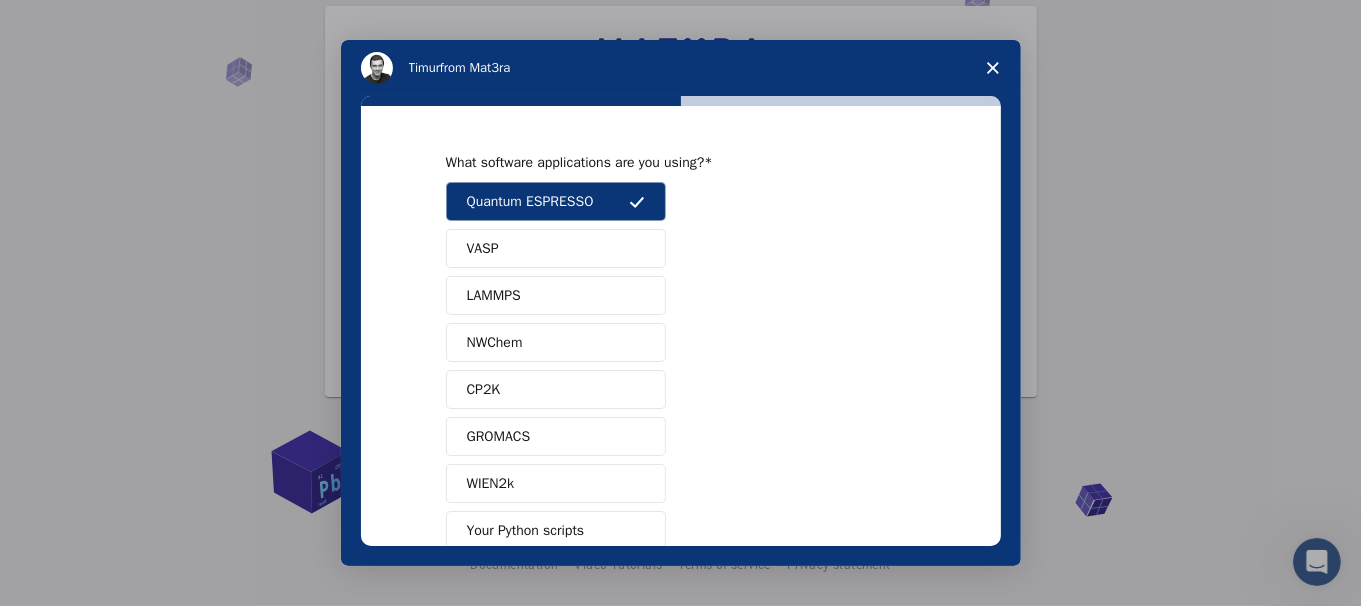 click on "Quantum ESPRESSO" at bounding box center [530, 201] 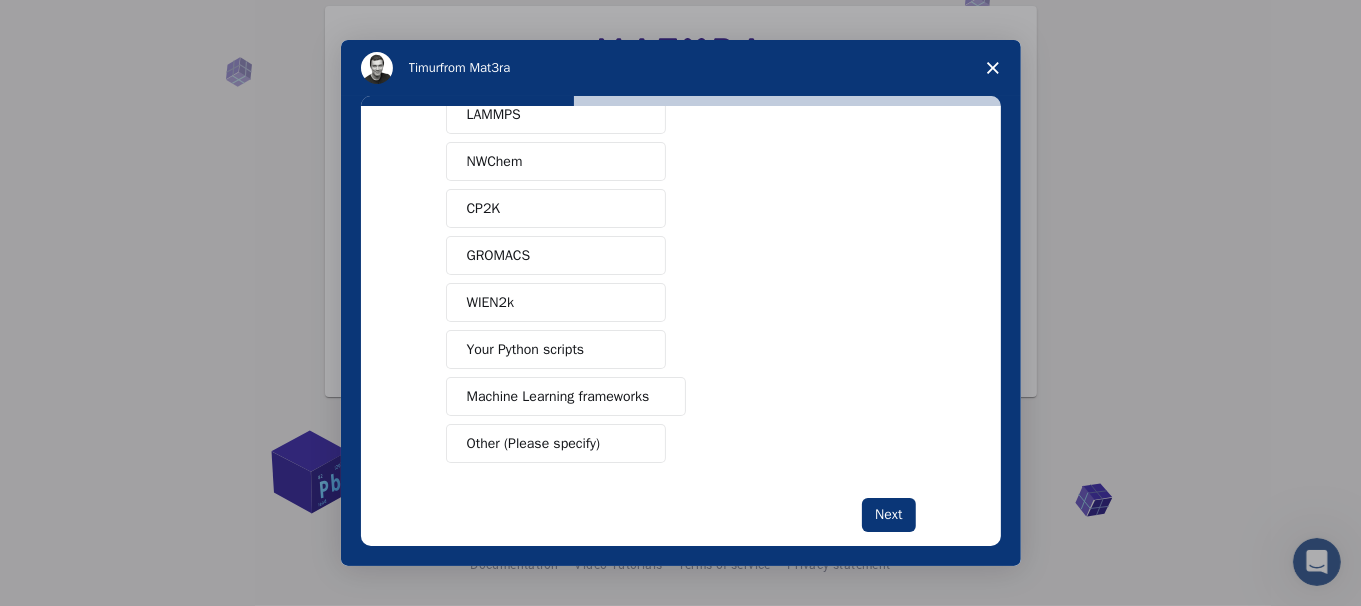 scroll, scrollTop: 209, scrollLeft: 0, axis: vertical 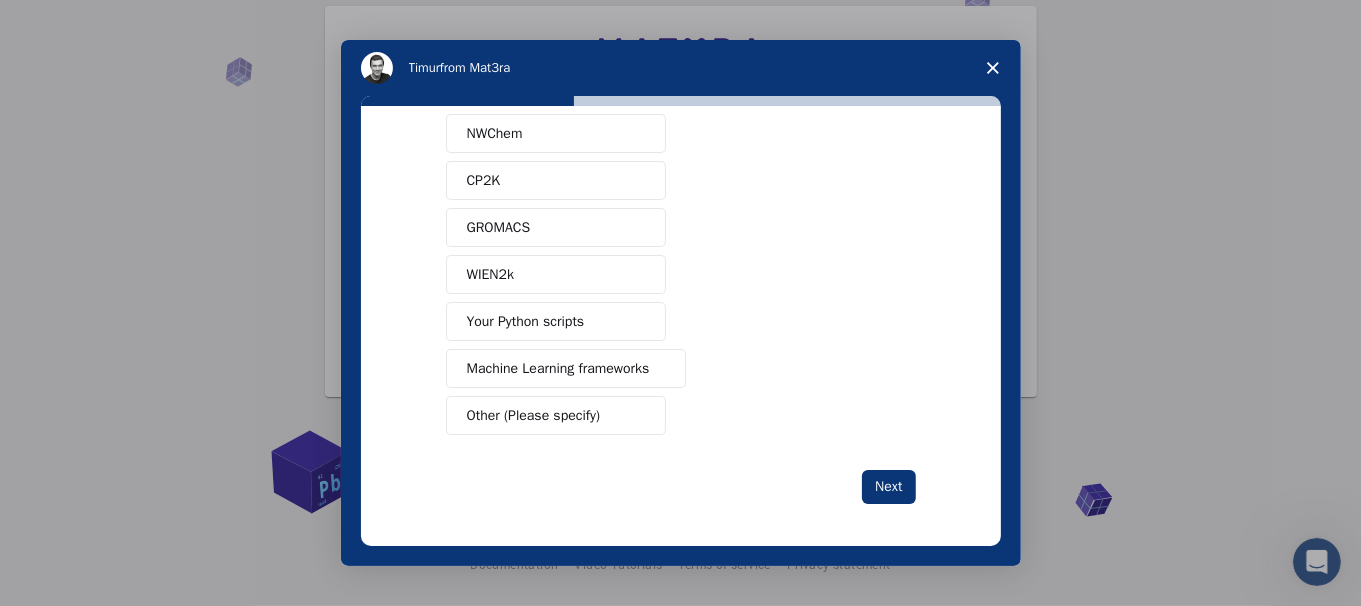 click on "Next" at bounding box center (888, 487) 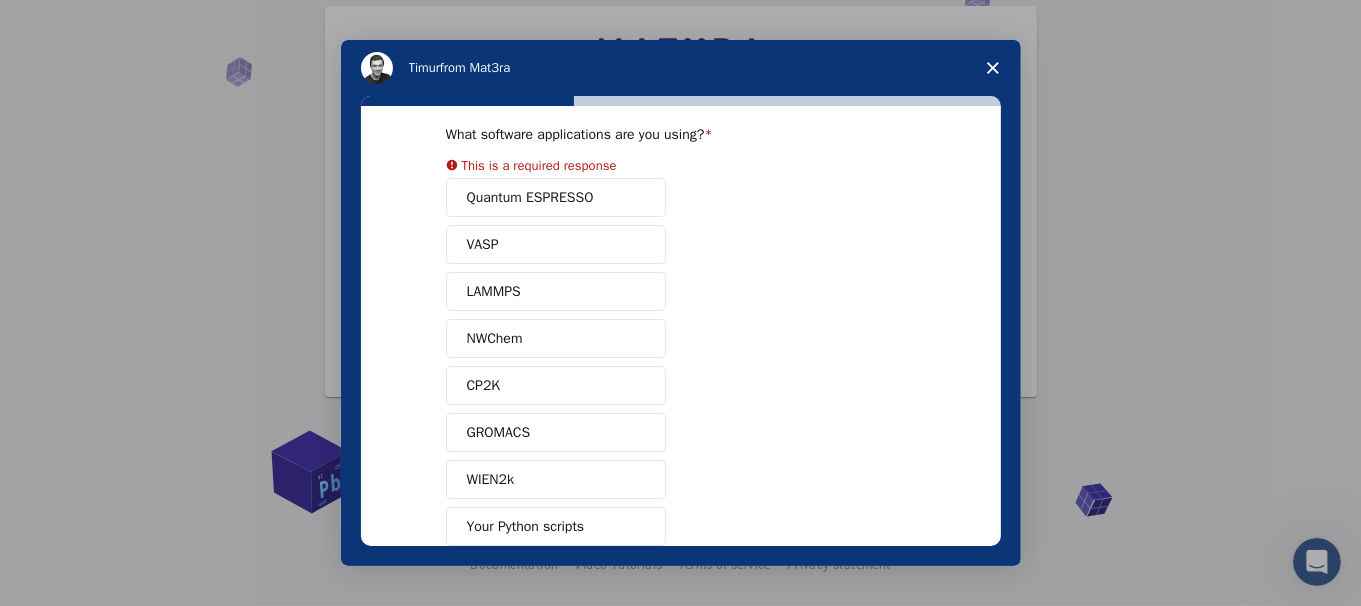 scroll, scrollTop: 0, scrollLeft: 0, axis: both 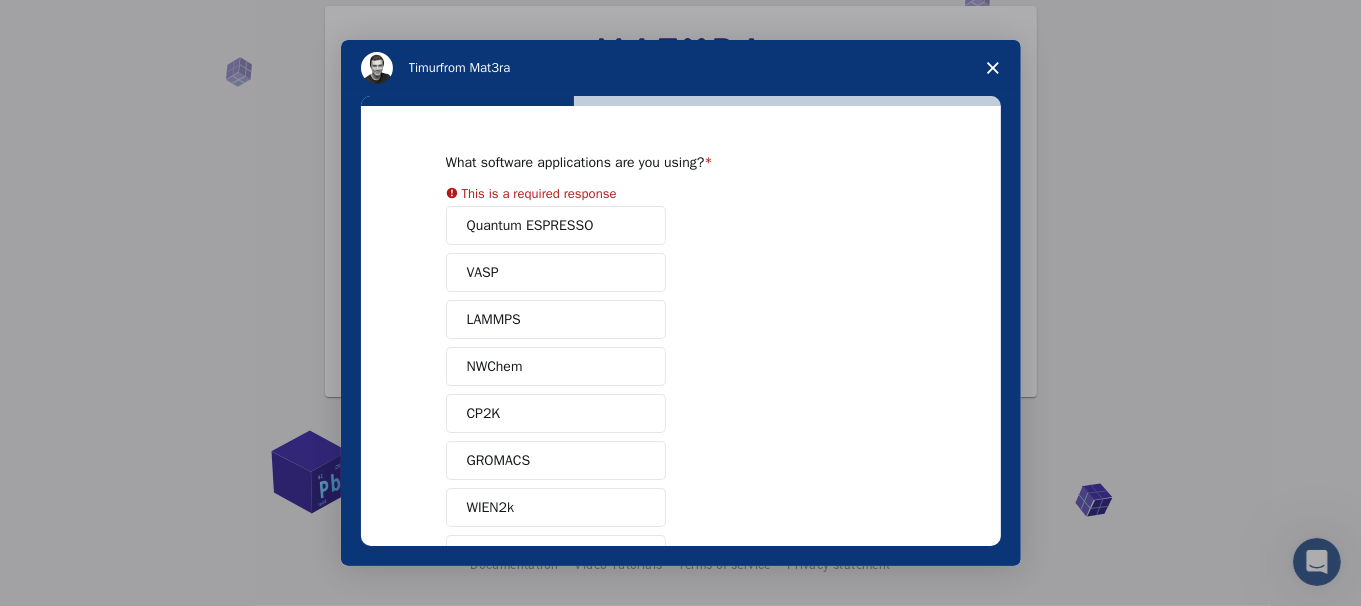 click on "What software applications are you using?" at bounding box center (666, 163) 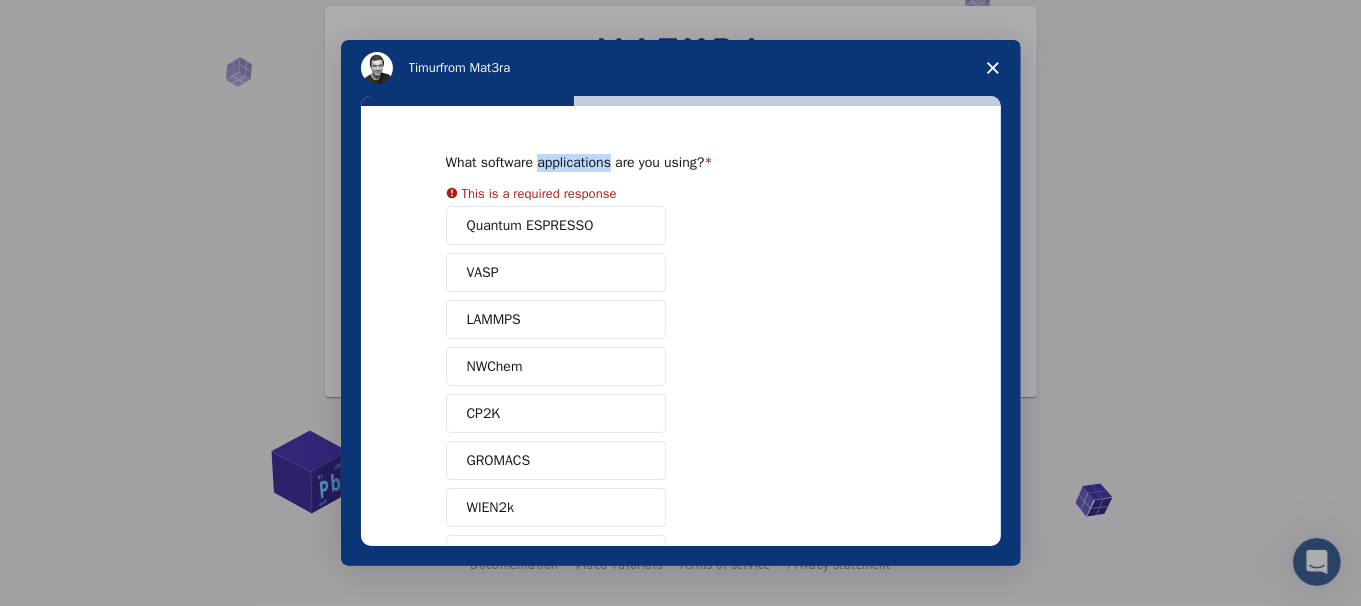 click on "What software applications are you using?" at bounding box center (666, 163) 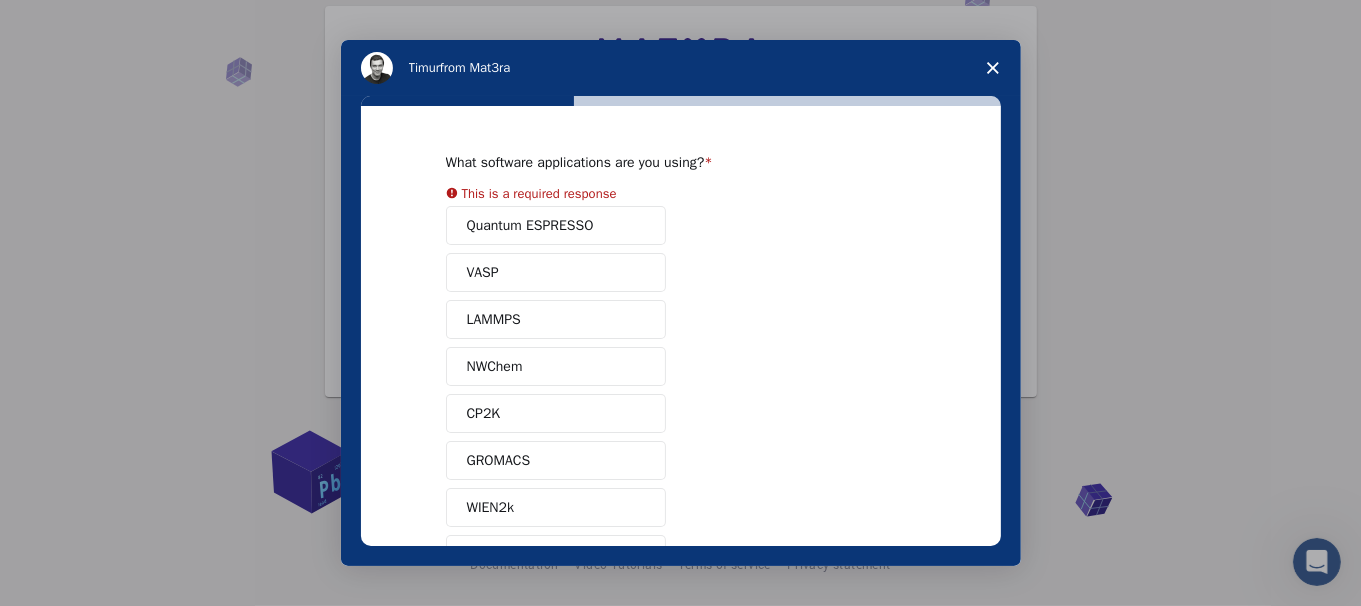 scroll, scrollTop: 232, scrollLeft: 0, axis: vertical 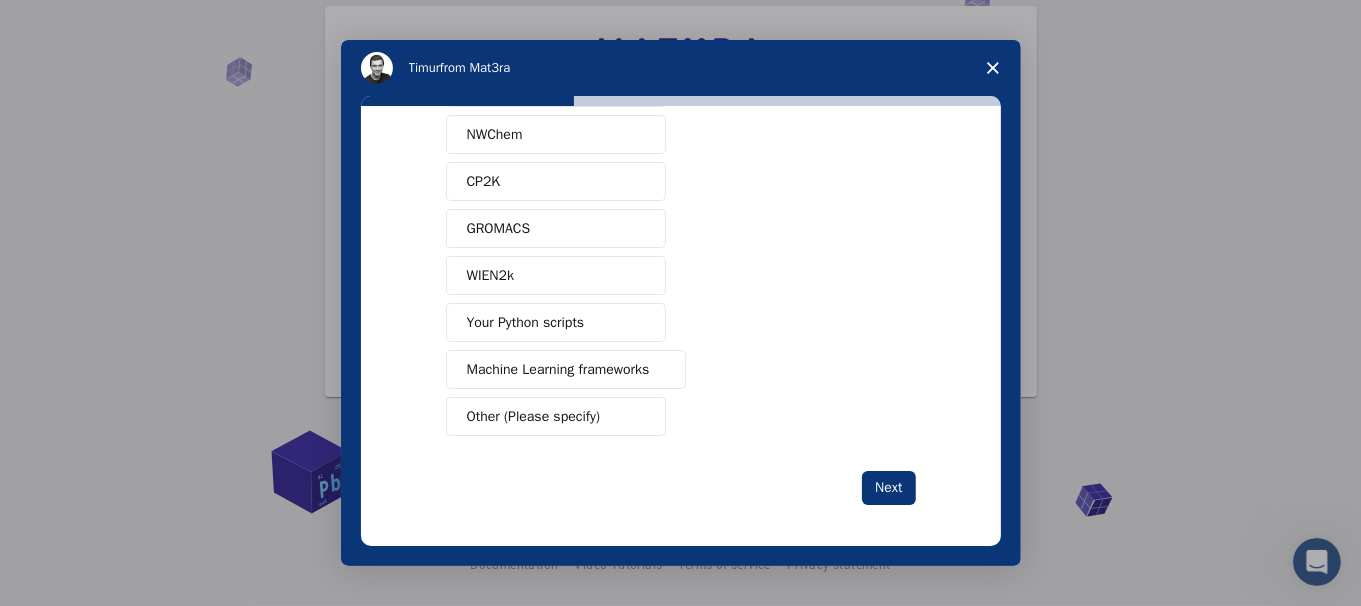 click on "Quantum ESPRESSO VASP LAMMPS NWChem CP2K GROMACS WIEN2k Your Python scripts Machine Learning frameworks Other (Please specify)" at bounding box center [681, 205] 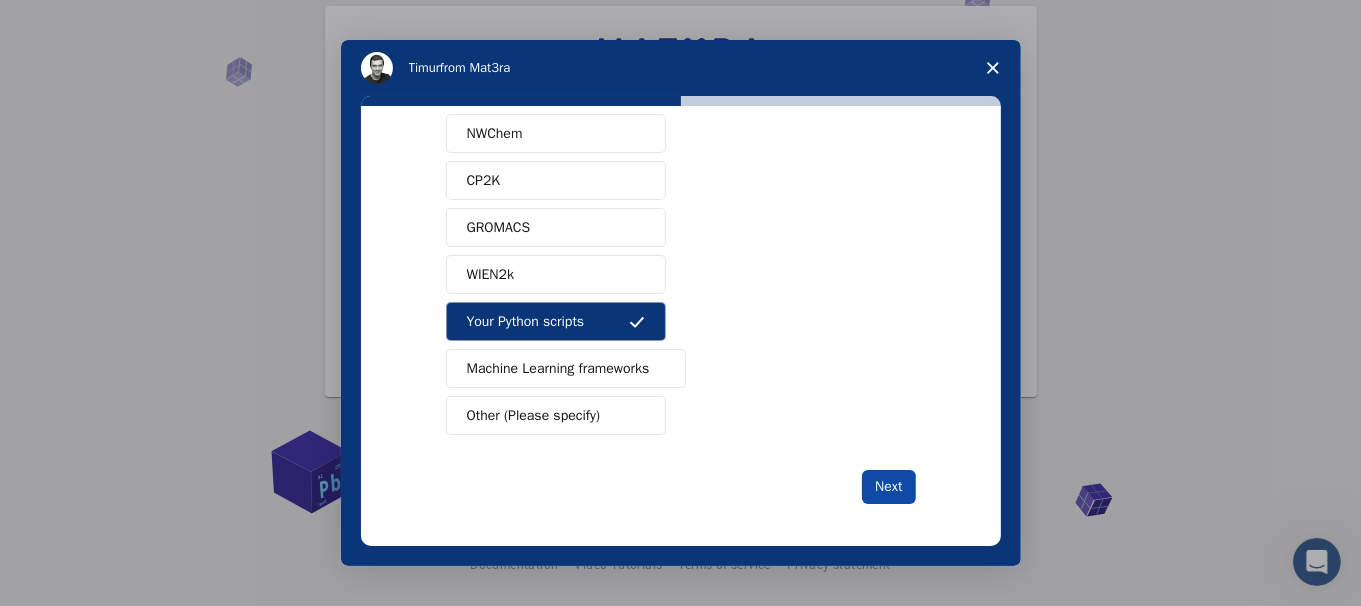 click on "Next" at bounding box center (888, 487) 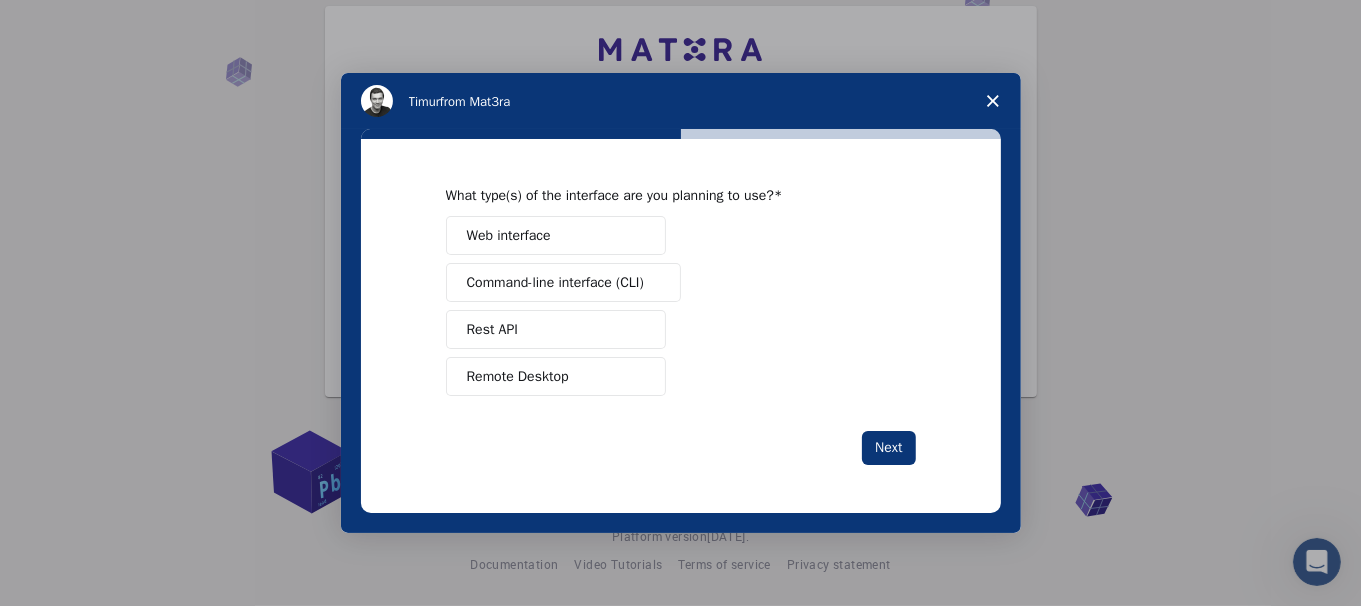 scroll, scrollTop: 0, scrollLeft: 0, axis: both 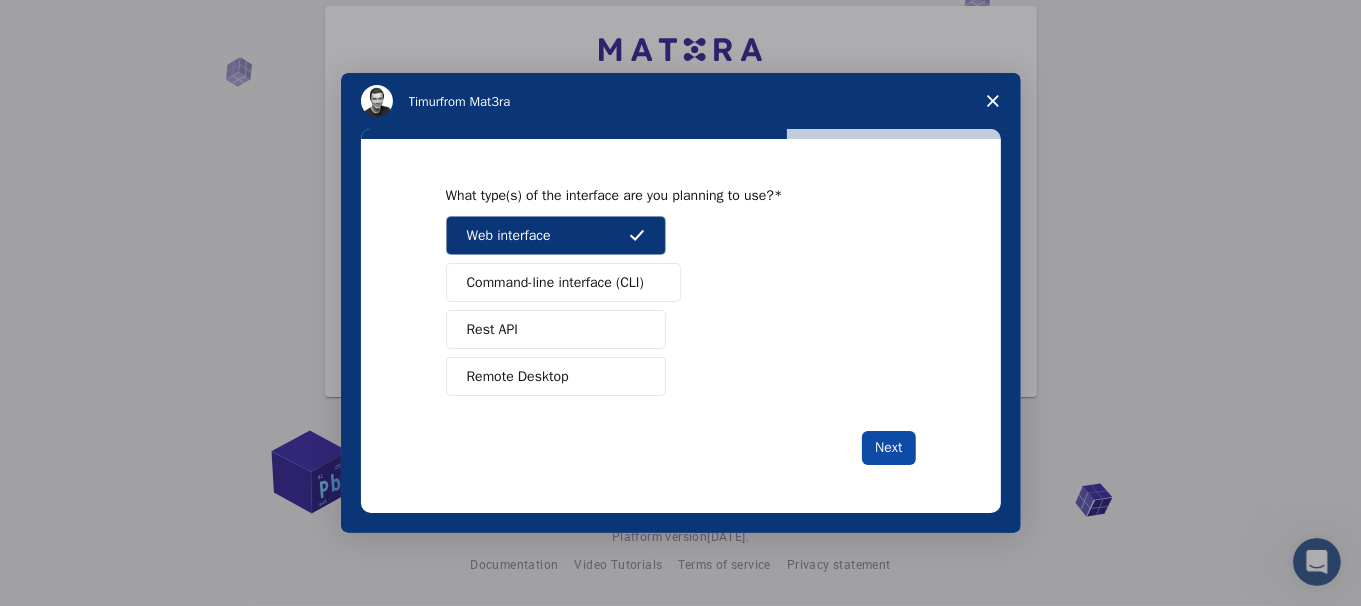 click on "Next" at bounding box center (888, 448) 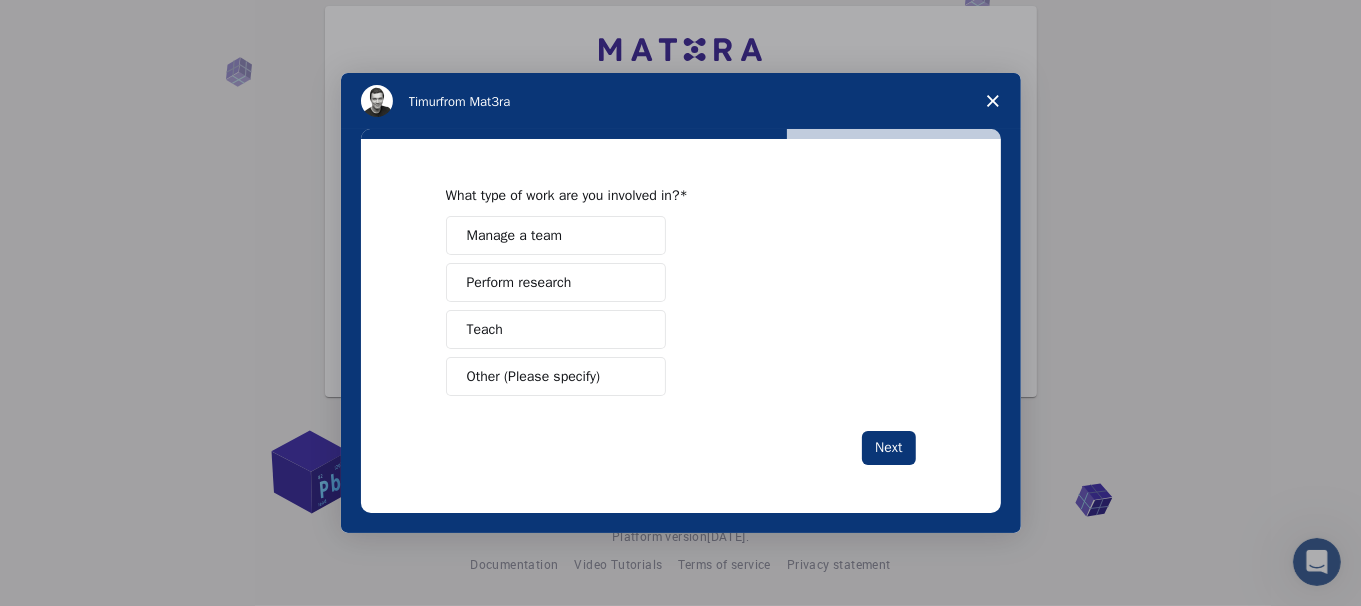 click on "Teach" at bounding box center [556, 329] 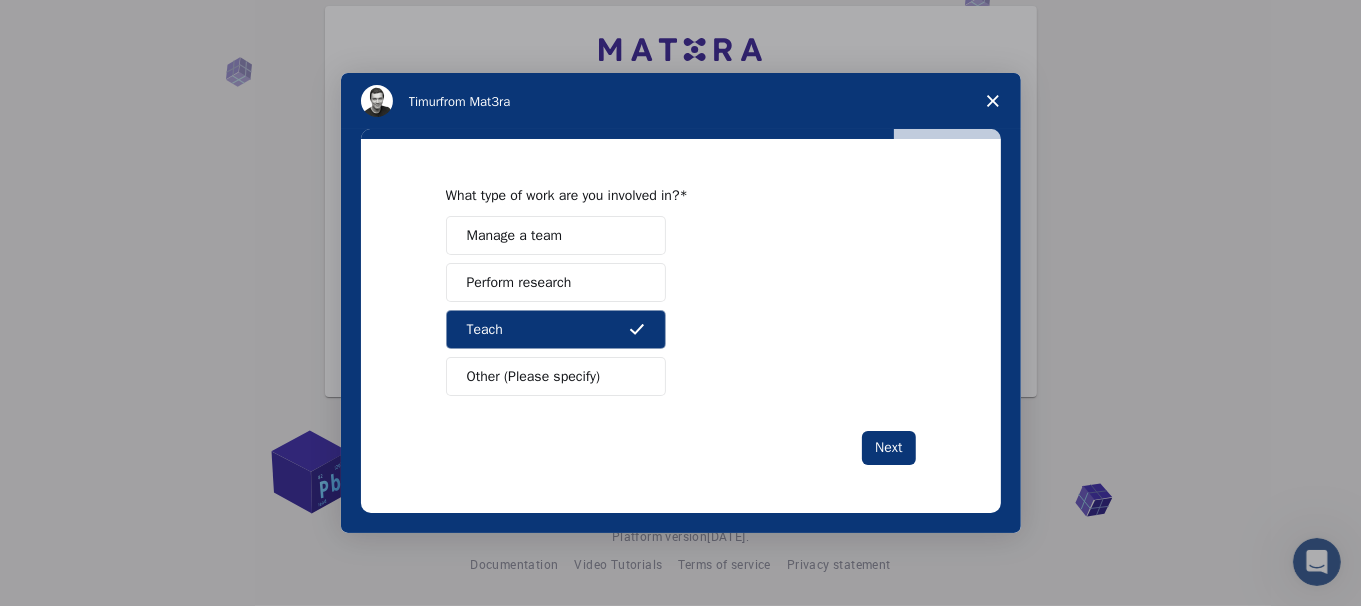 click on "Next" at bounding box center [681, 448] 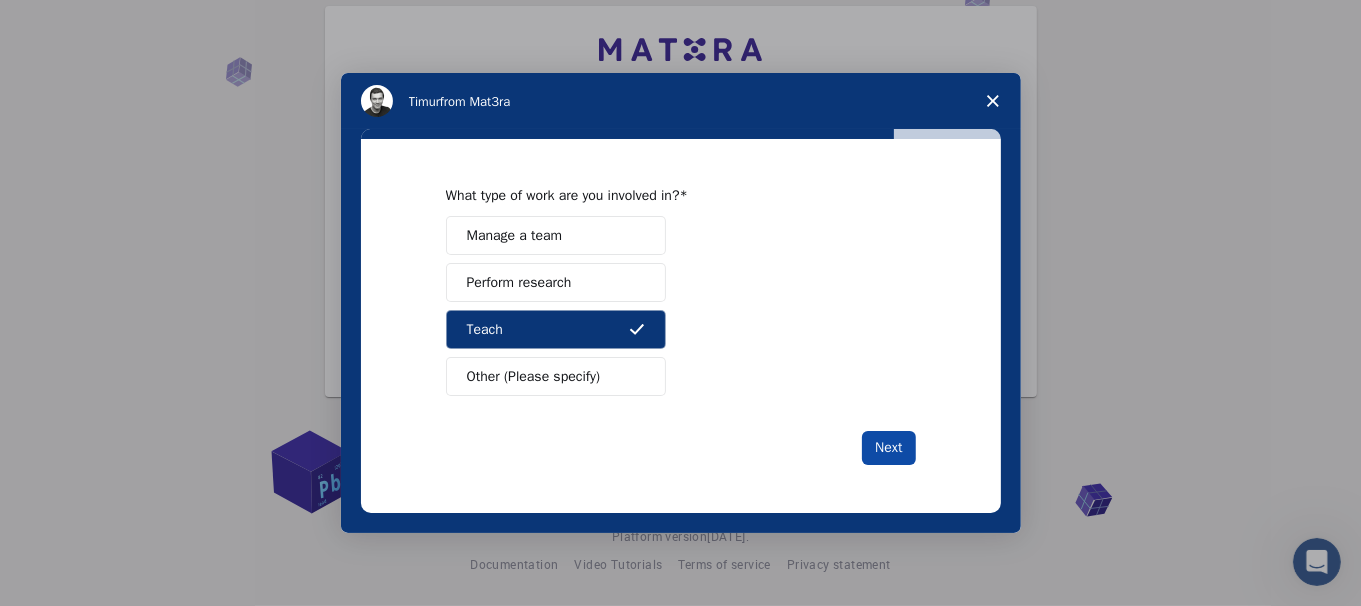click on "Next" at bounding box center (888, 448) 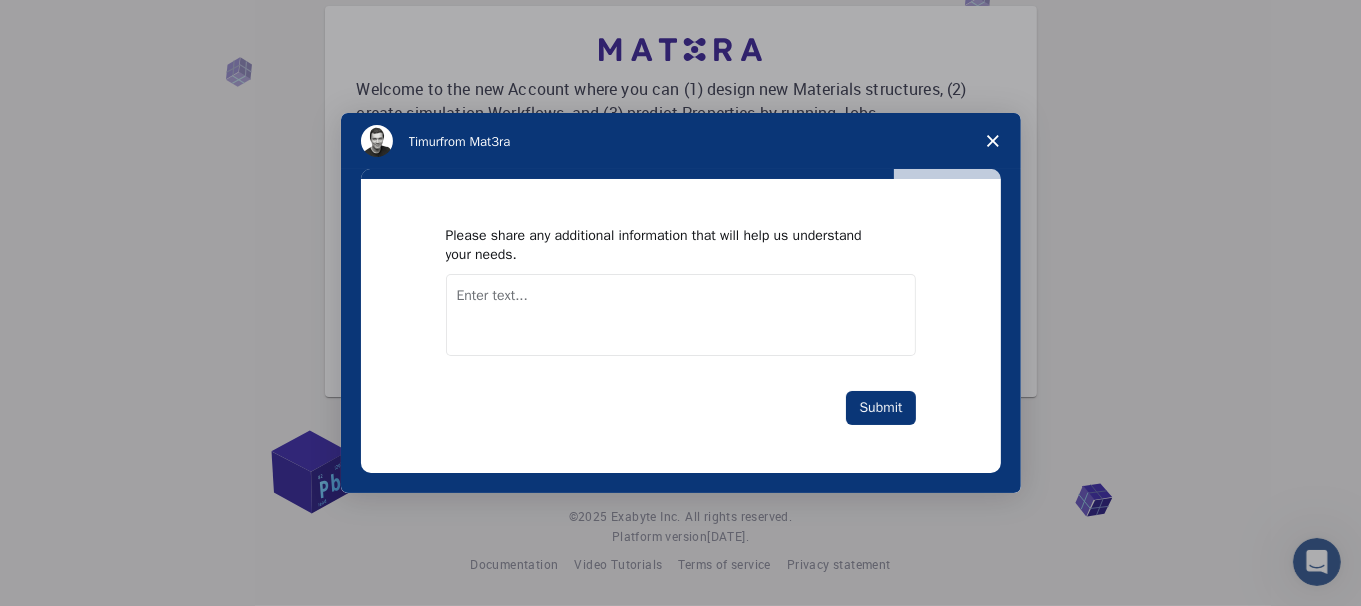 click at bounding box center [681, 315] 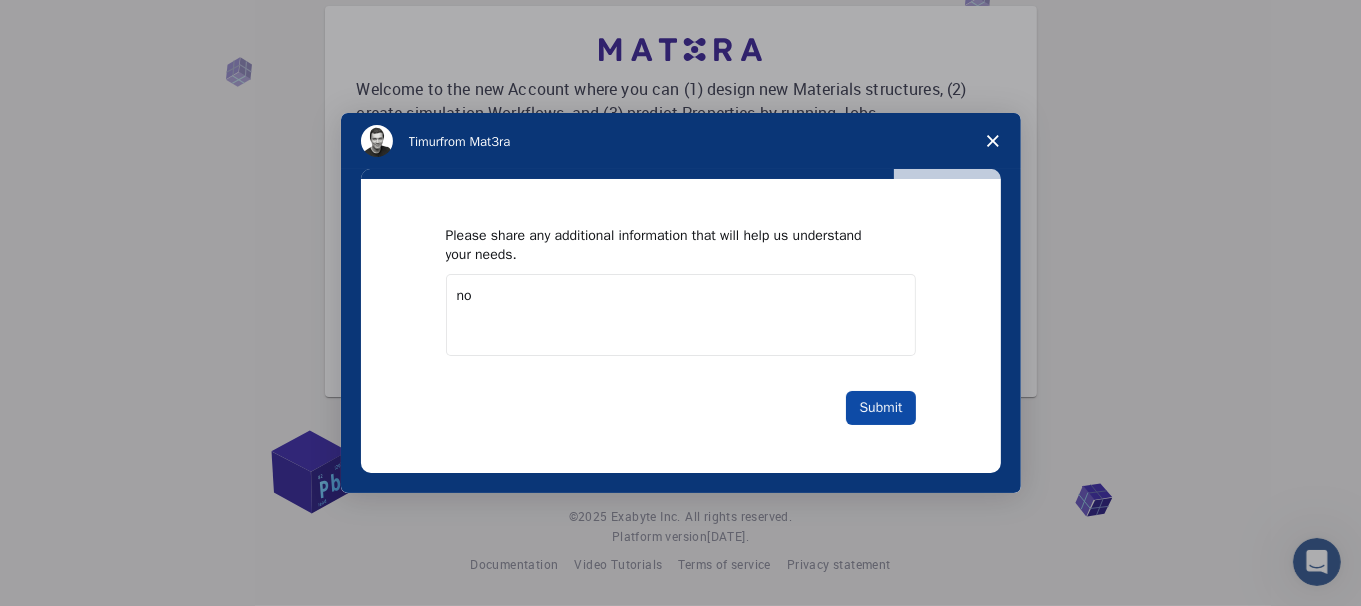 type on "no" 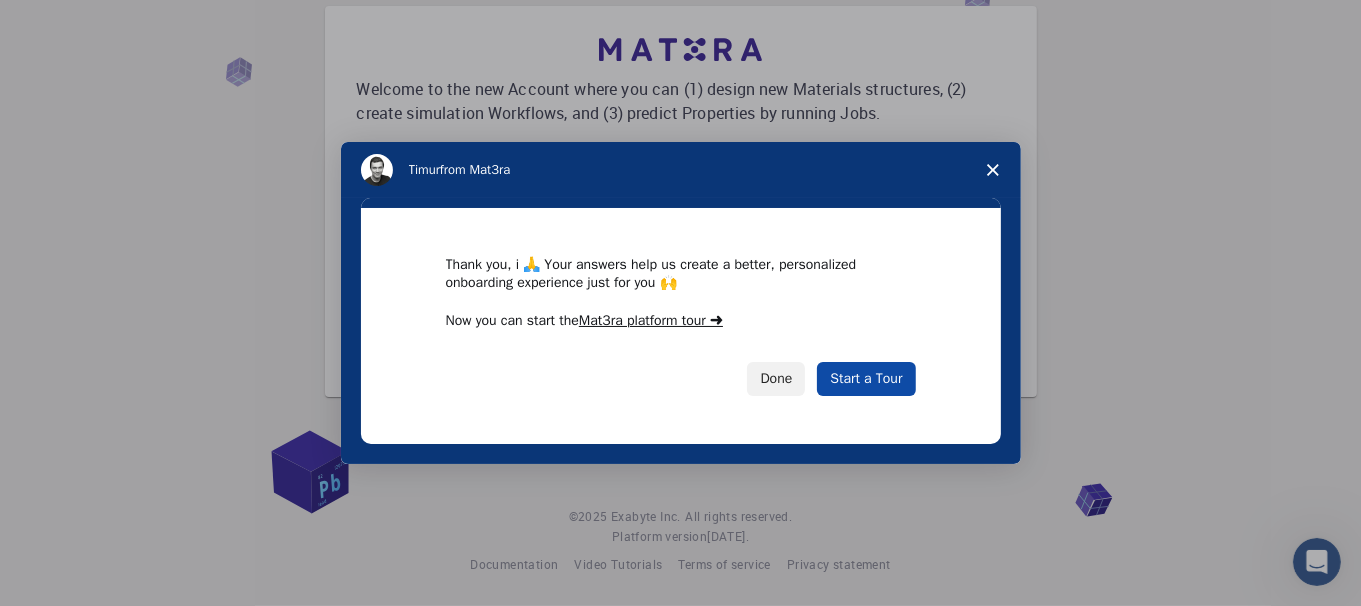 click on "Start a Tour" at bounding box center [866, 379] 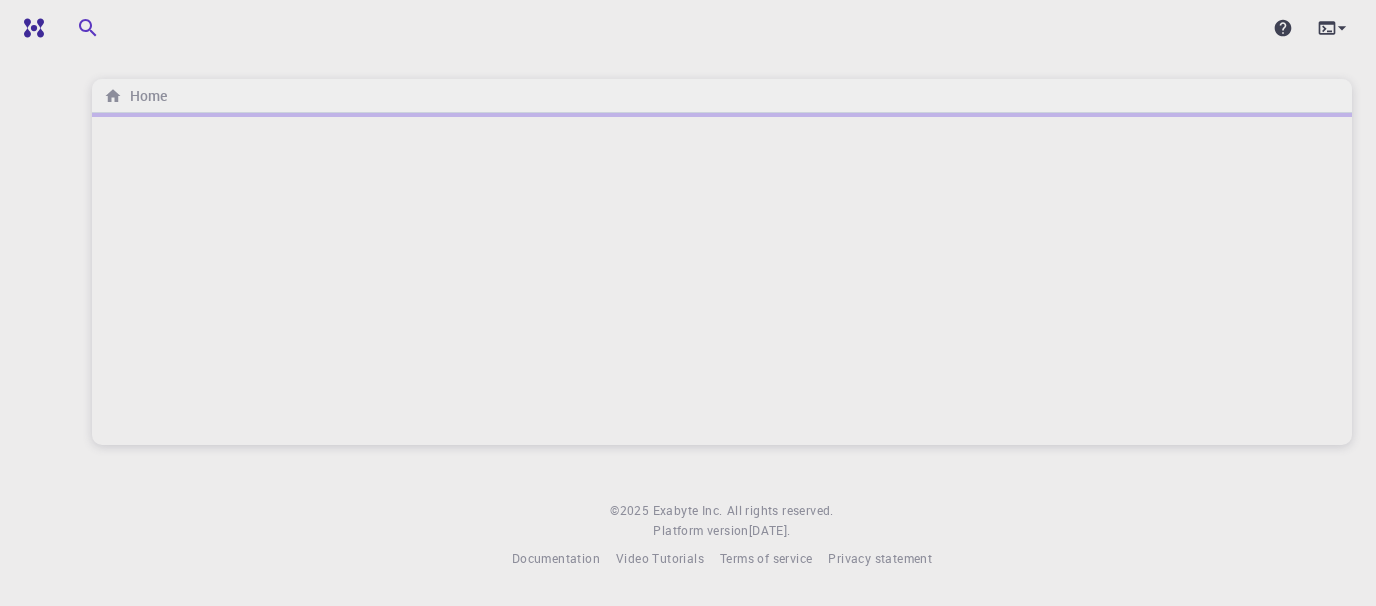 scroll, scrollTop: 0, scrollLeft: 0, axis: both 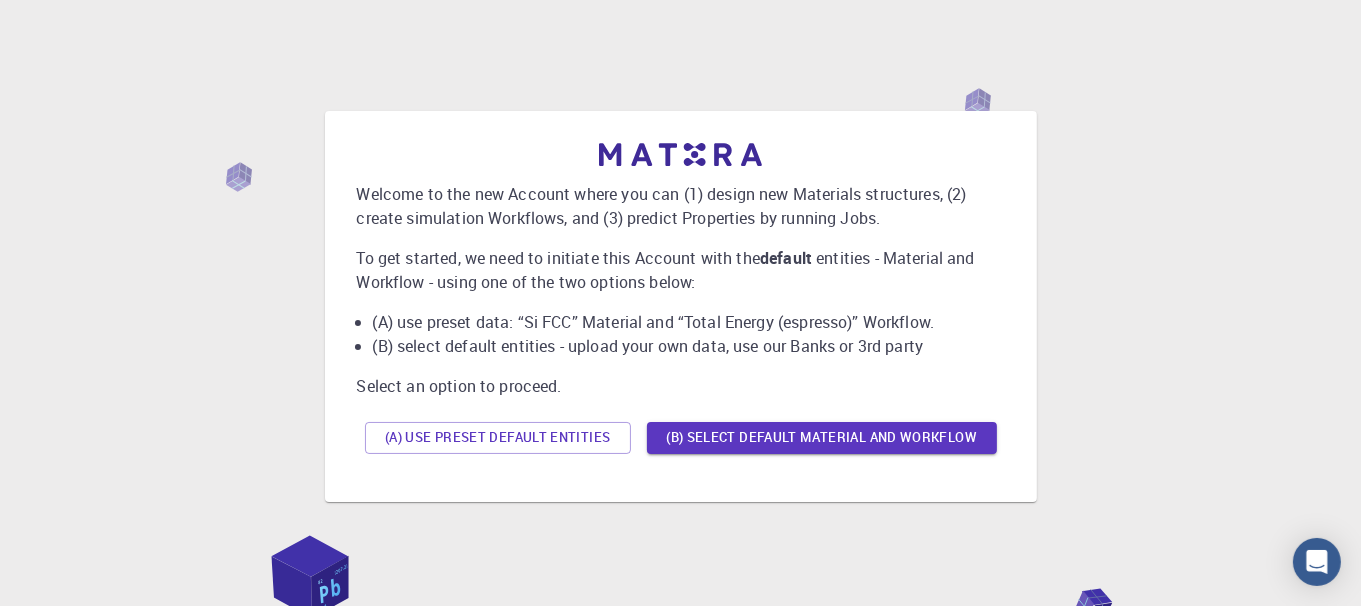 click on "(A) Use preset default entities (B) Select default material and workflow" at bounding box center [681, 438] 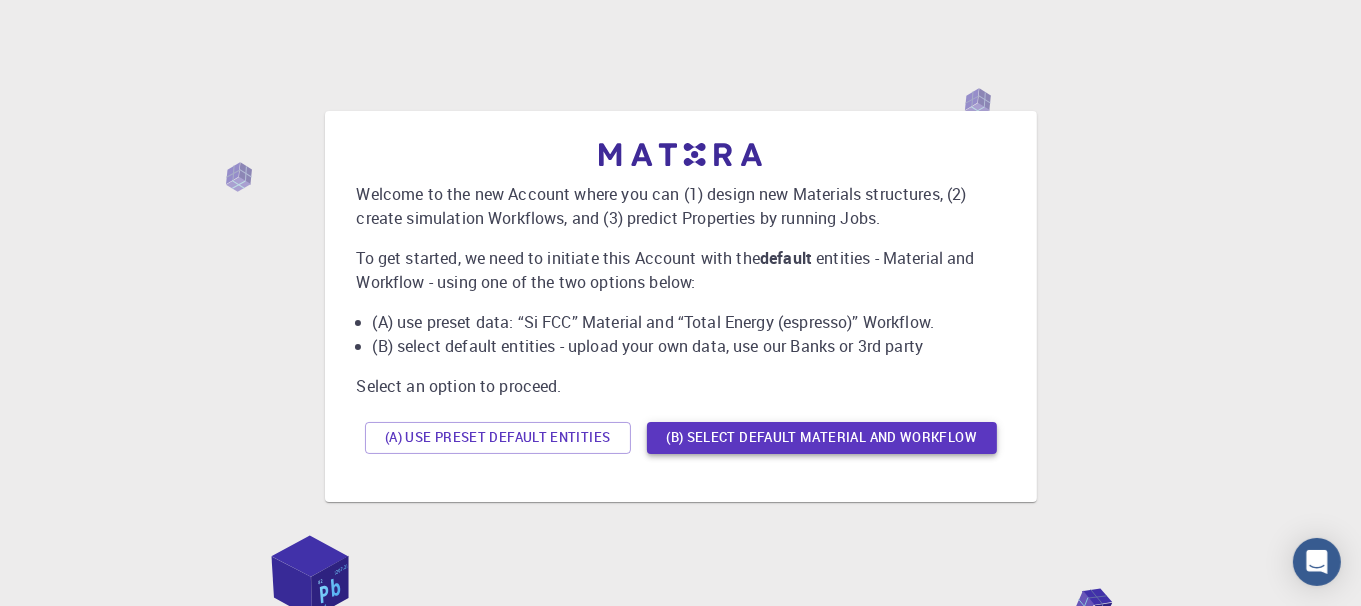 click on "(B) Select default material and workflow" at bounding box center (822, 438) 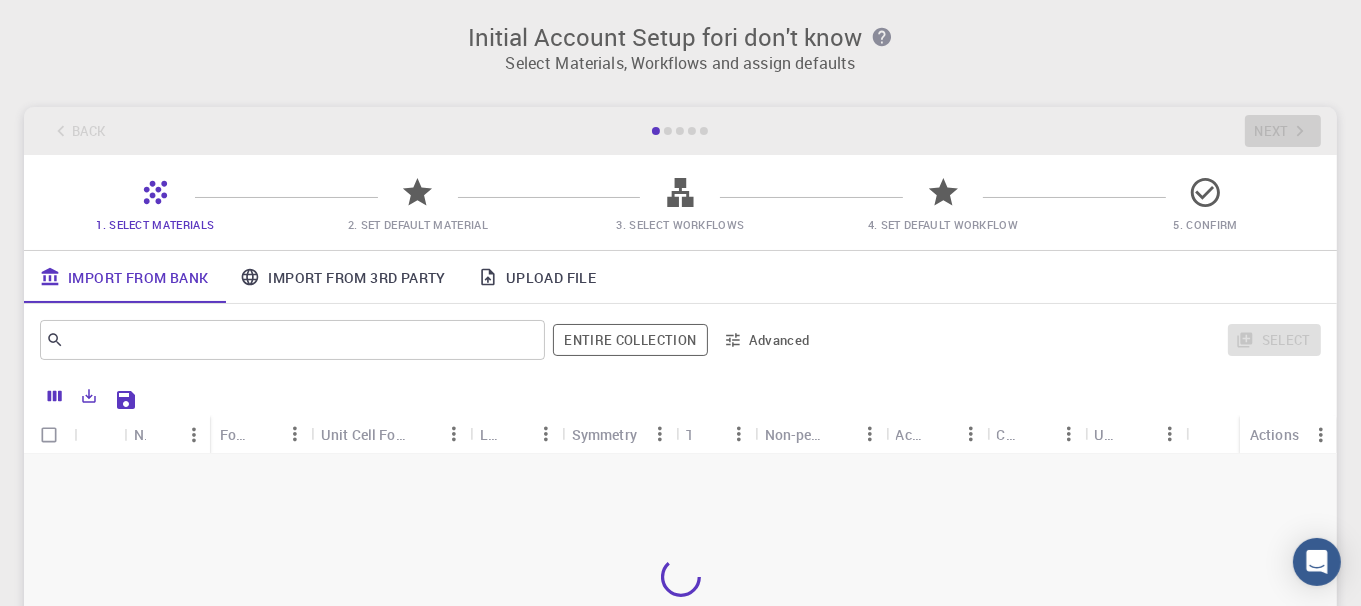 scroll, scrollTop: 0, scrollLeft: 0, axis: both 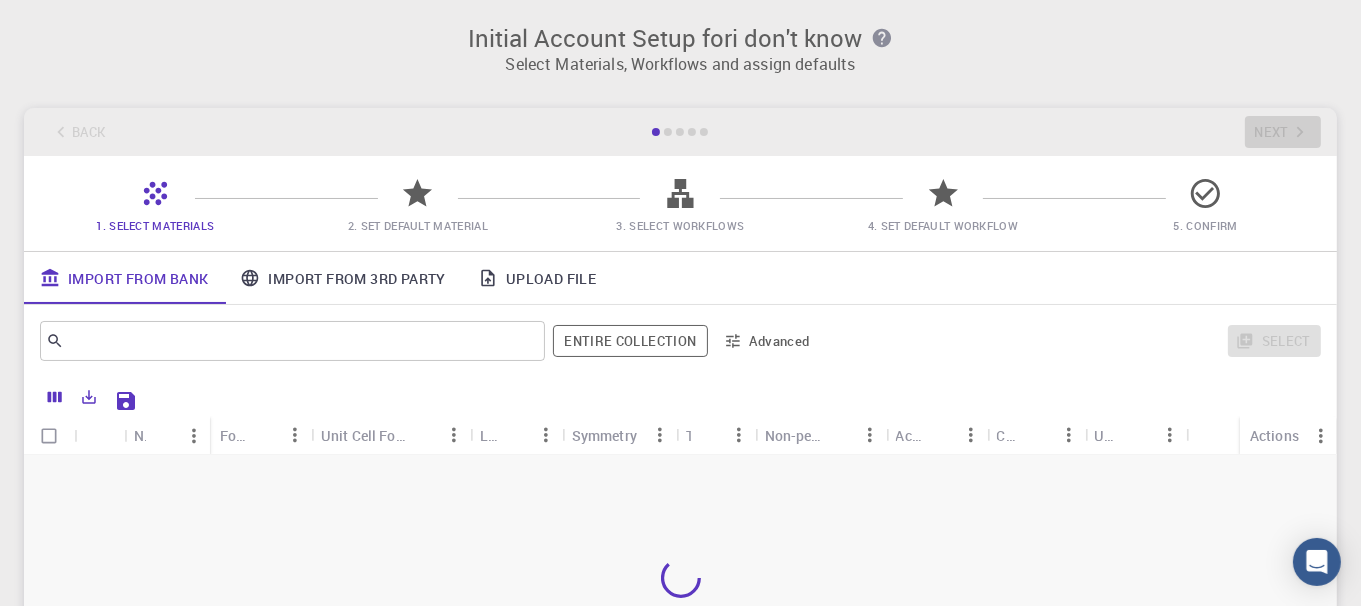 click on "Initial Account Setup for  i don't know Select Materials, Workflows and assign defaults Back Next 1. Select Materials 2. Set Default Material 3. Select Workflows 4. Set Default Workflow 5. Confirm Import From Bank Import From 3rd Party Upload File ​ Entire collection Advanced Select Name Formula Unit Cell Formula Lattice Symmetry Tags Non-periodic Account Created Updated Actions Rows per page: 20 20 0–0 of 0" at bounding box center [680, 388] 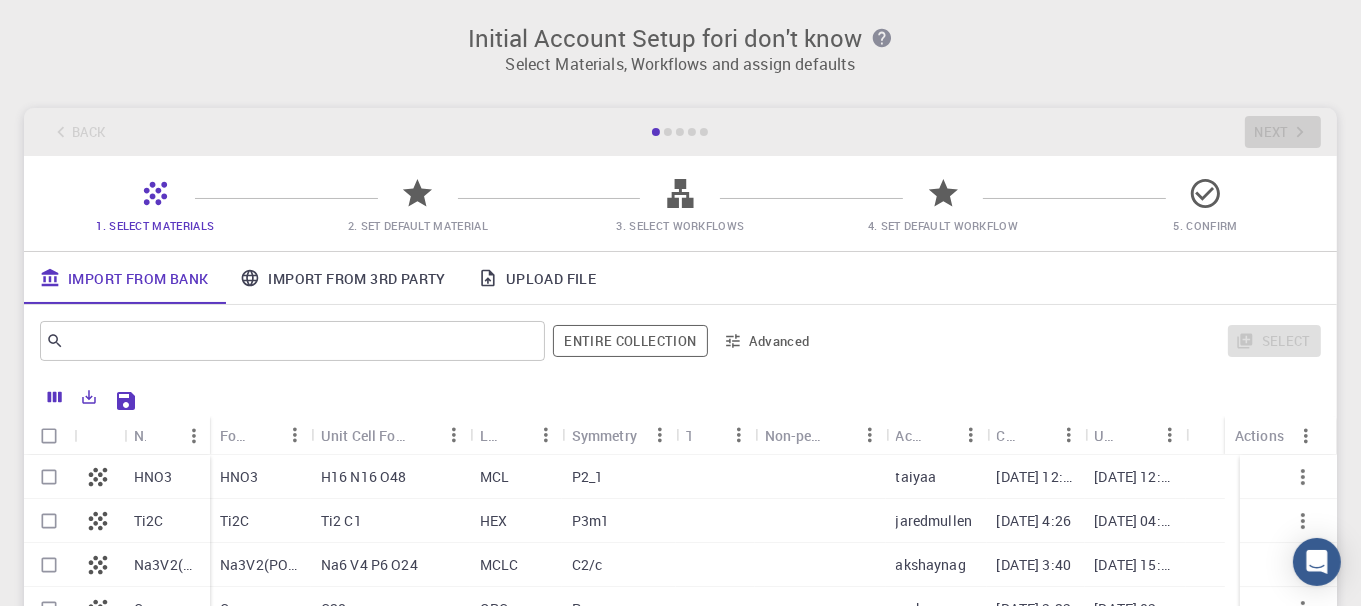 click on "Initial Account Setup for  i don't know" at bounding box center (680, 38) 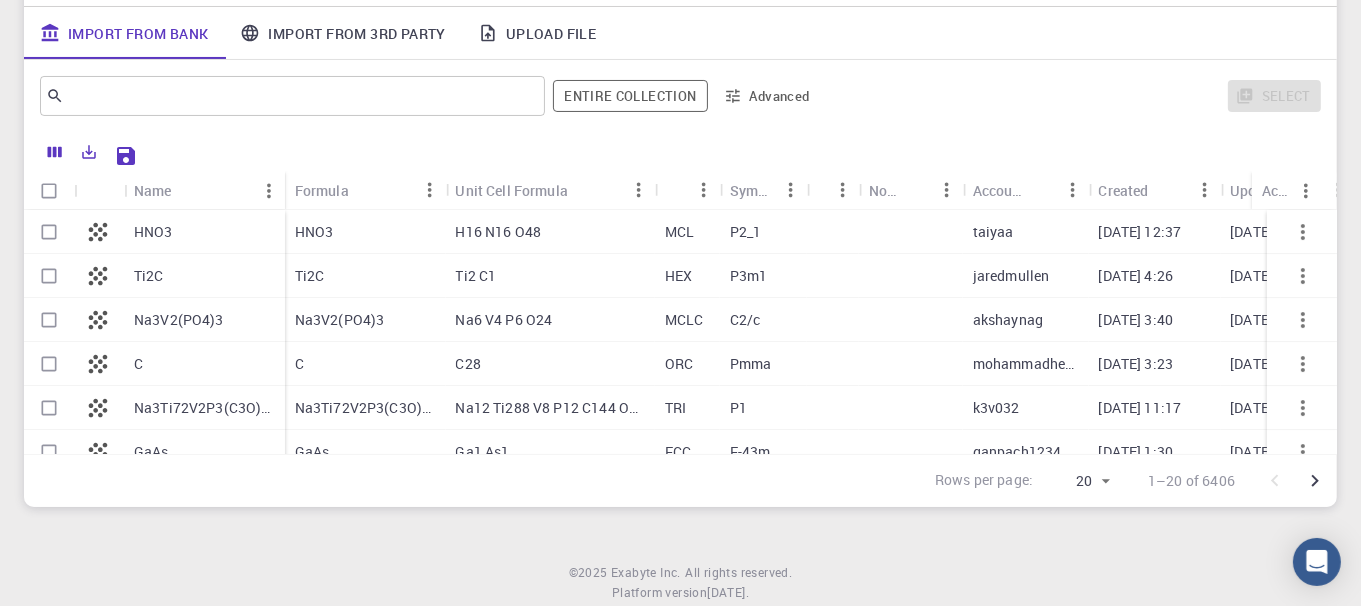 scroll, scrollTop: 266, scrollLeft: 0, axis: vertical 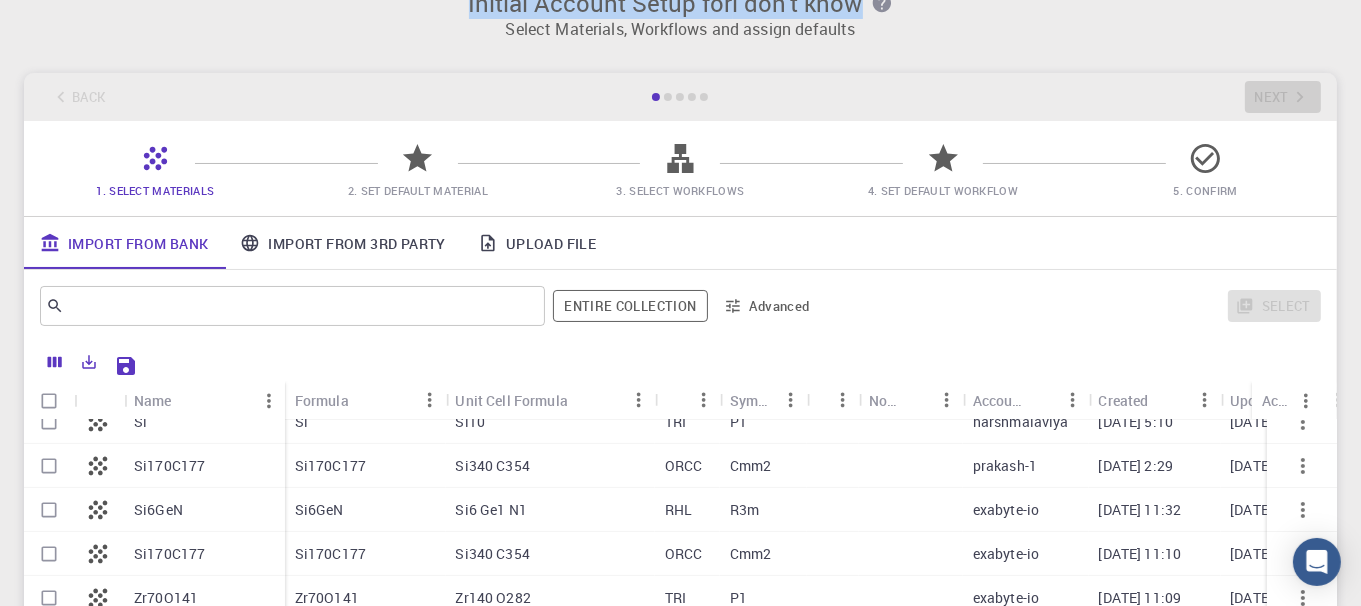 click on "Import From 3rd Party" at bounding box center [342, 243] 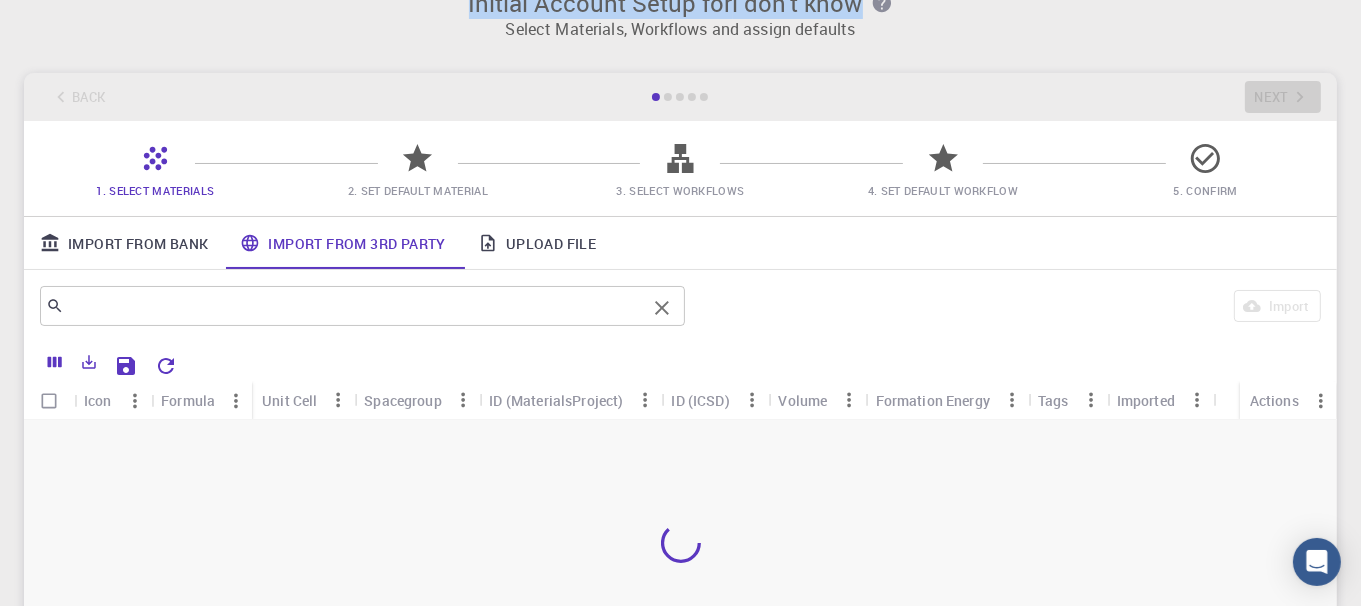 scroll, scrollTop: 169, scrollLeft: 0, axis: vertical 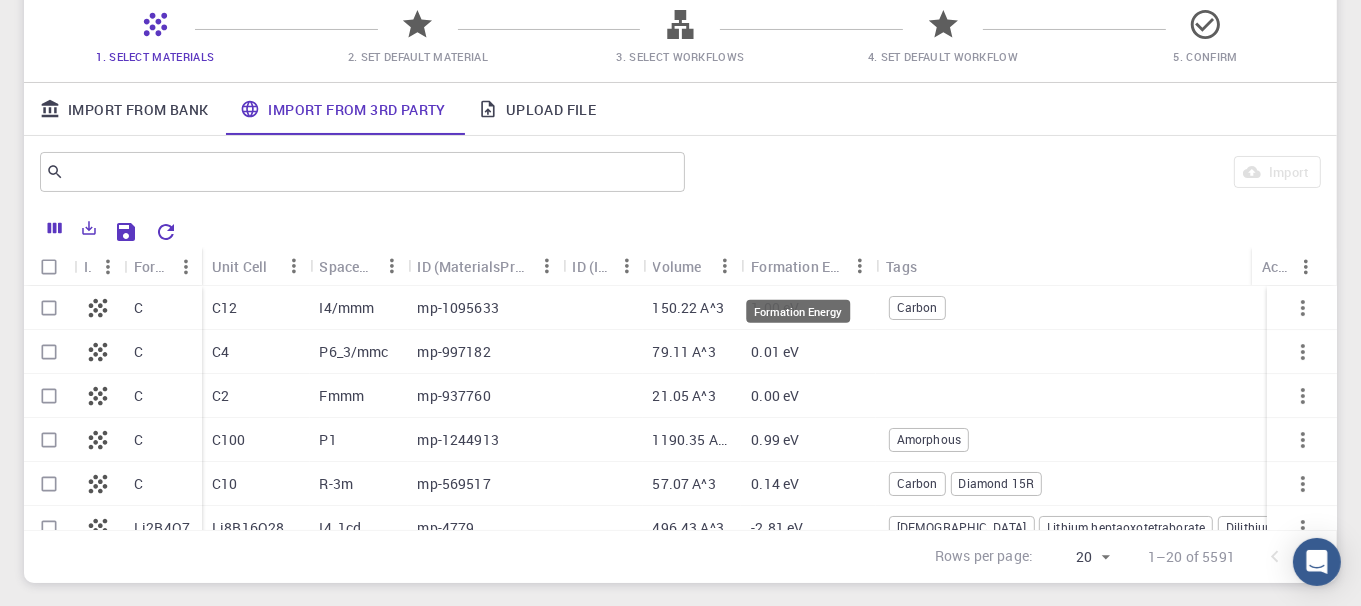 click on "Formation Energy" at bounding box center (797, 266) 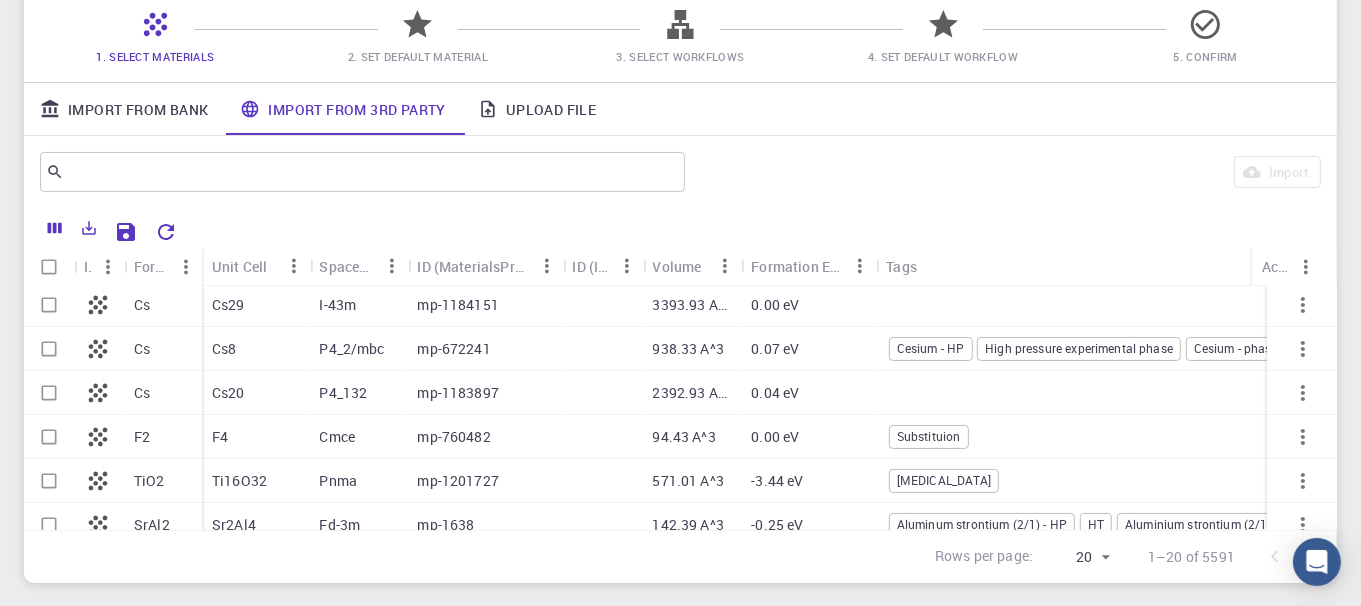 scroll, scrollTop: 650, scrollLeft: 0, axis: vertical 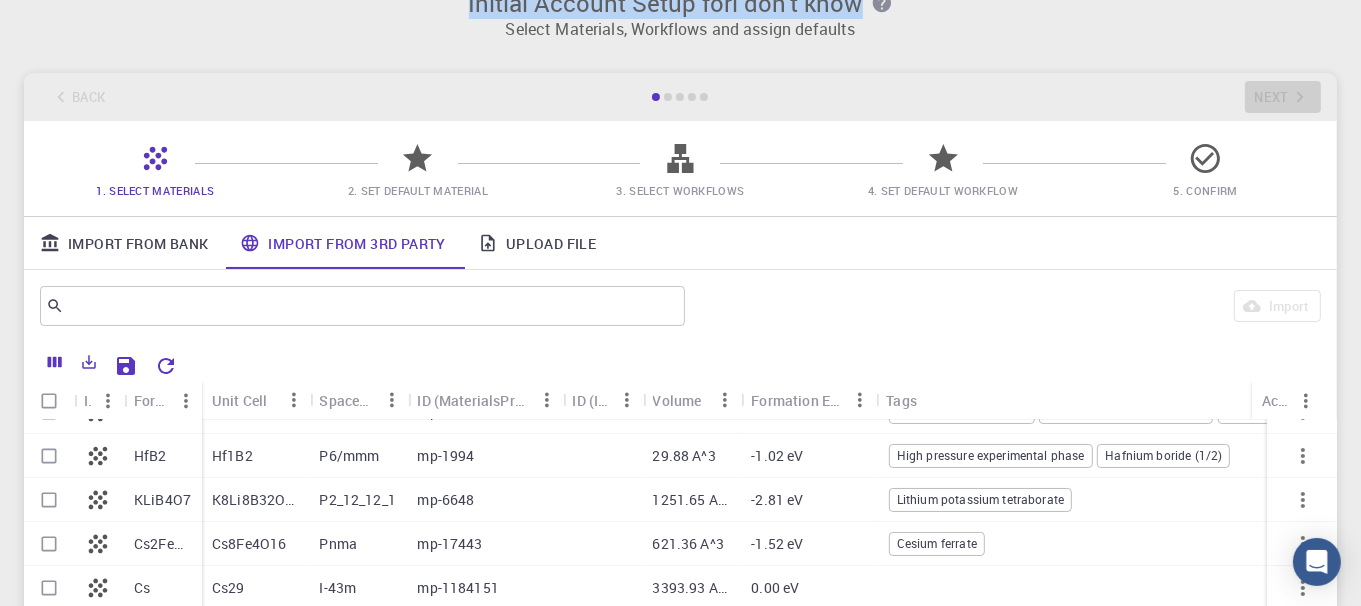 click on "Upload File" at bounding box center (537, 243) 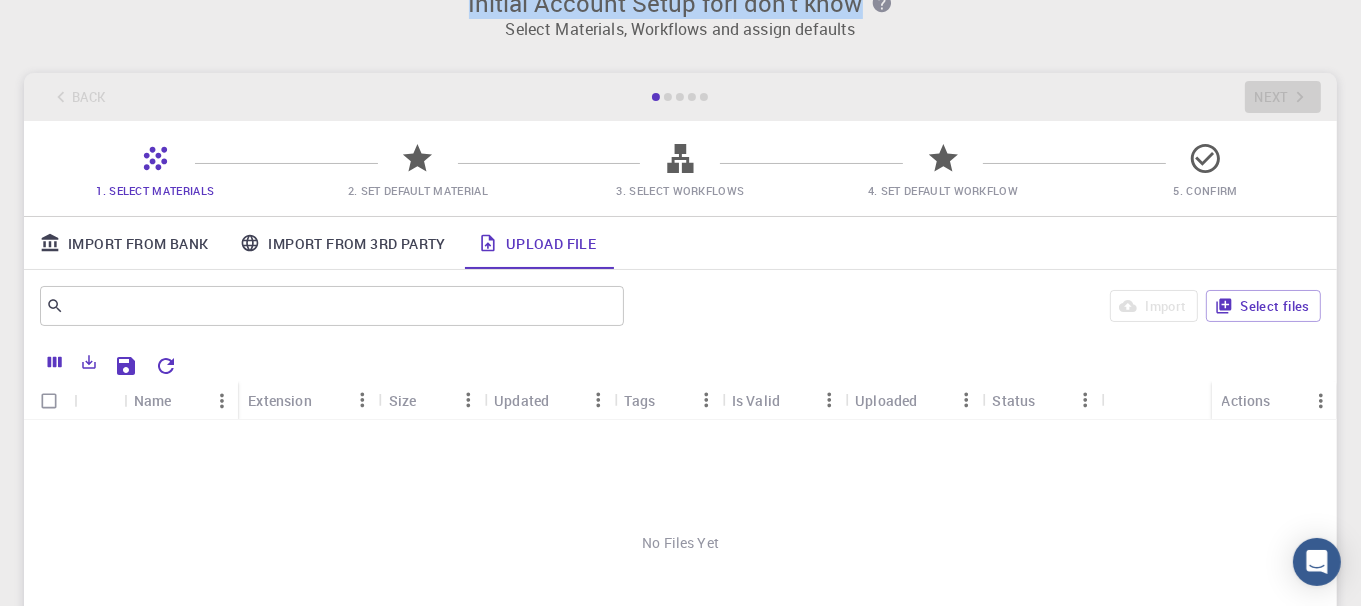 click on "Import From 3rd Party" at bounding box center (342, 243) 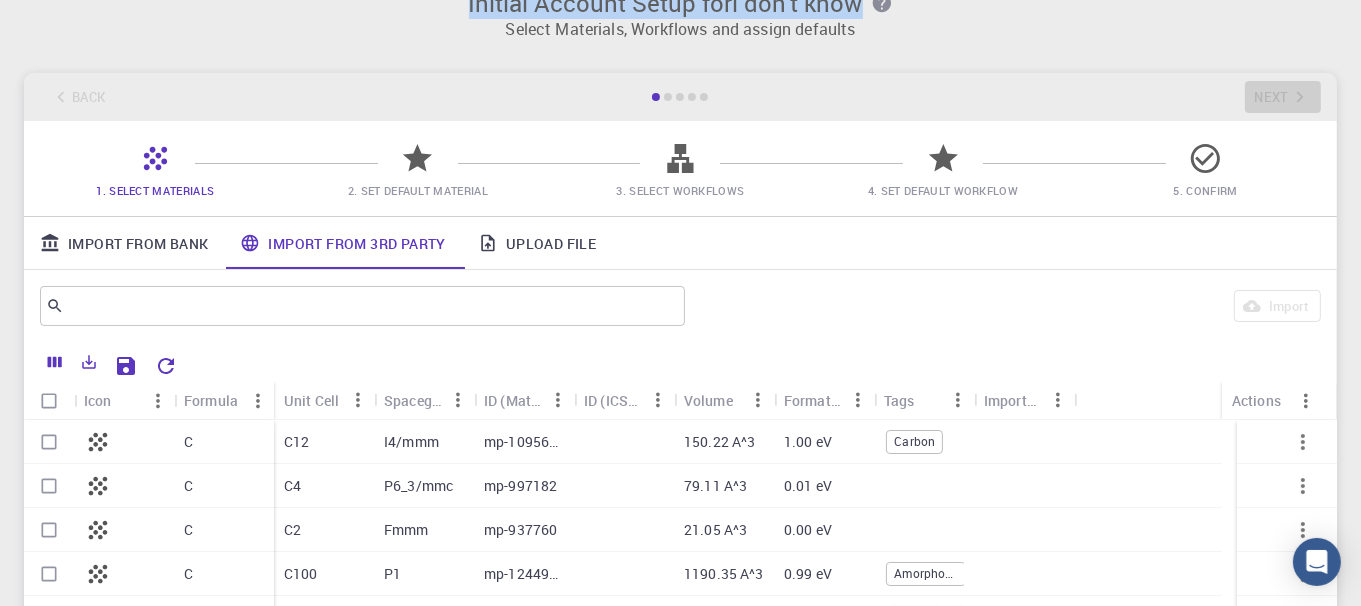scroll, scrollTop: 0, scrollLeft: 0, axis: both 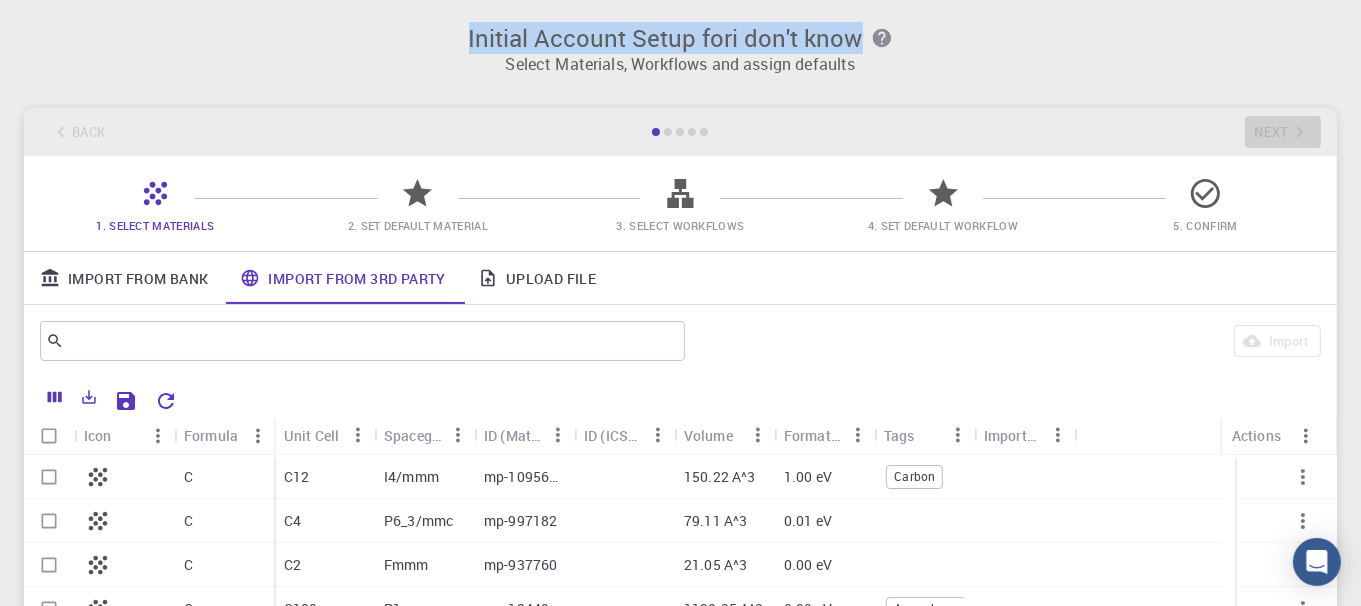 click 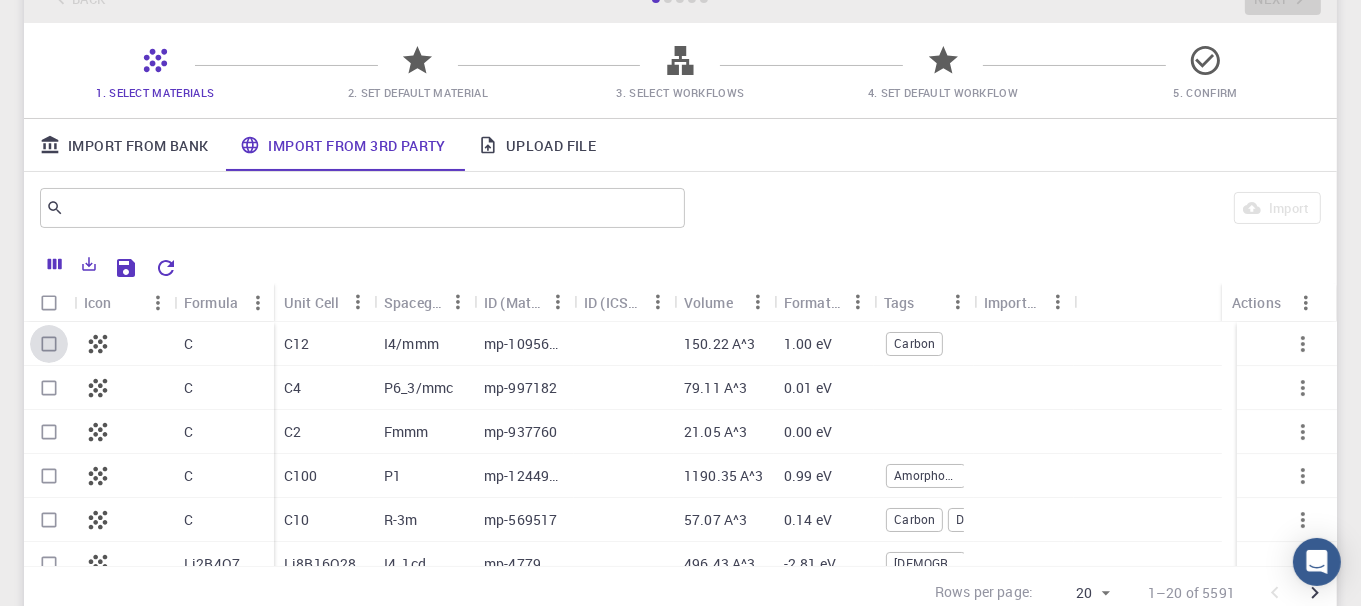 click at bounding box center [49, 344] 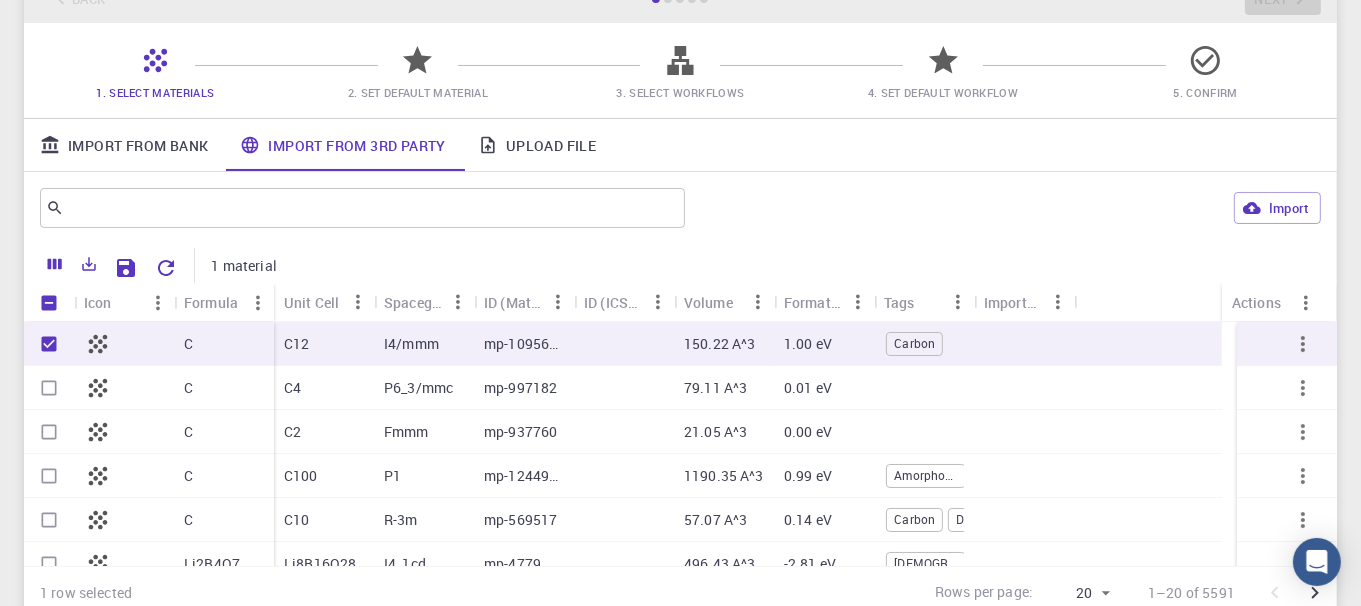 click on "2. Set Default Material" at bounding box center [418, 78] 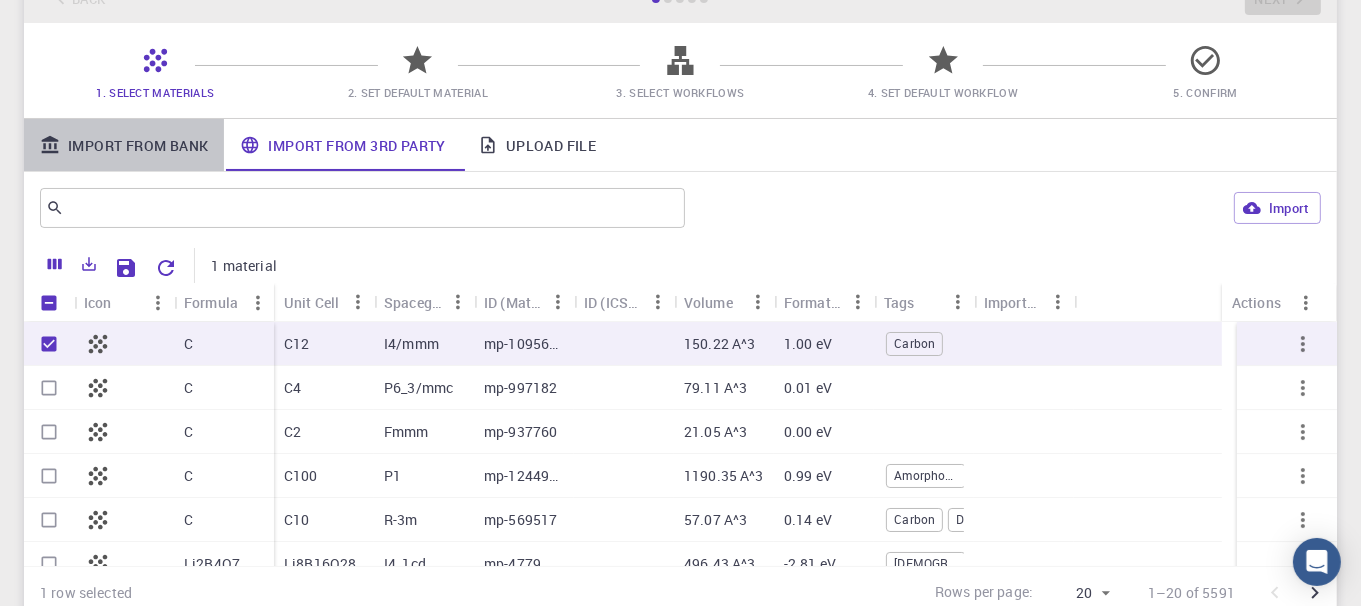 click on "Import From Bank" at bounding box center (124, 145) 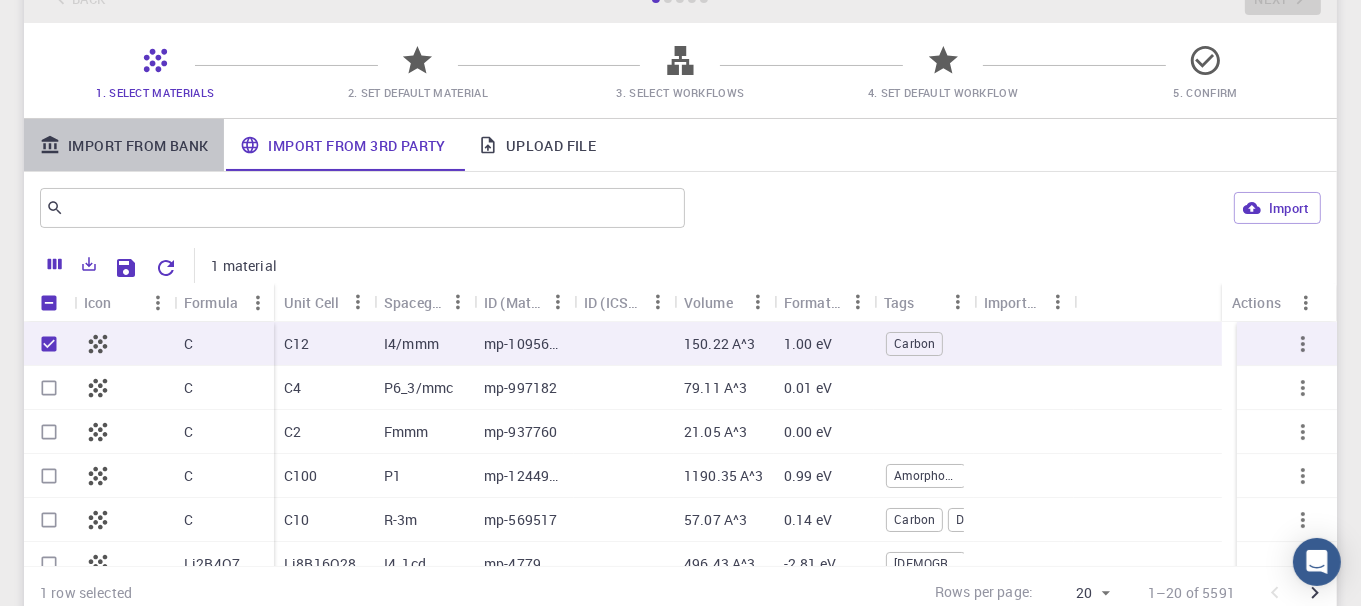 click 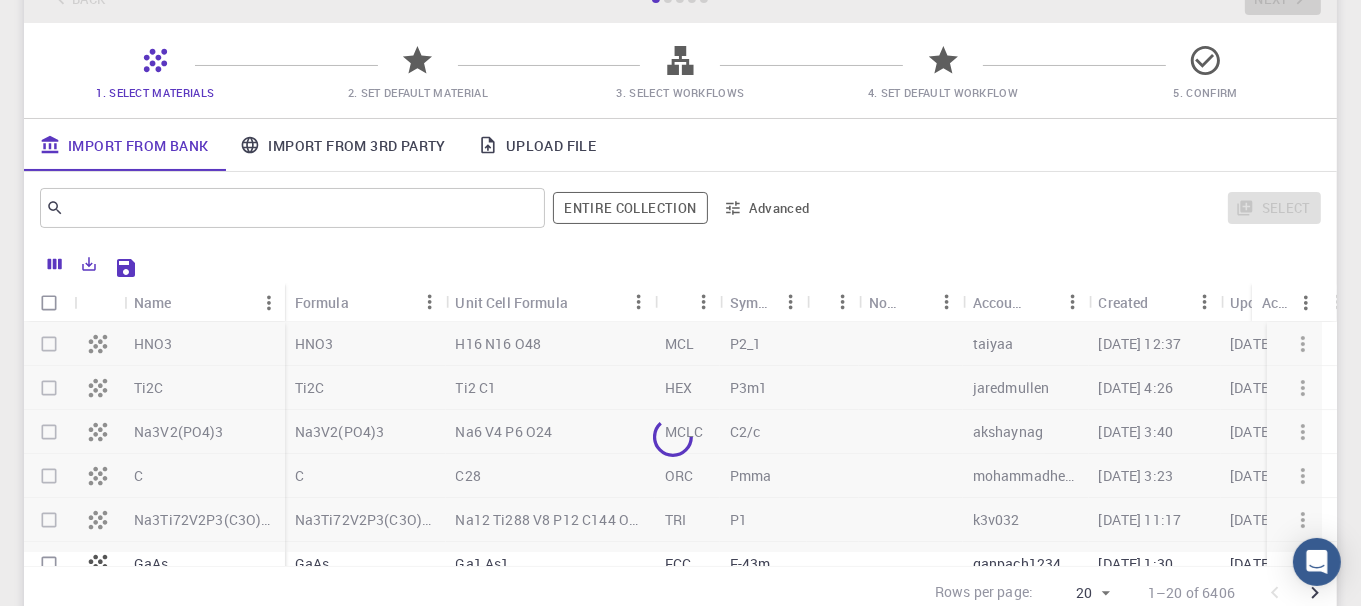 click 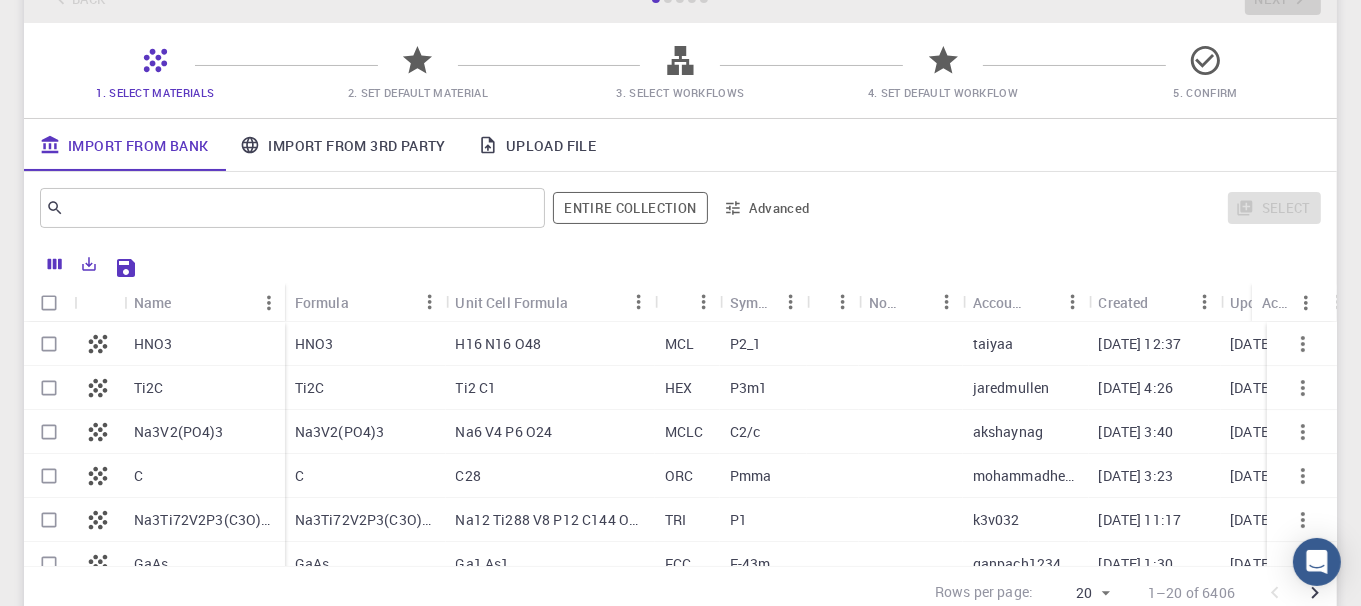 click 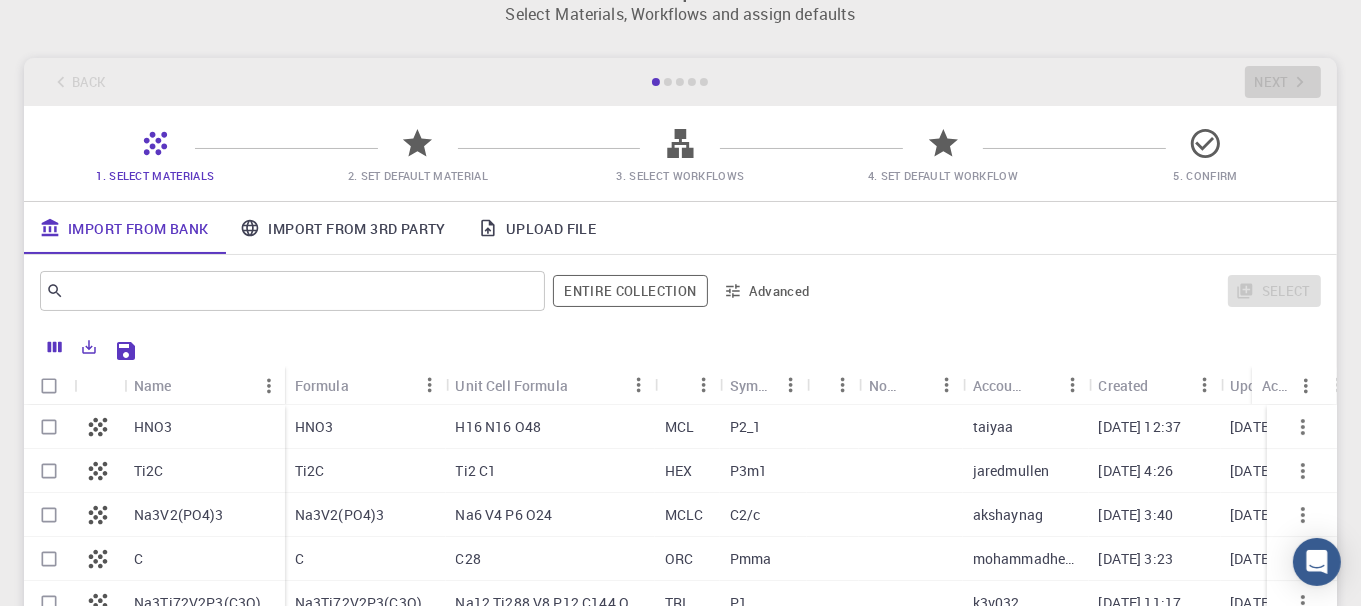 scroll, scrollTop: 0, scrollLeft: 0, axis: both 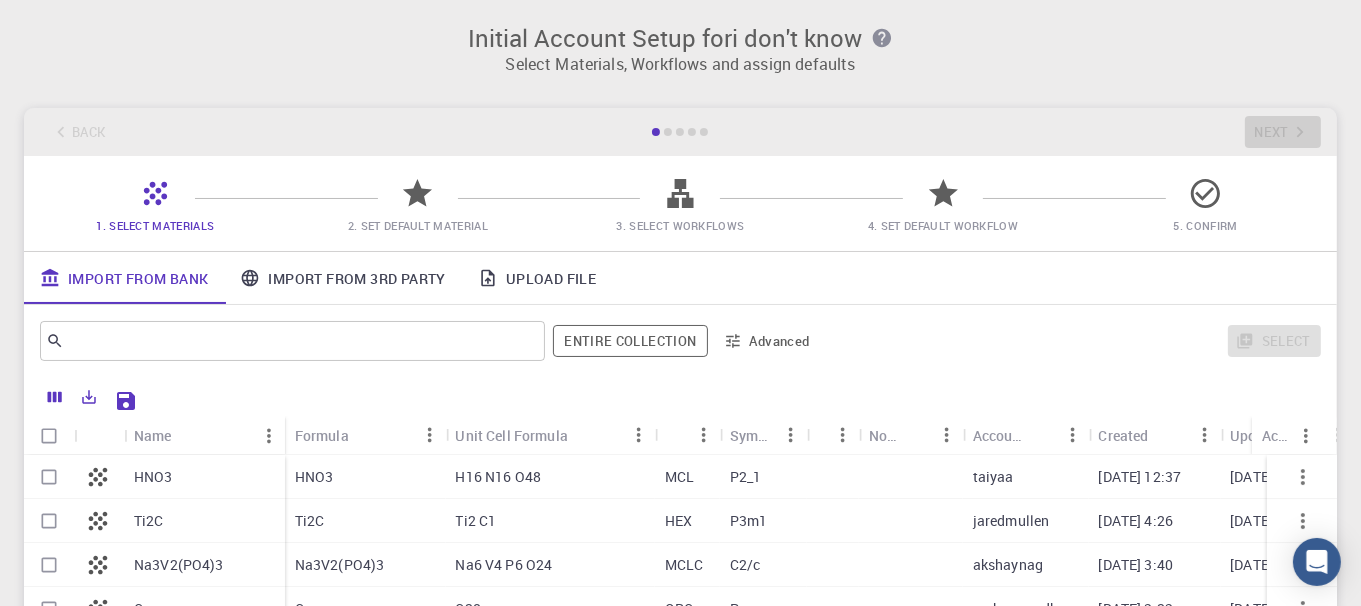 click on "Back Next" at bounding box center (680, 132) 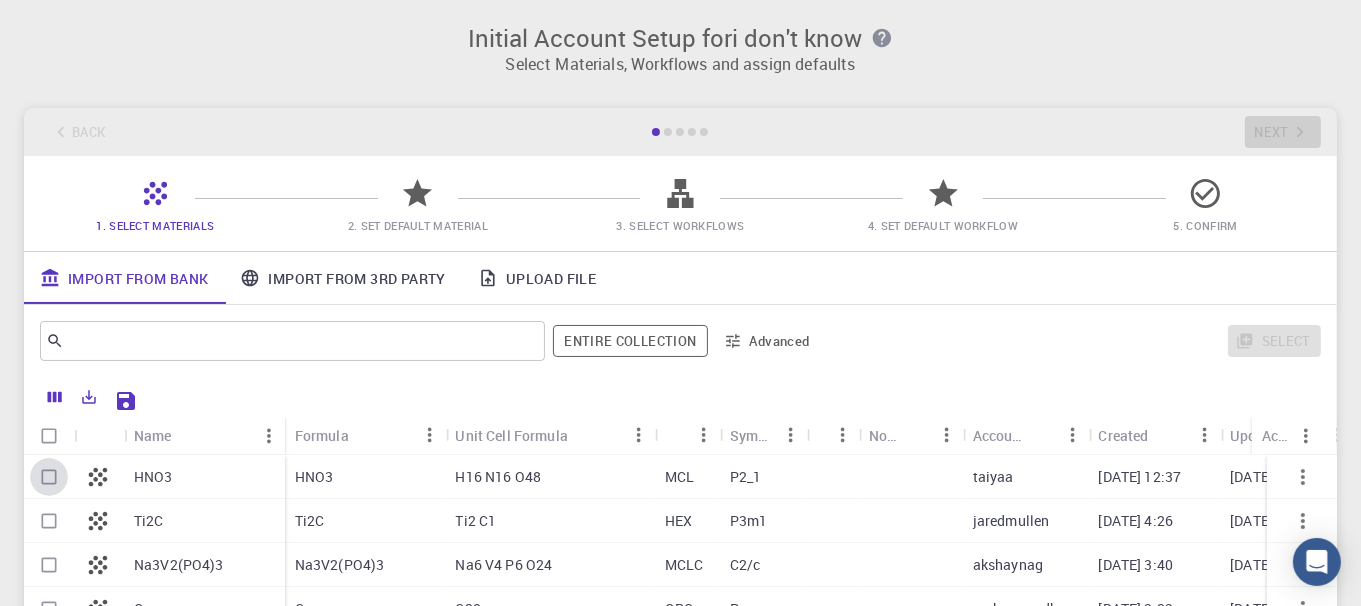 click at bounding box center [49, 477] 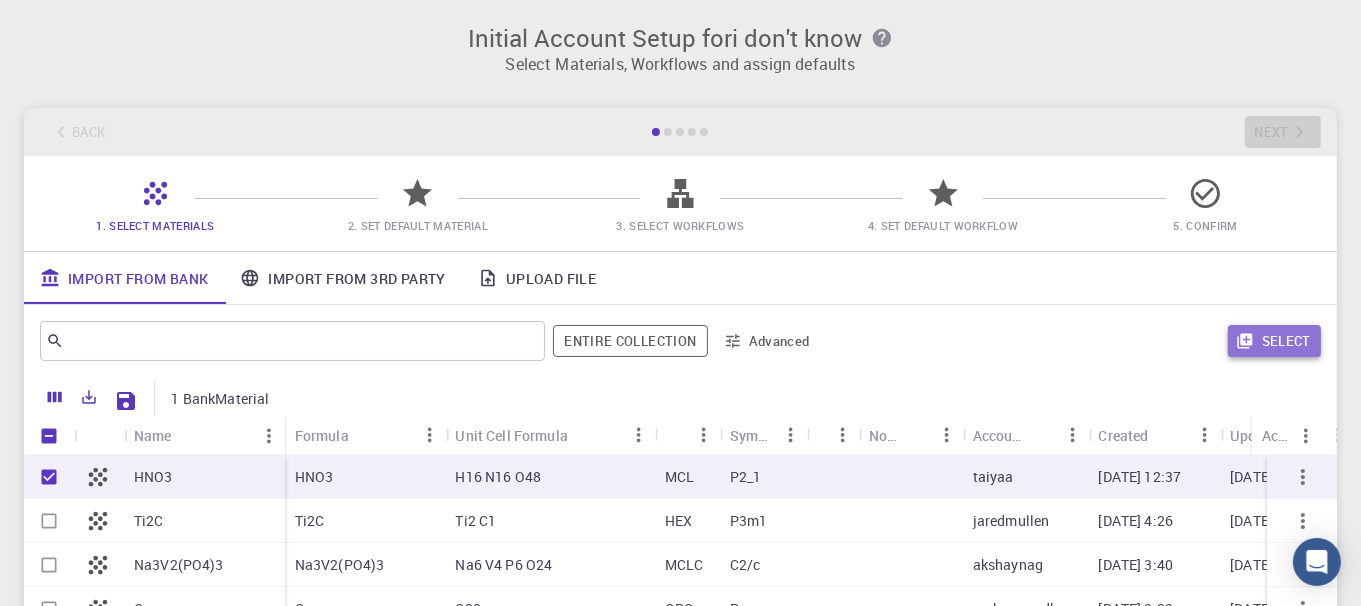click on "Select" at bounding box center (1274, 341) 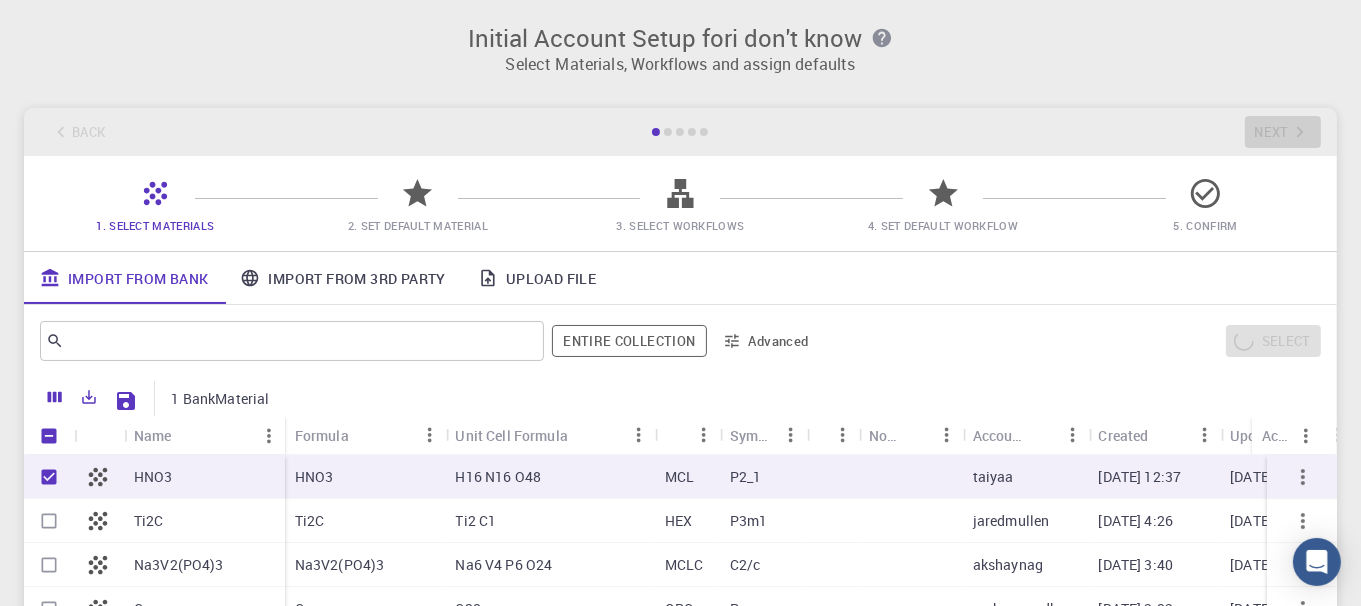 drag, startPoint x: 1275, startPoint y: 131, endPoint x: 1235, endPoint y: 132, distance: 40.012497 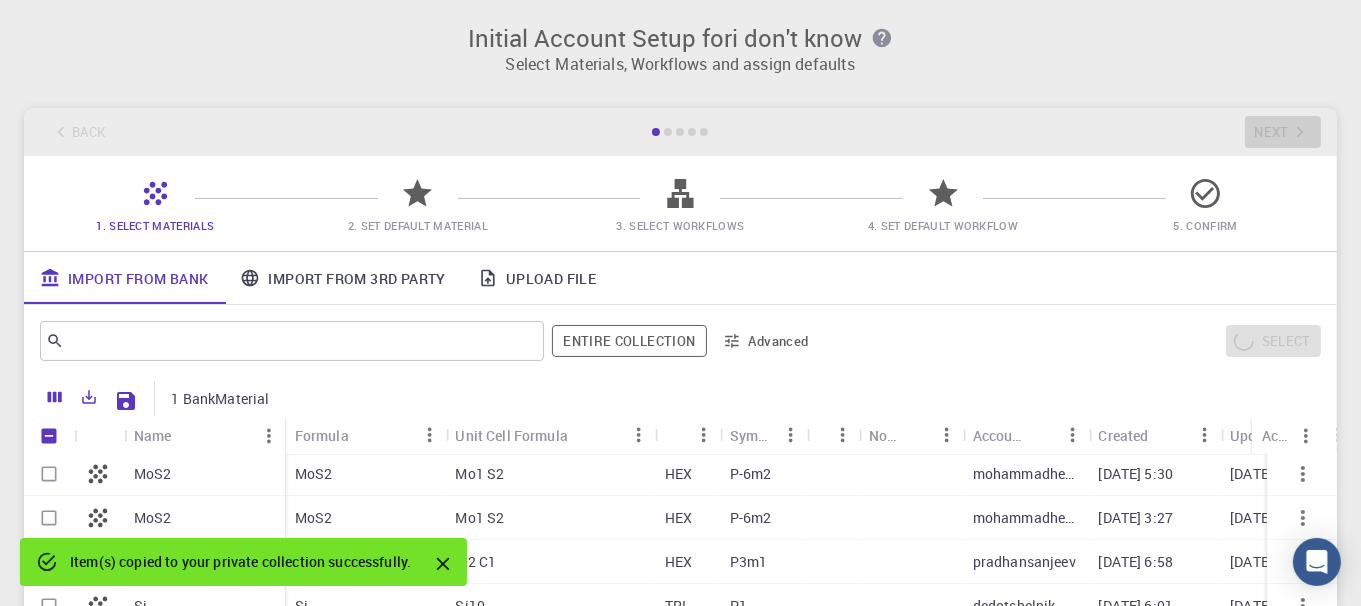 scroll, scrollTop: 0, scrollLeft: 0, axis: both 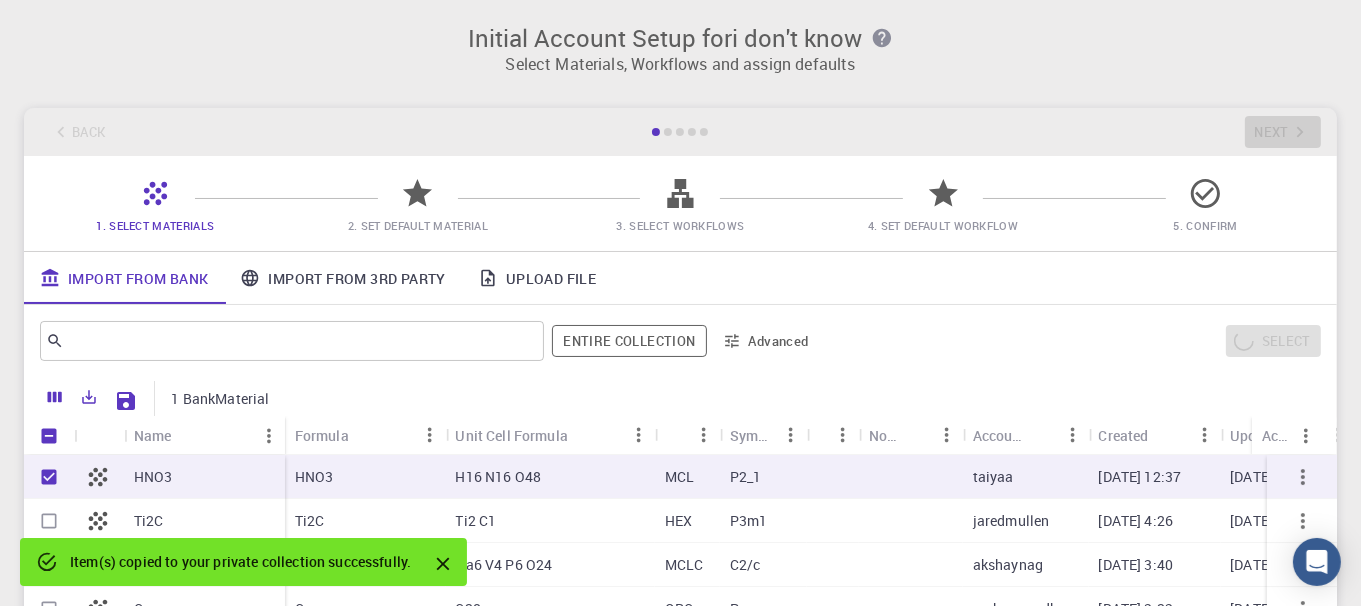 drag, startPoint x: 1214, startPoint y: 448, endPoint x: 1225, endPoint y: 434, distance: 17.804493 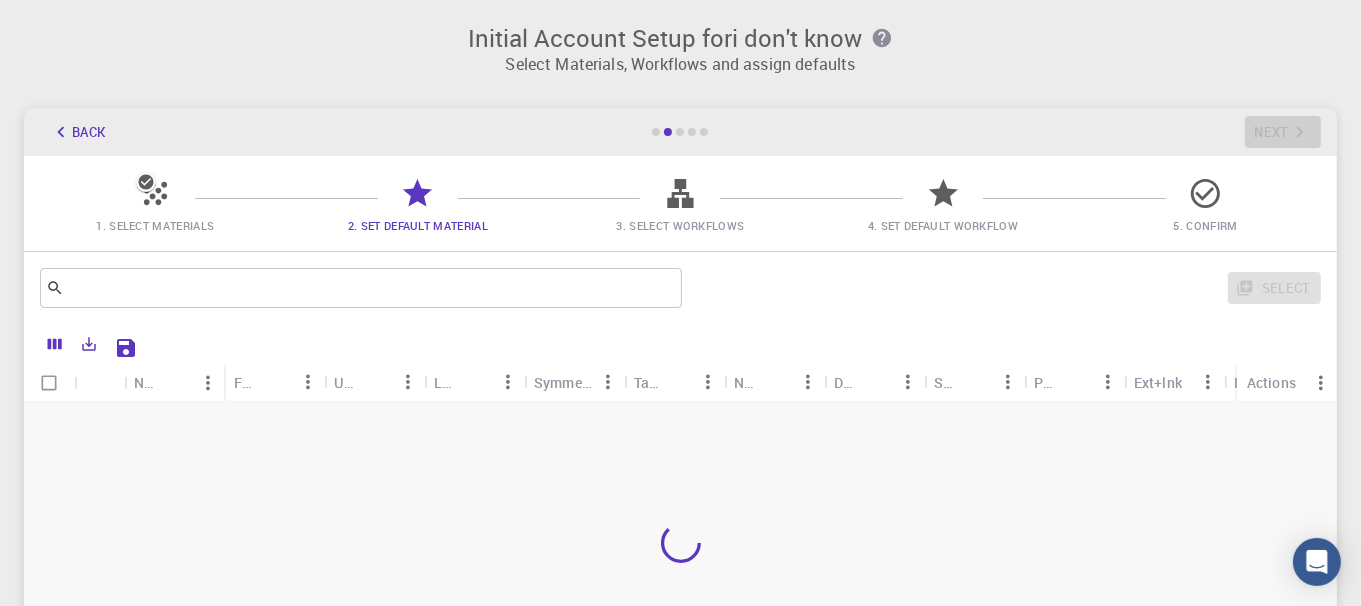 click at bounding box center [680, 543] 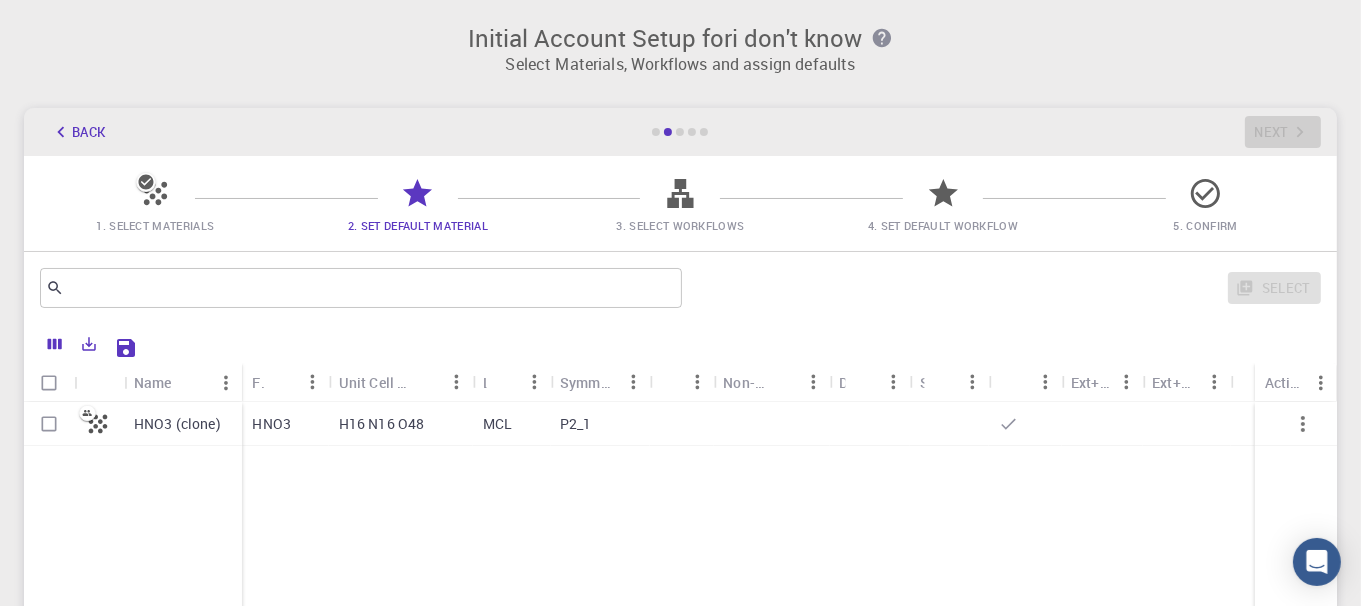 click on "Back Next" at bounding box center (680, 132) 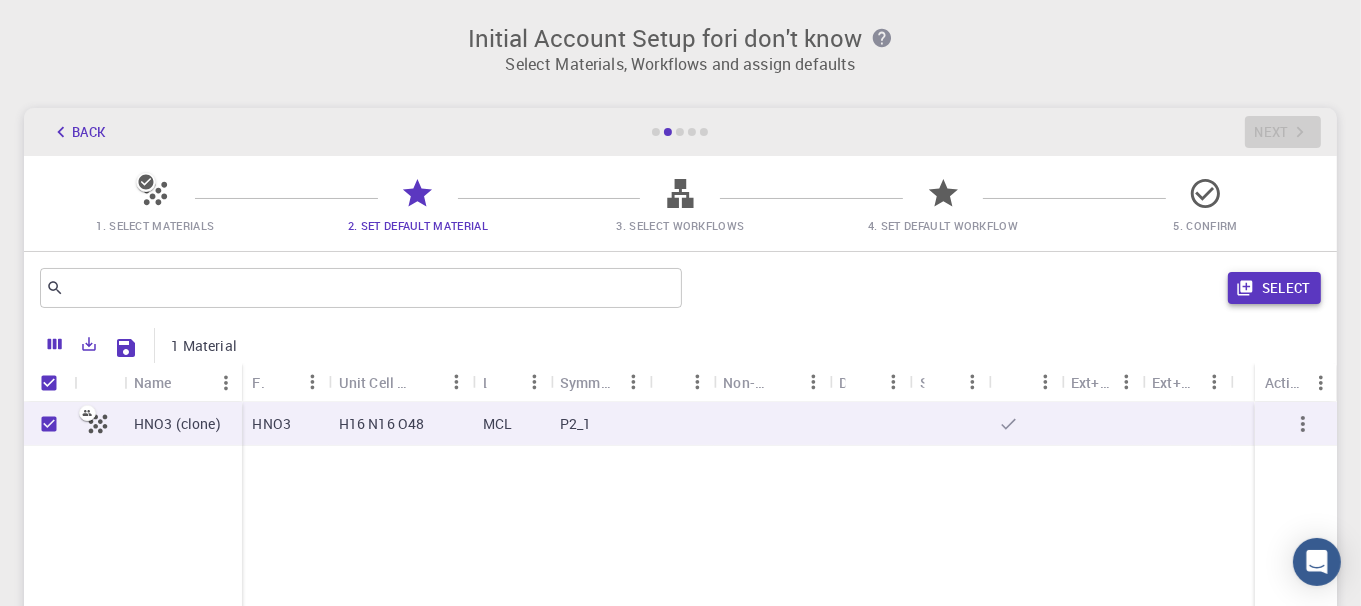 click on "Select" at bounding box center [1274, 288] 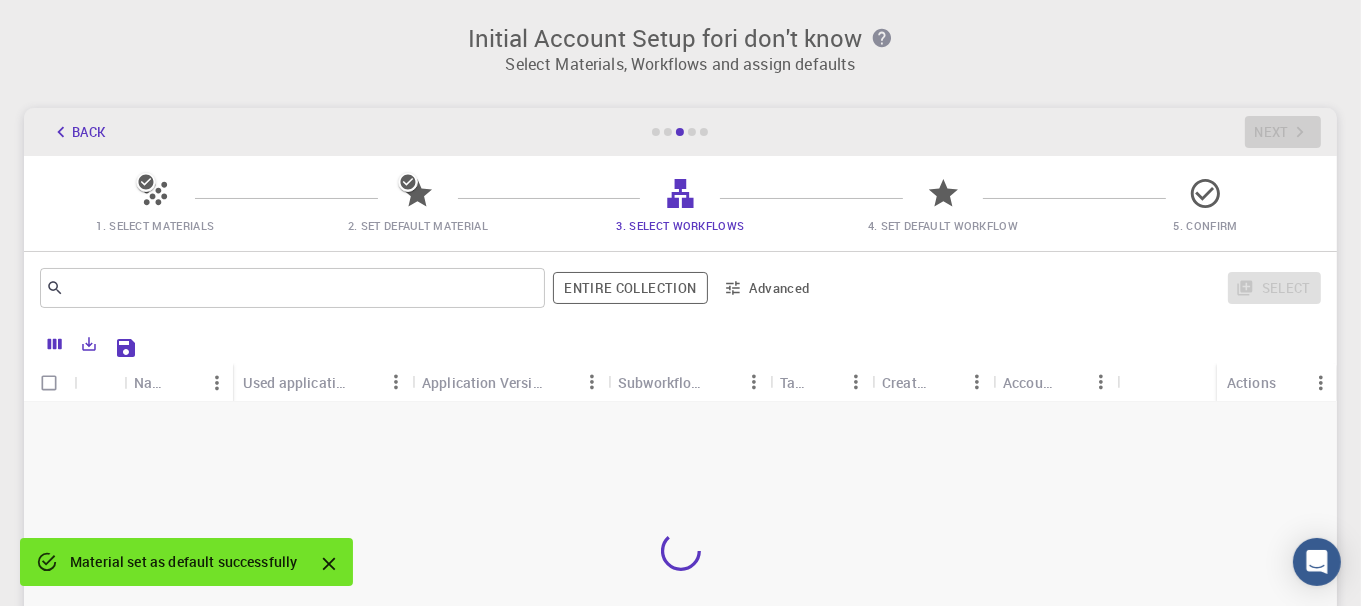 click on "3. Select Workflows" at bounding box center (680, 225) 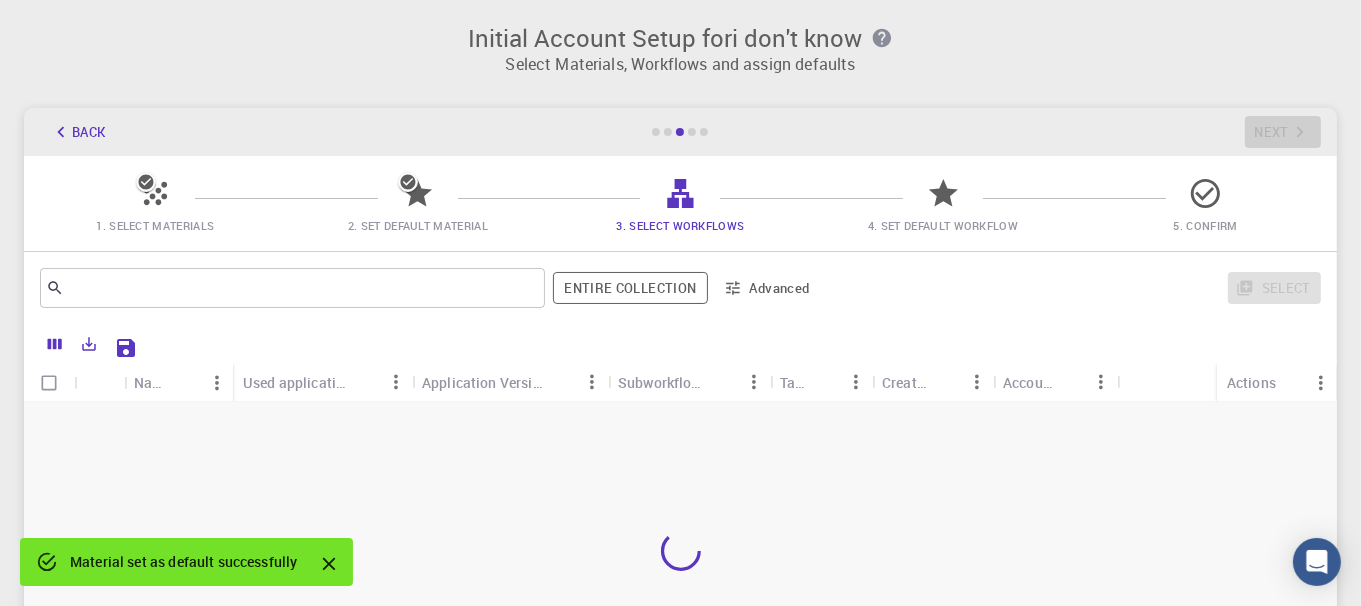 click on "3. Select Workflows" at bounding box center (680, 225) 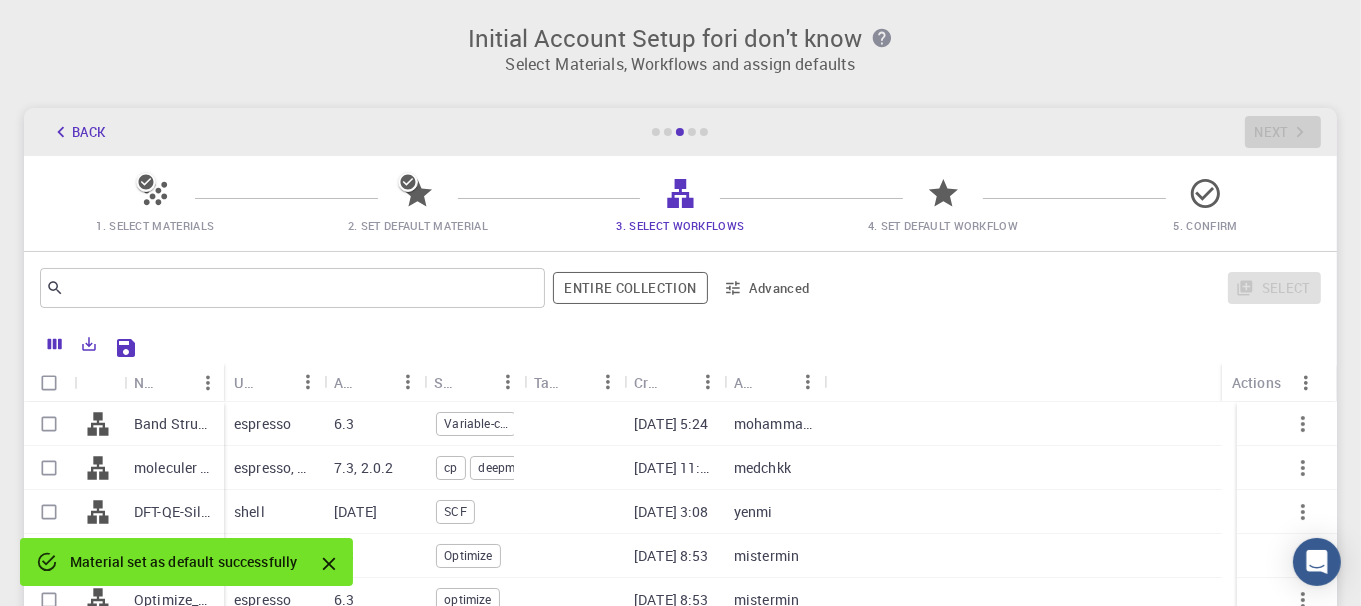 click on "3. Select Workflows" at bounding box center [680, 225] 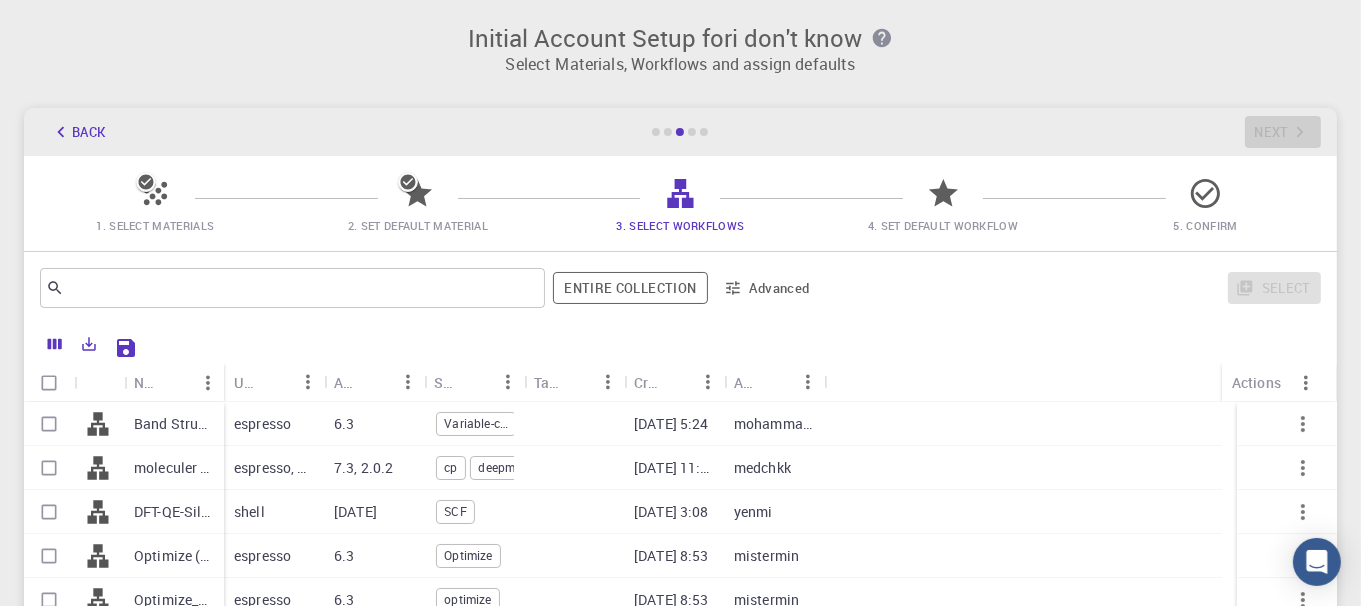 click 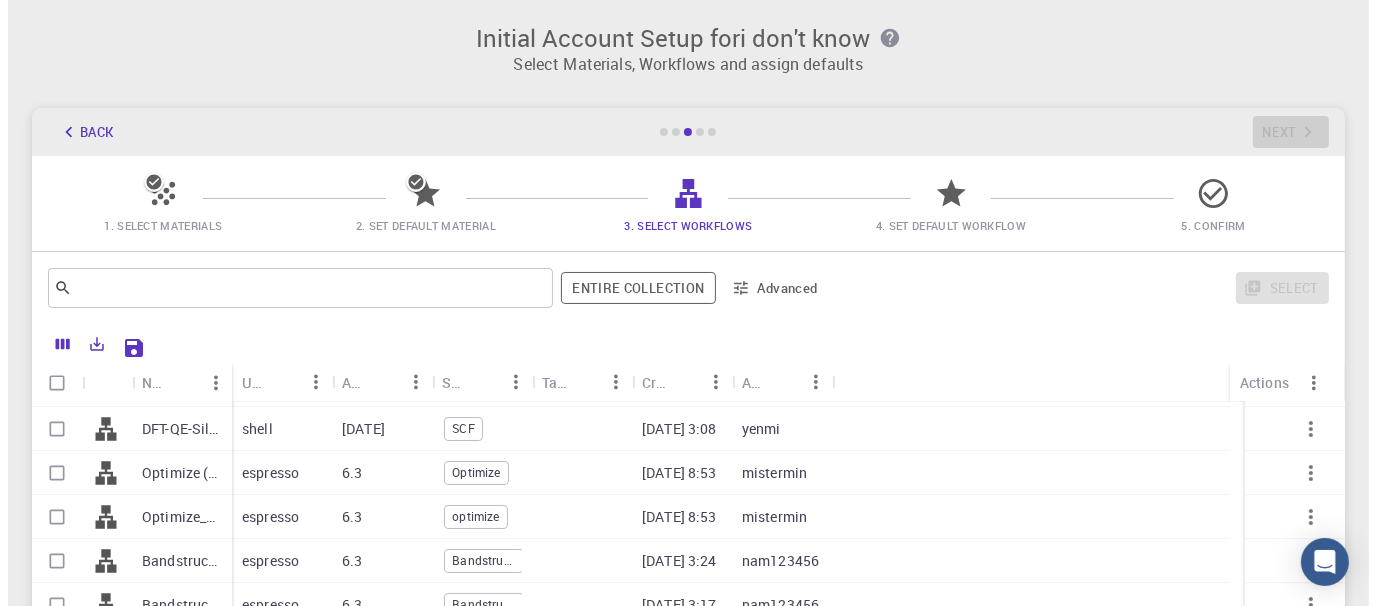 scroll, scrollTop: 133, scrollLeft: 0, axis: vertical 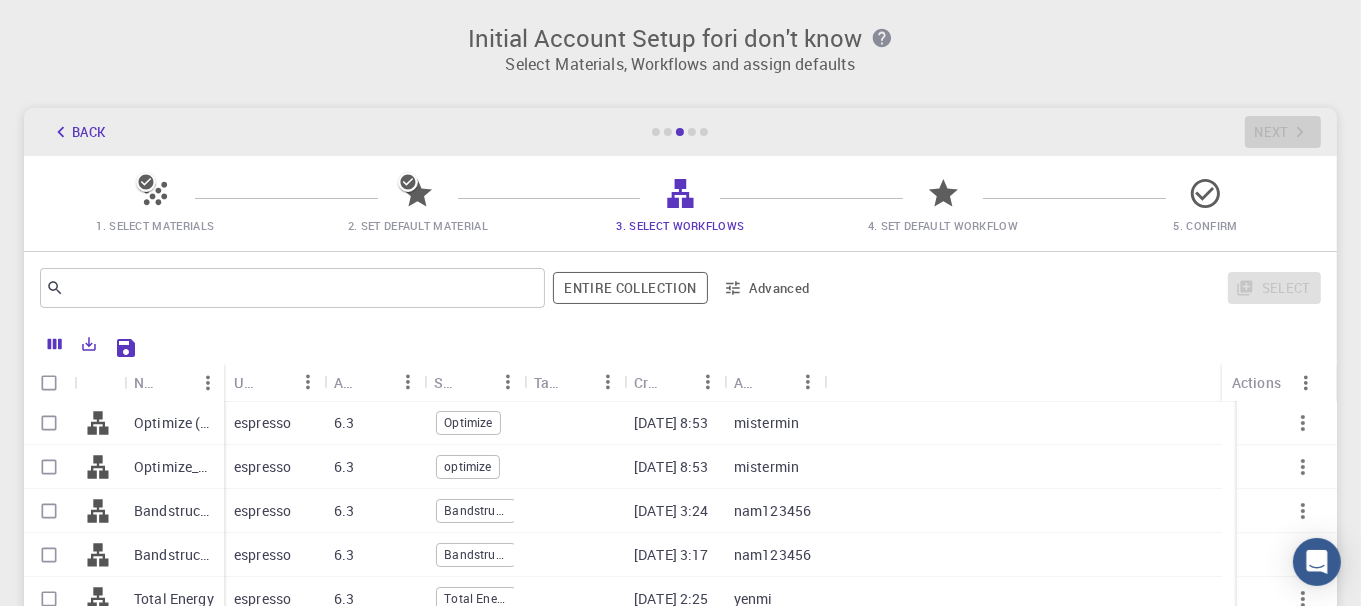 drag, startPoint x: 64, startPoint y: 467, endPoint x: 226, endPoint y: 480, distance: 162.52077 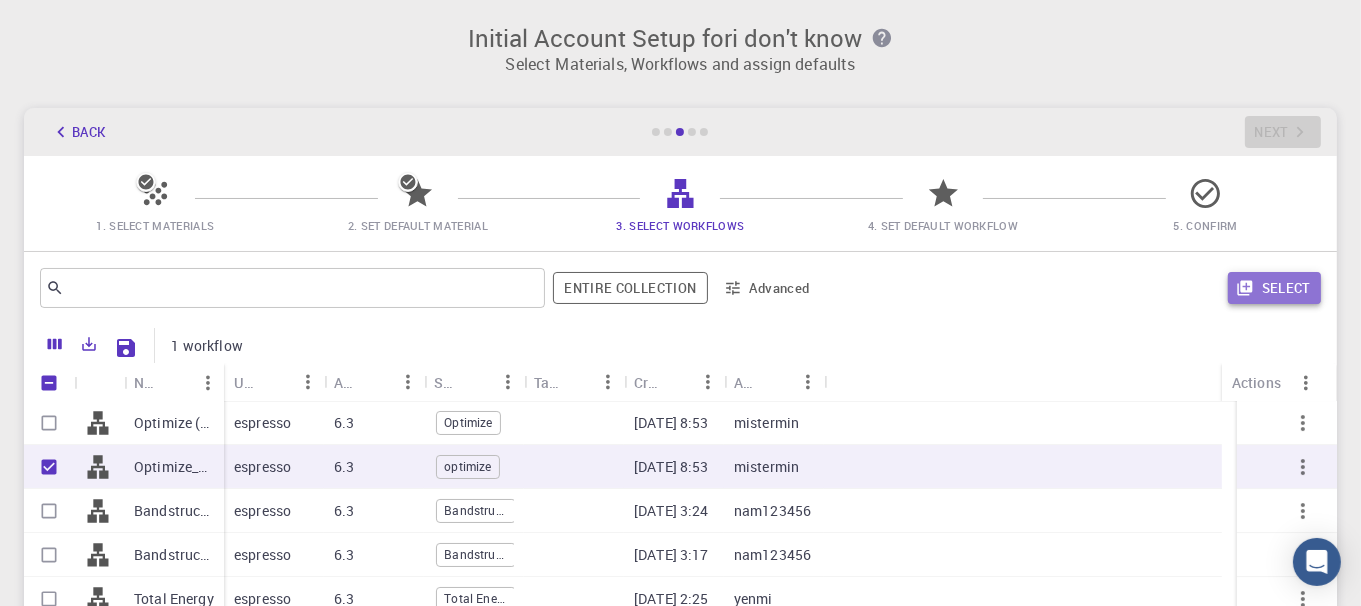 click on "Select" at bounding box center [1274, 288] 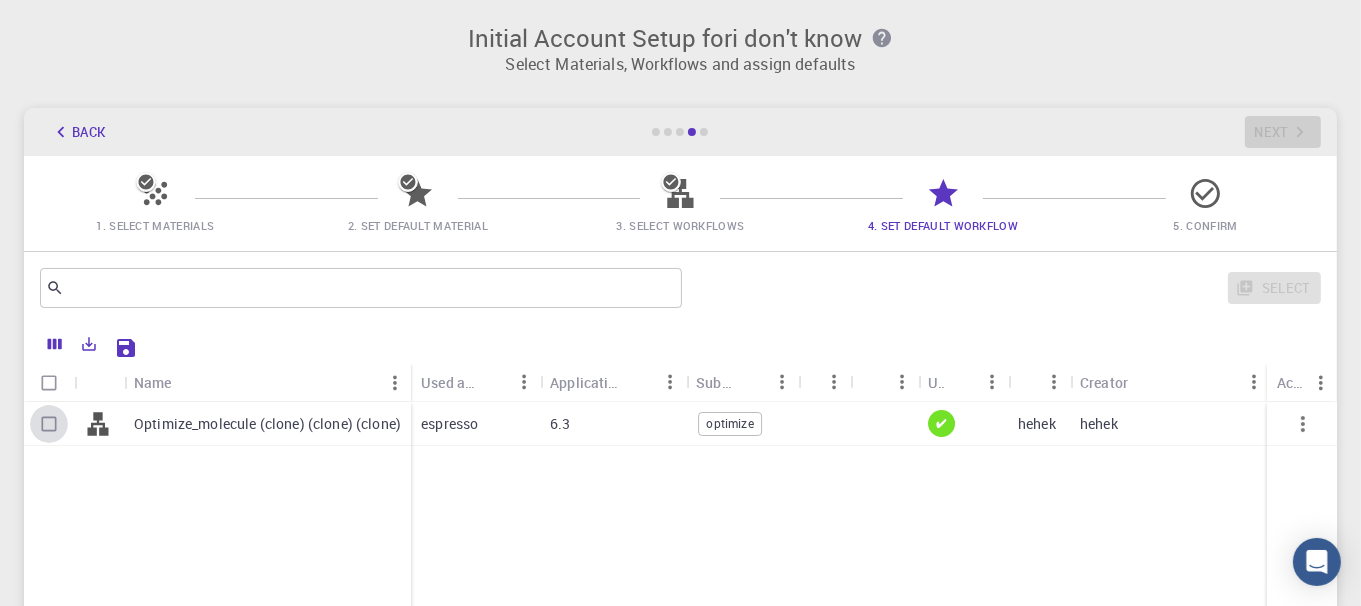 click at bounding box center (49, 424) 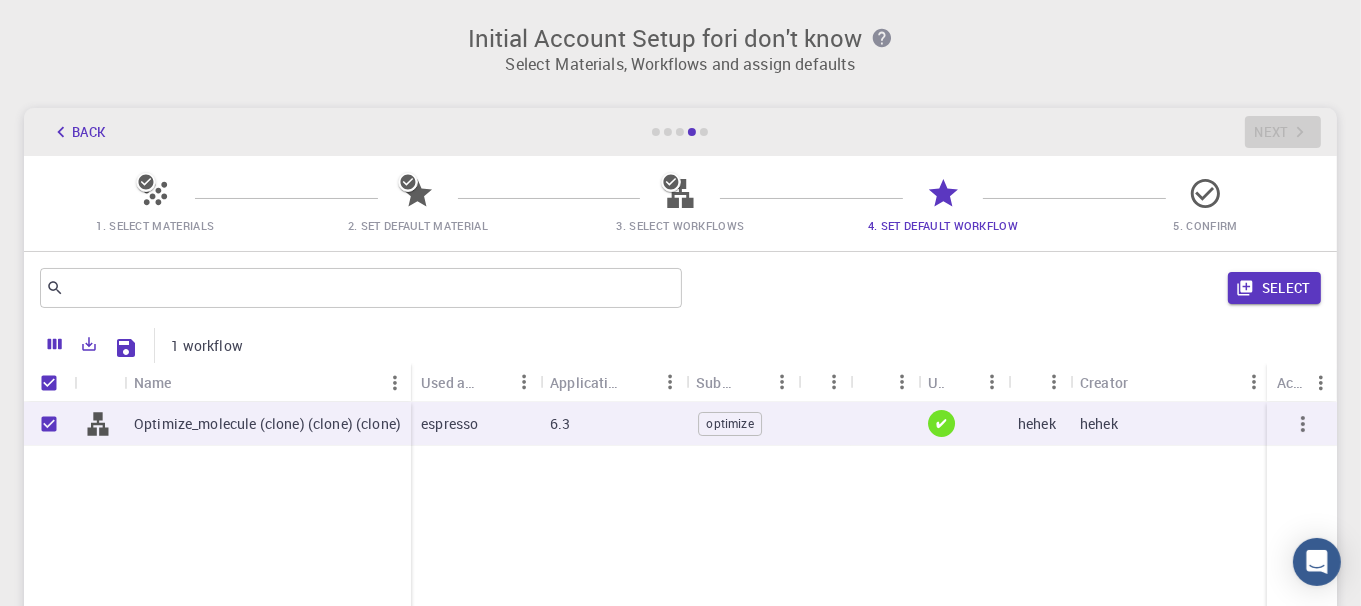 click on "Select" at bounding box center (1274, 288) 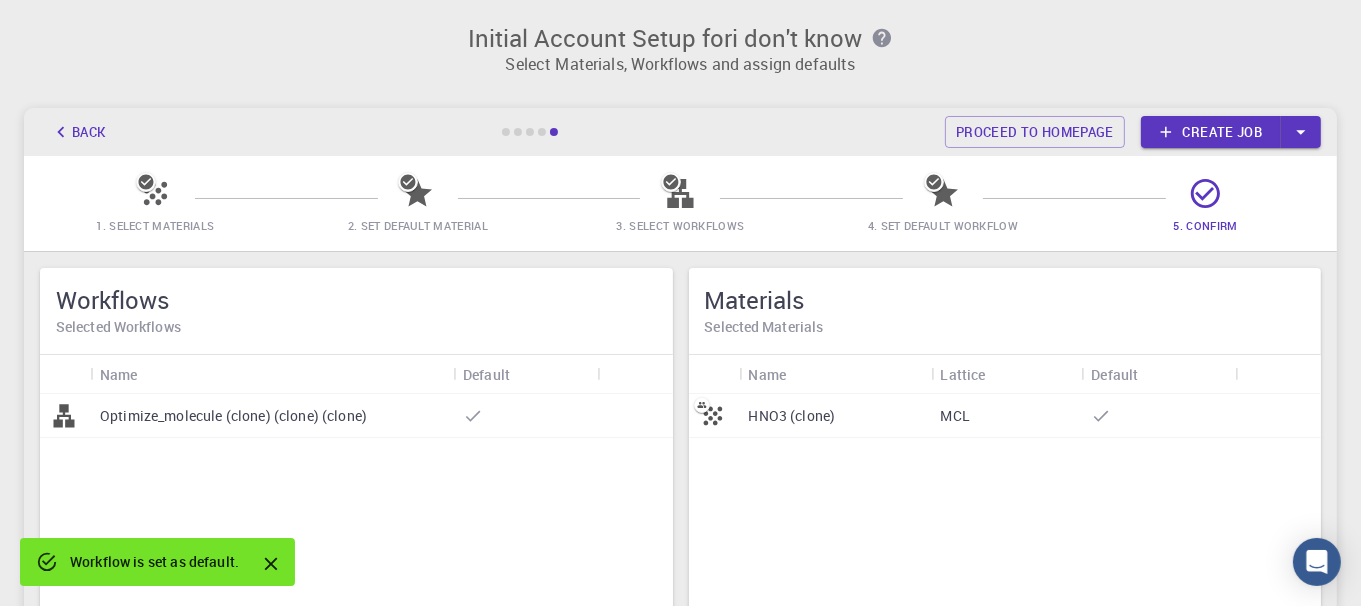 click on "Create job" at bounding box center (1211, 132) 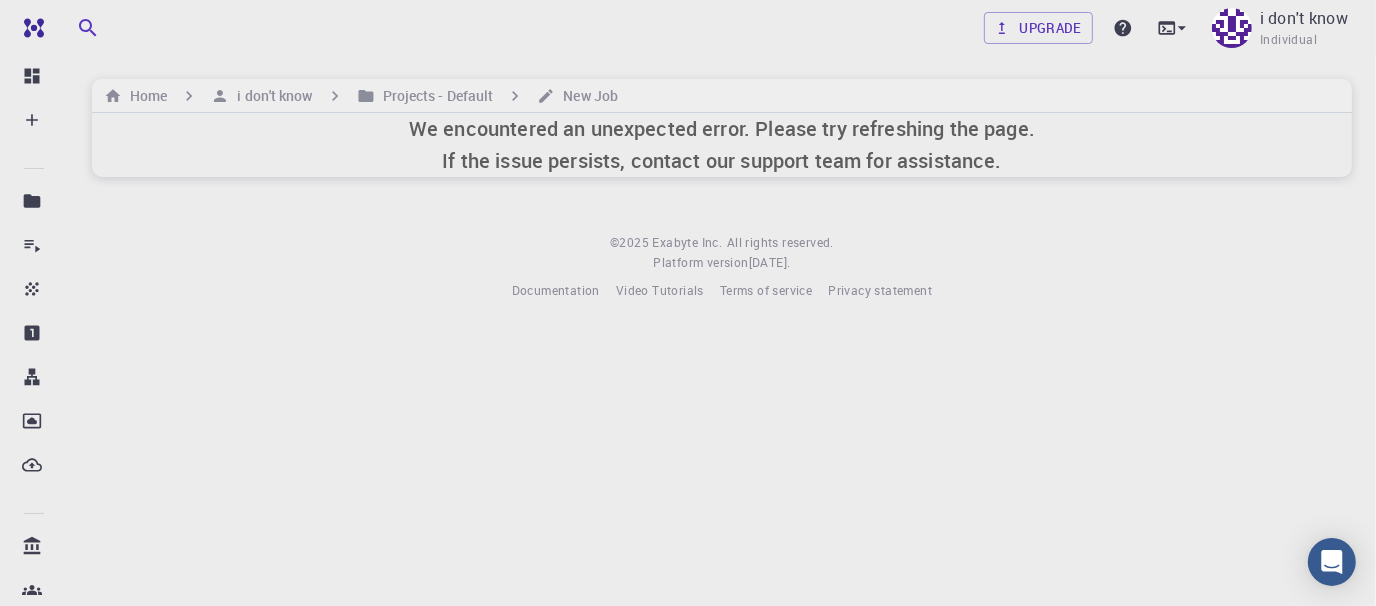 click on "Home i don't know Projects - Default New Job" at bounding box center [722, 96] 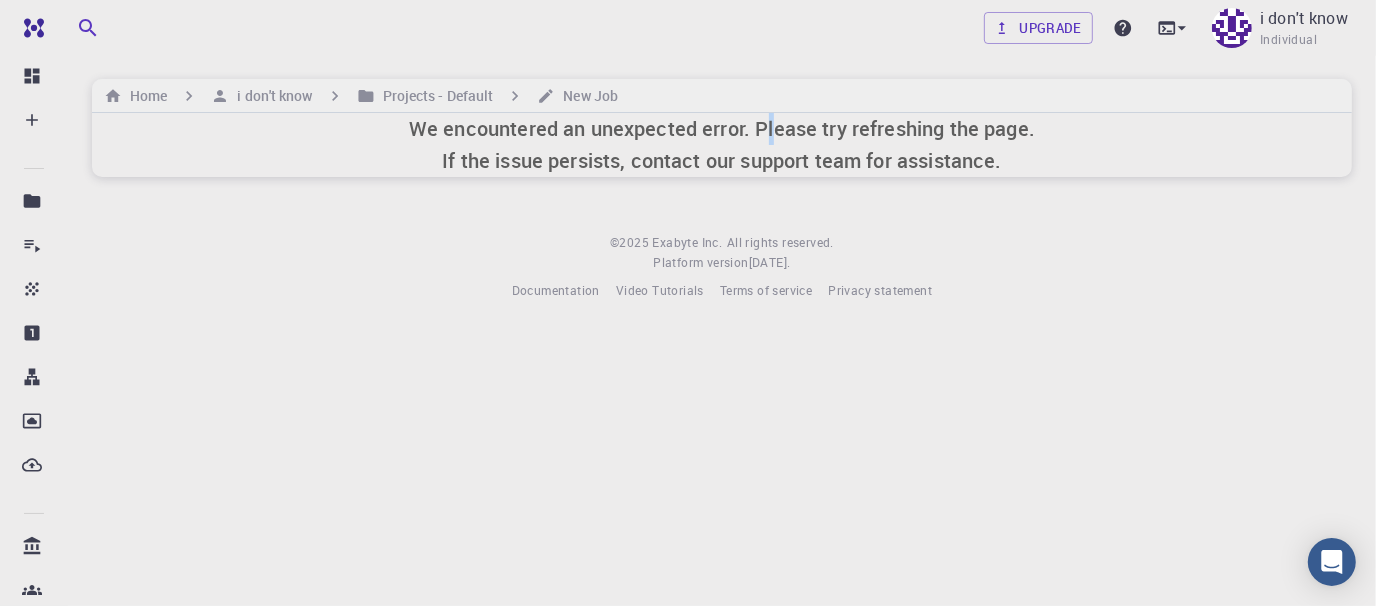 click on "We encountered an unexpected error. Please try refreshing the page.  If the issue persists, contact our support team for assistance." at bounding box center [722, 145] 